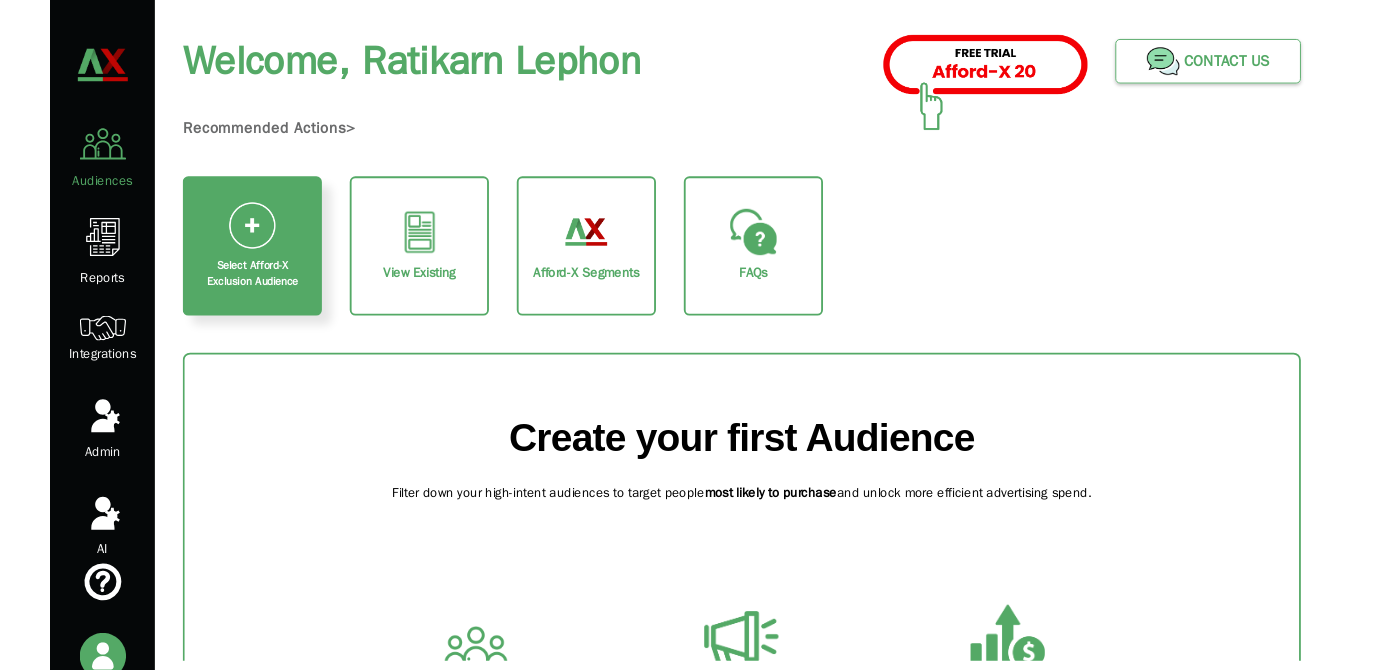 scroll, scrollTop: 10, scrollLeft: 0, axis: vertical 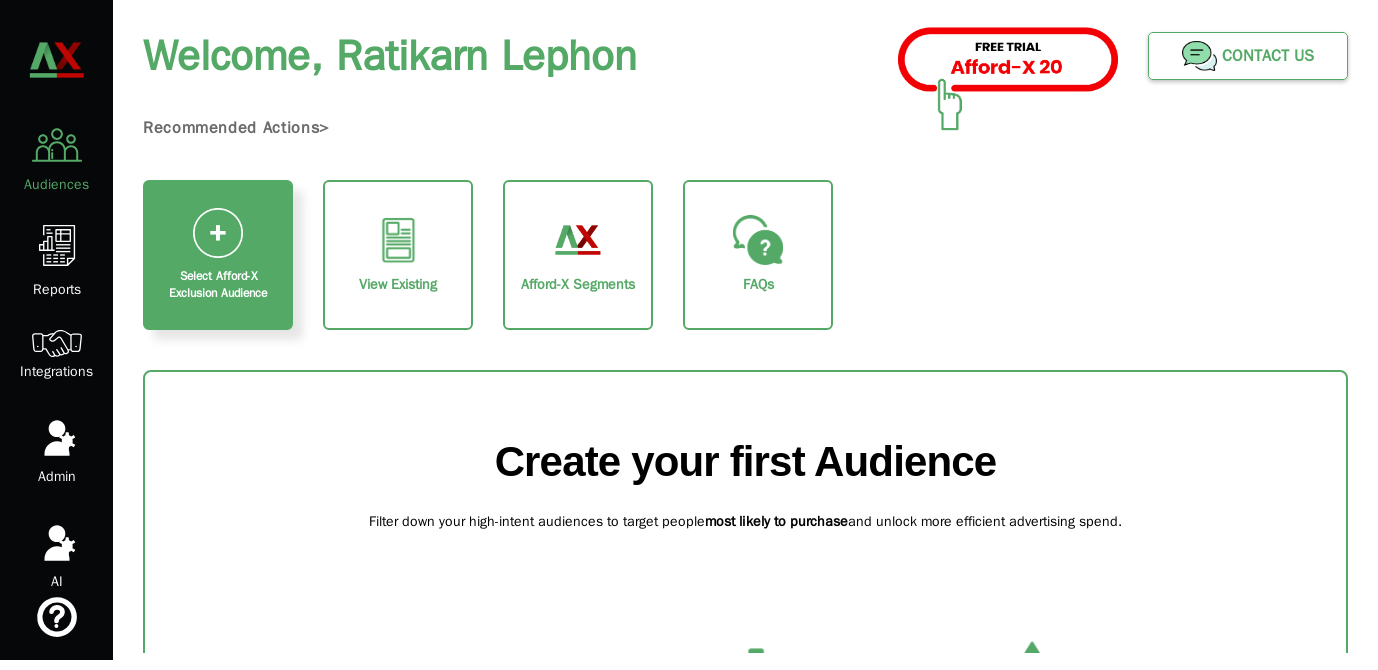 click on "Afford-X Segments" at bounding box center (578, 285) 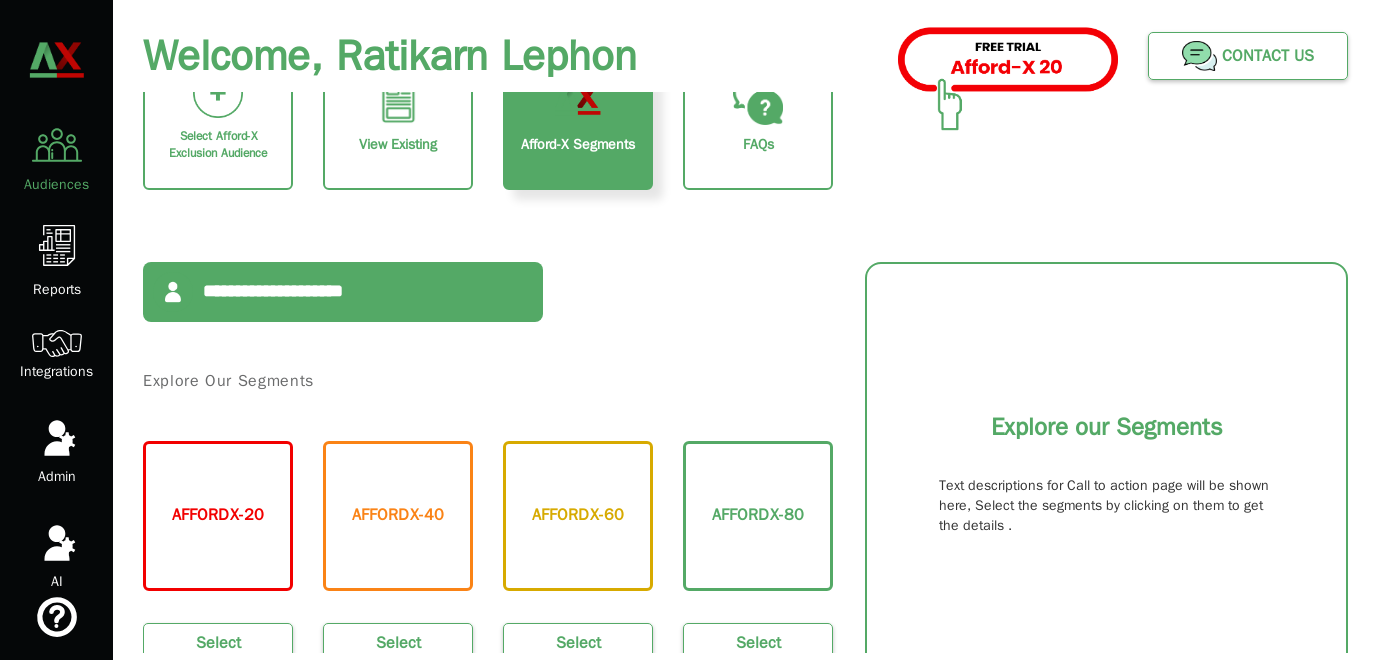 scroll, scrollTop: 207, scrollLeft: 0, axis: vertical 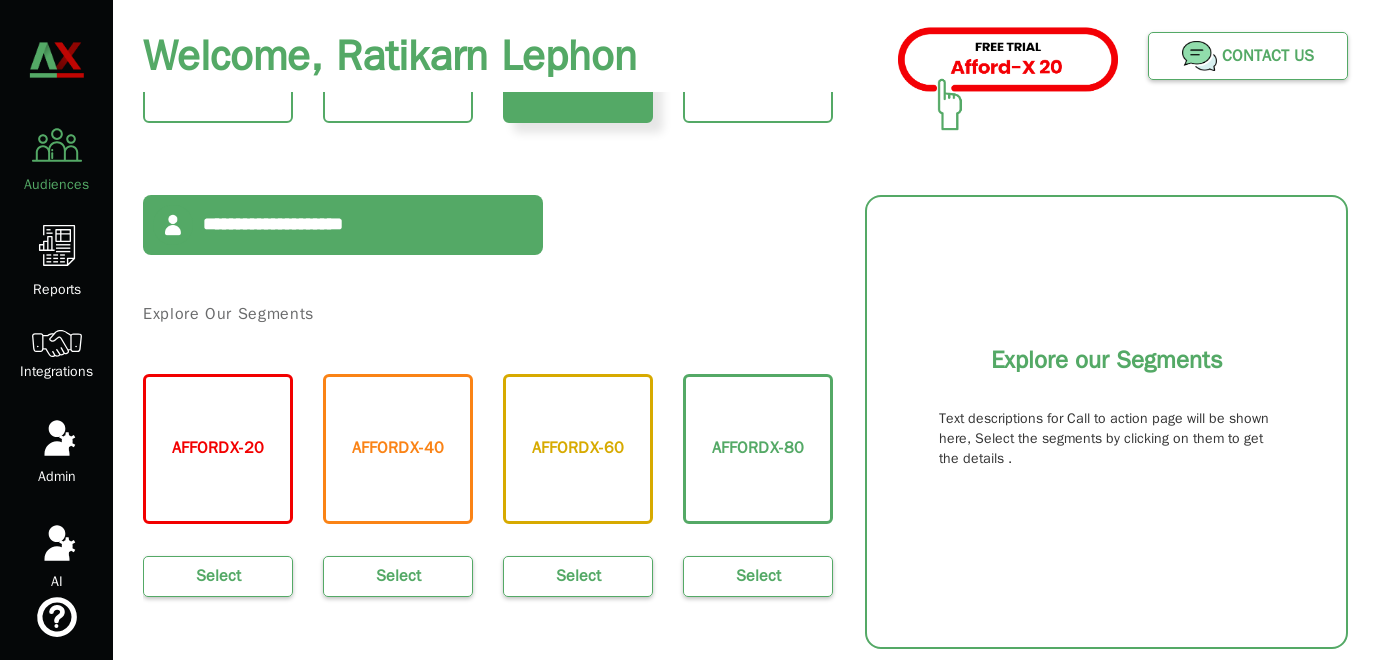 click on "**********" at bounding box center (488, 422) 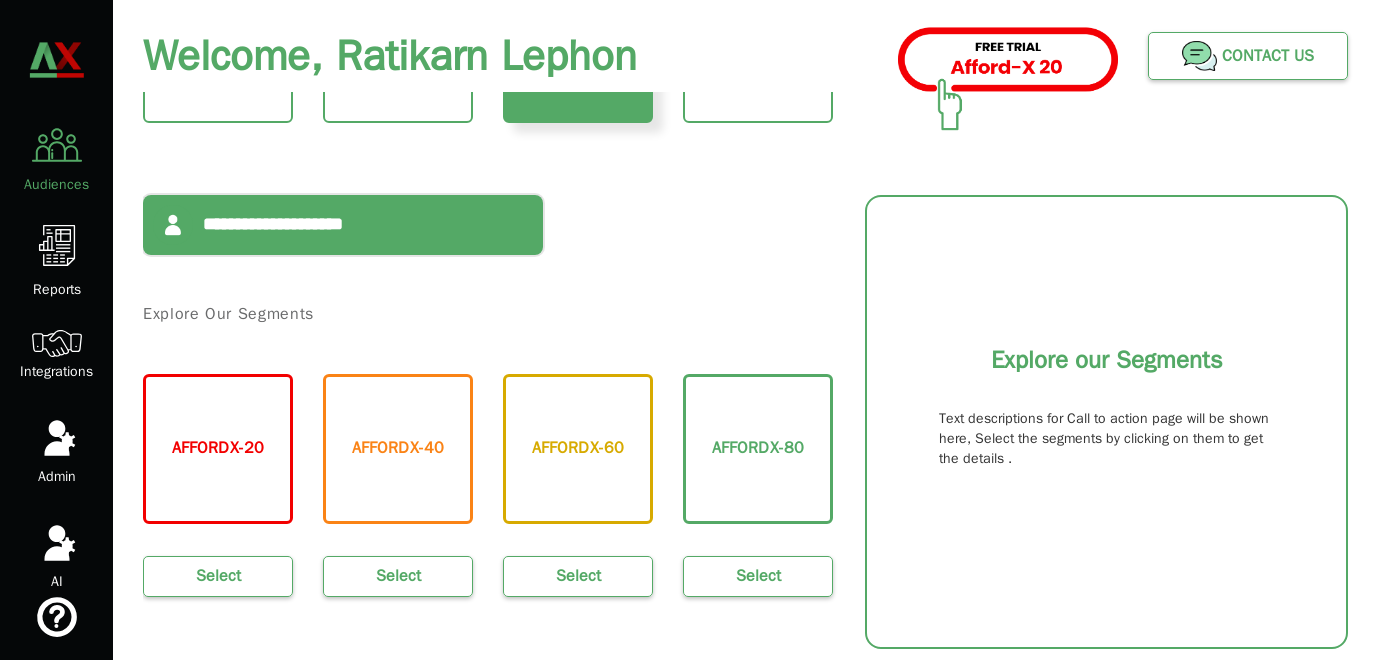 click on "**********" at bounding box center [343, 225] 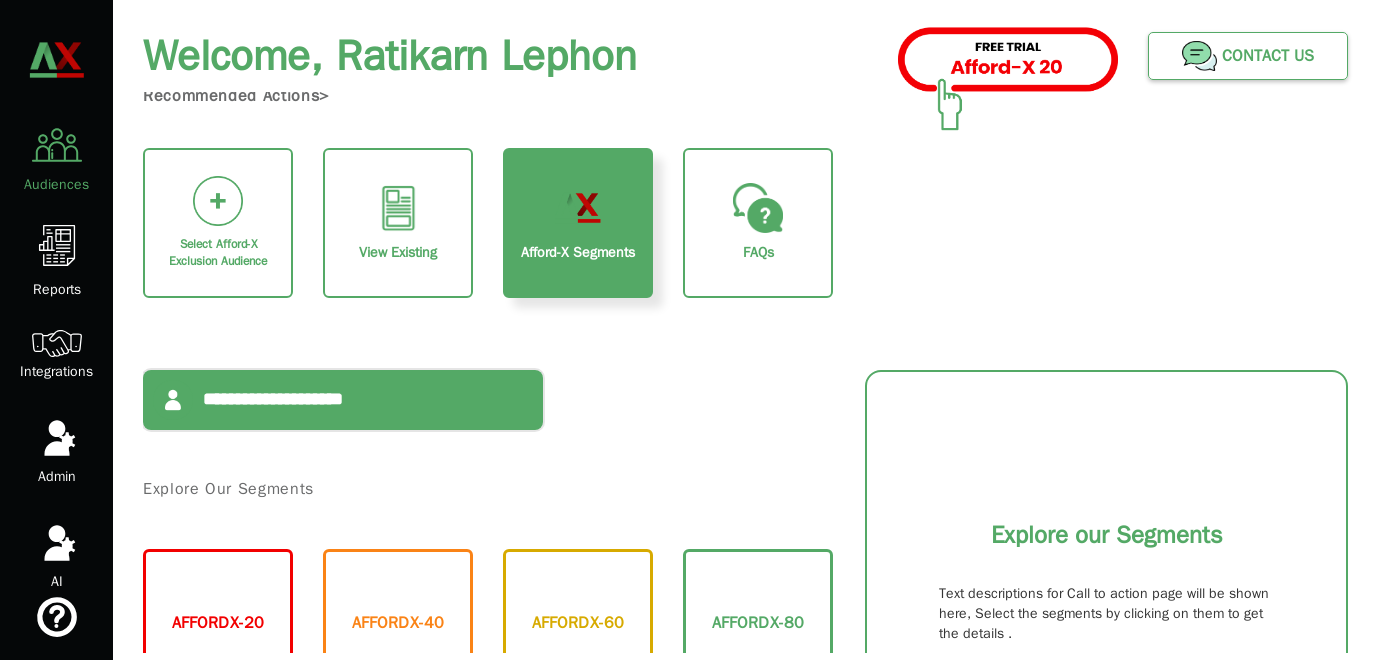 scroll, scrollTop: 8, scrollLeft: 0, axis: vertical 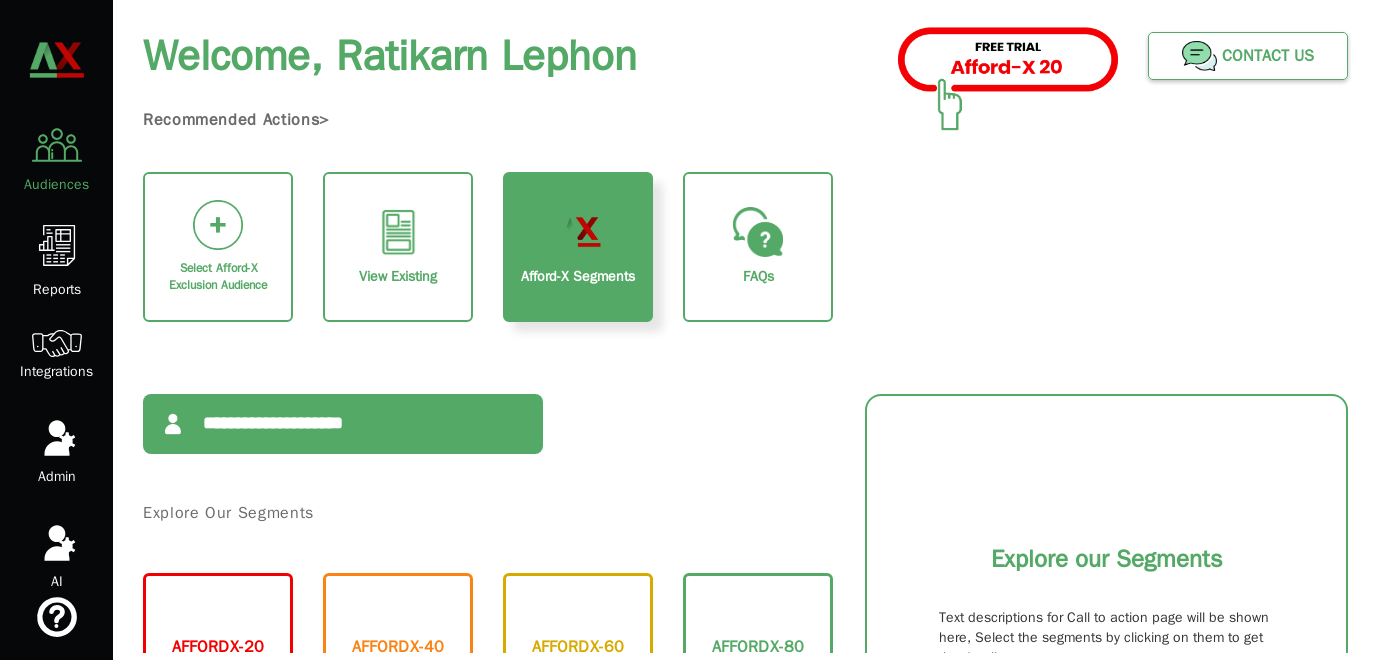 click at bounding box center [57, 343] 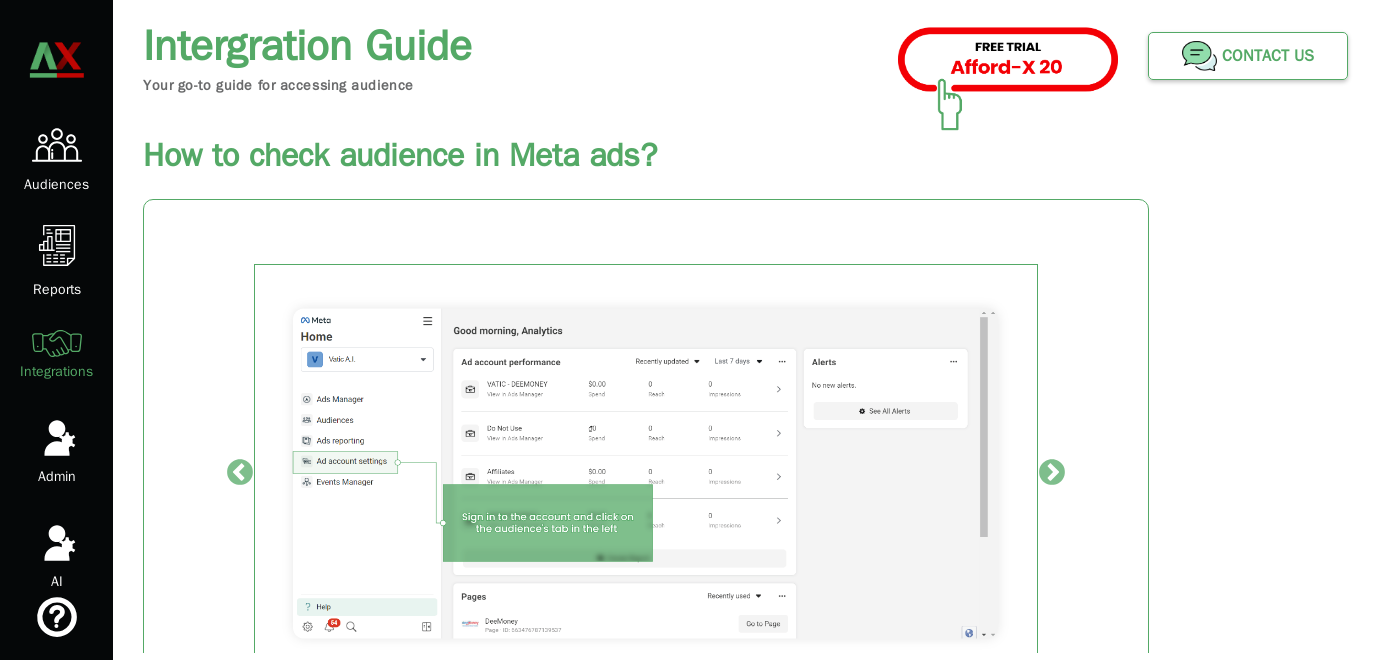 click at bounding box center [57, 145] 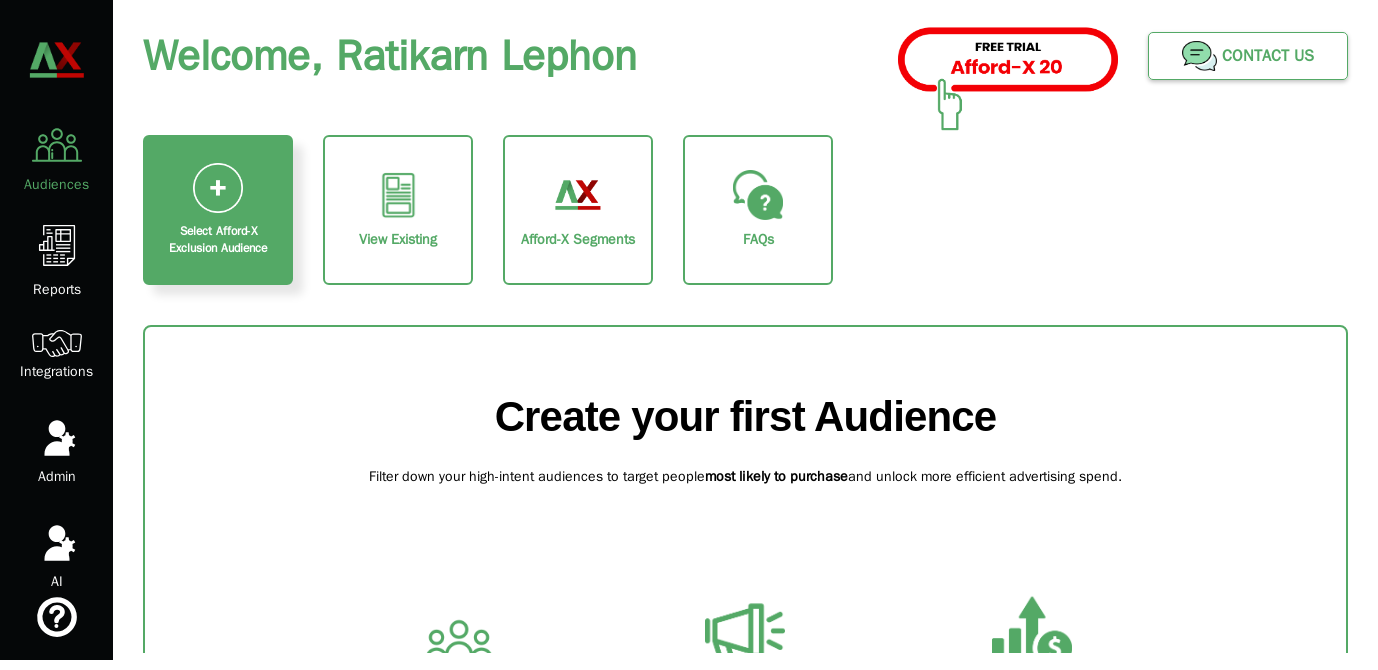 scroll, scrollTop: 0, scrollLeft: 0, axis: both 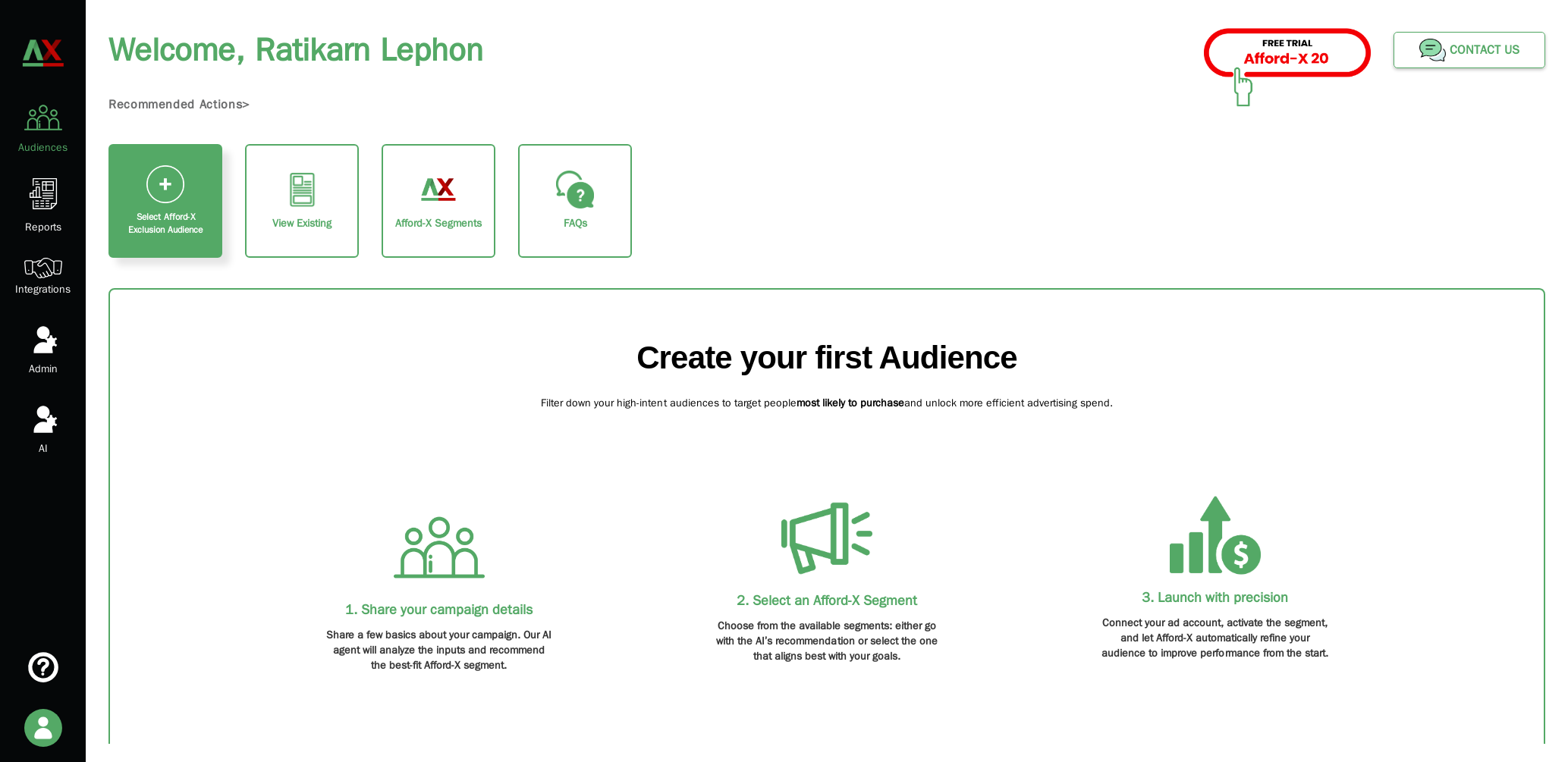 click at bounding box center [165, 184] 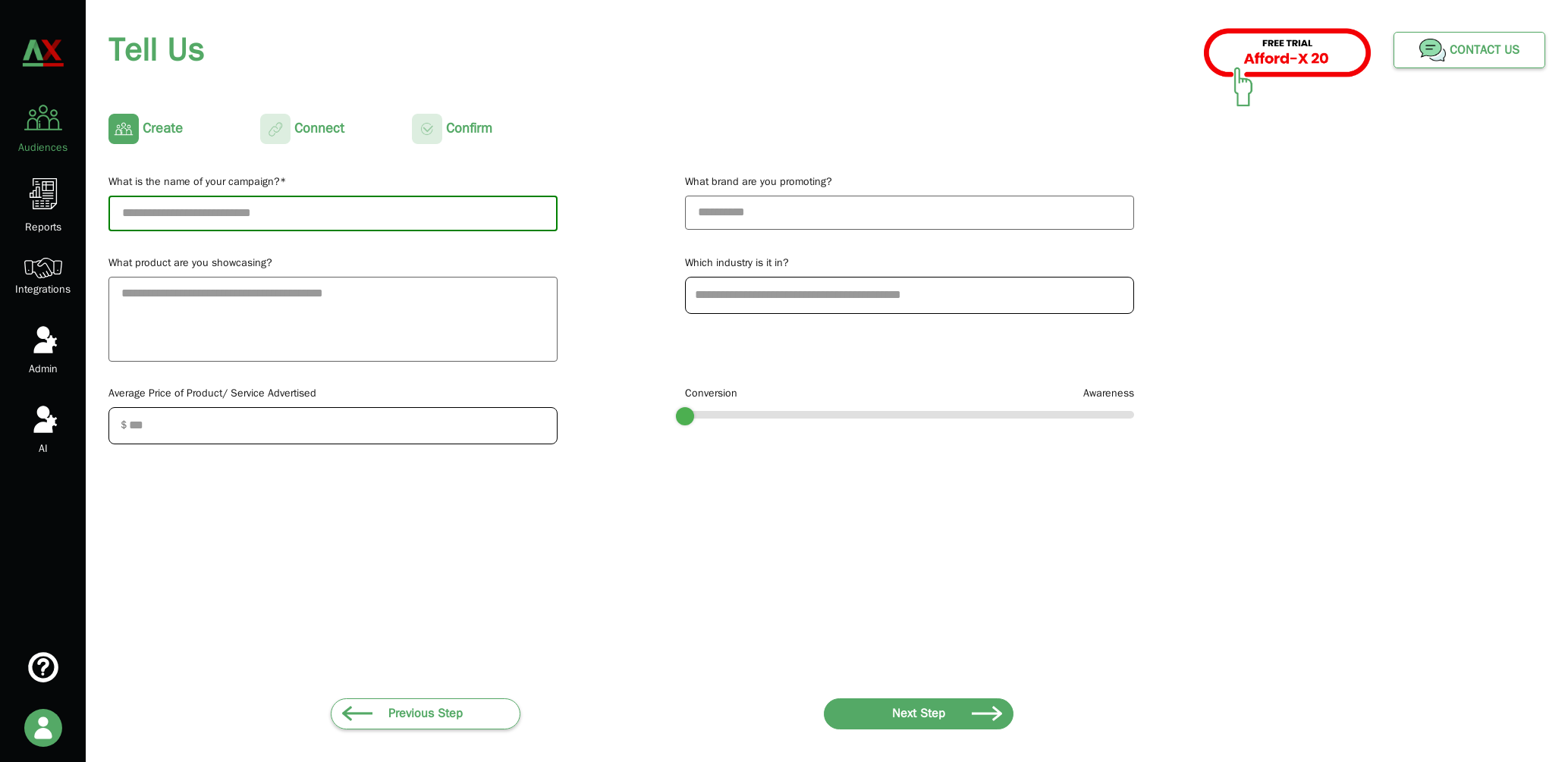 click at bounding box center [333, 213] 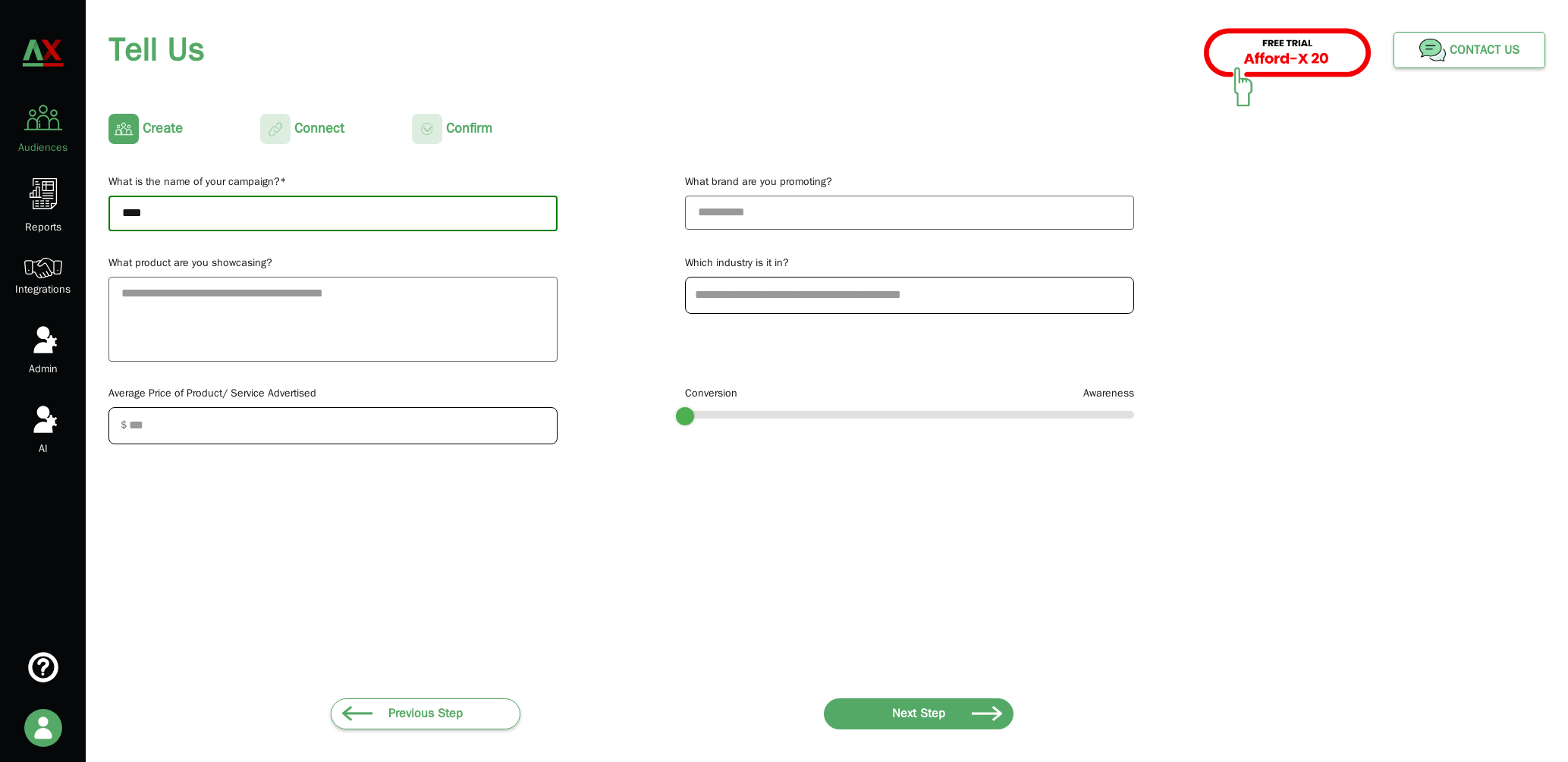 type on "****" 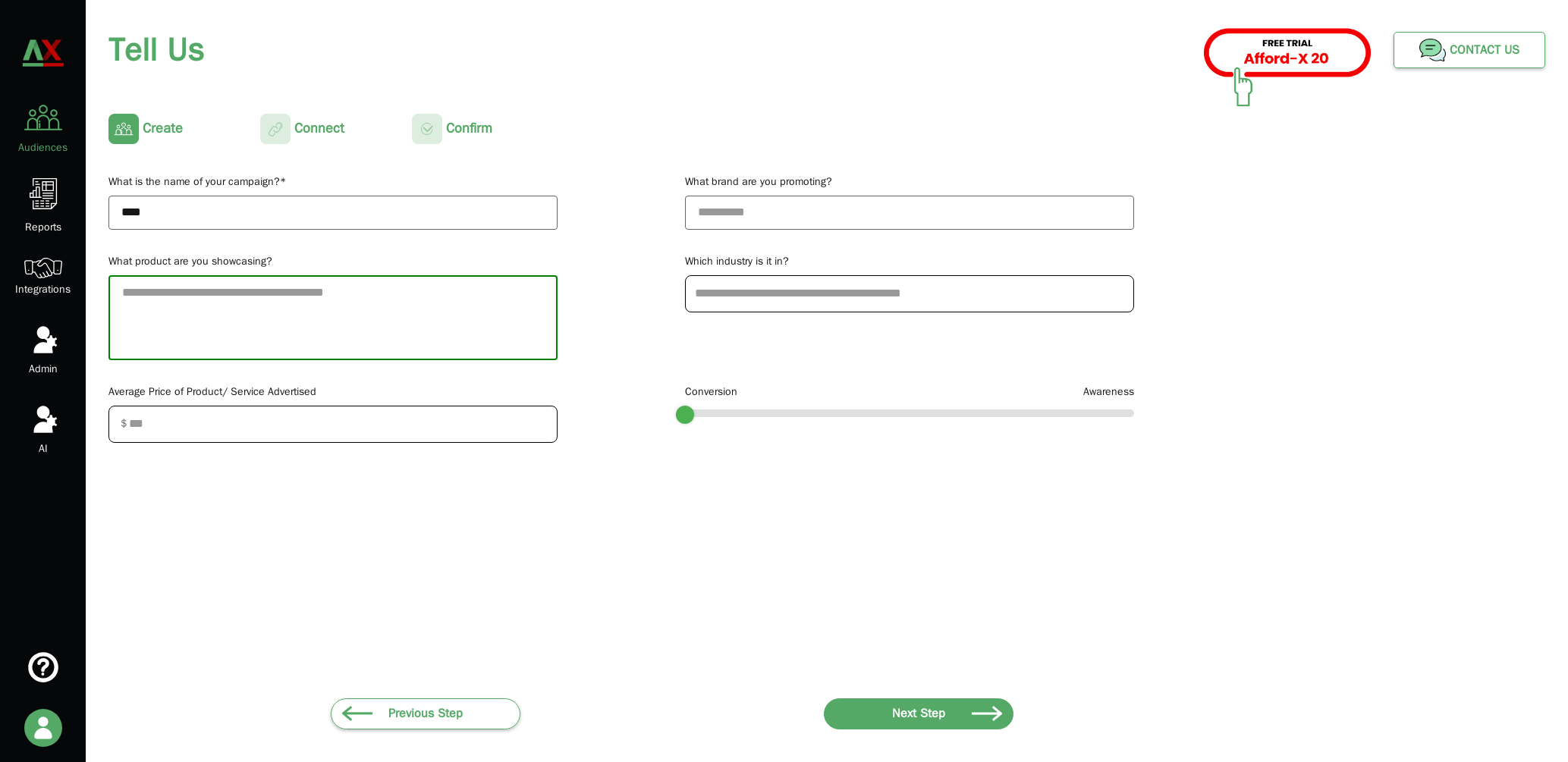 click at bounding box center [333, 318] 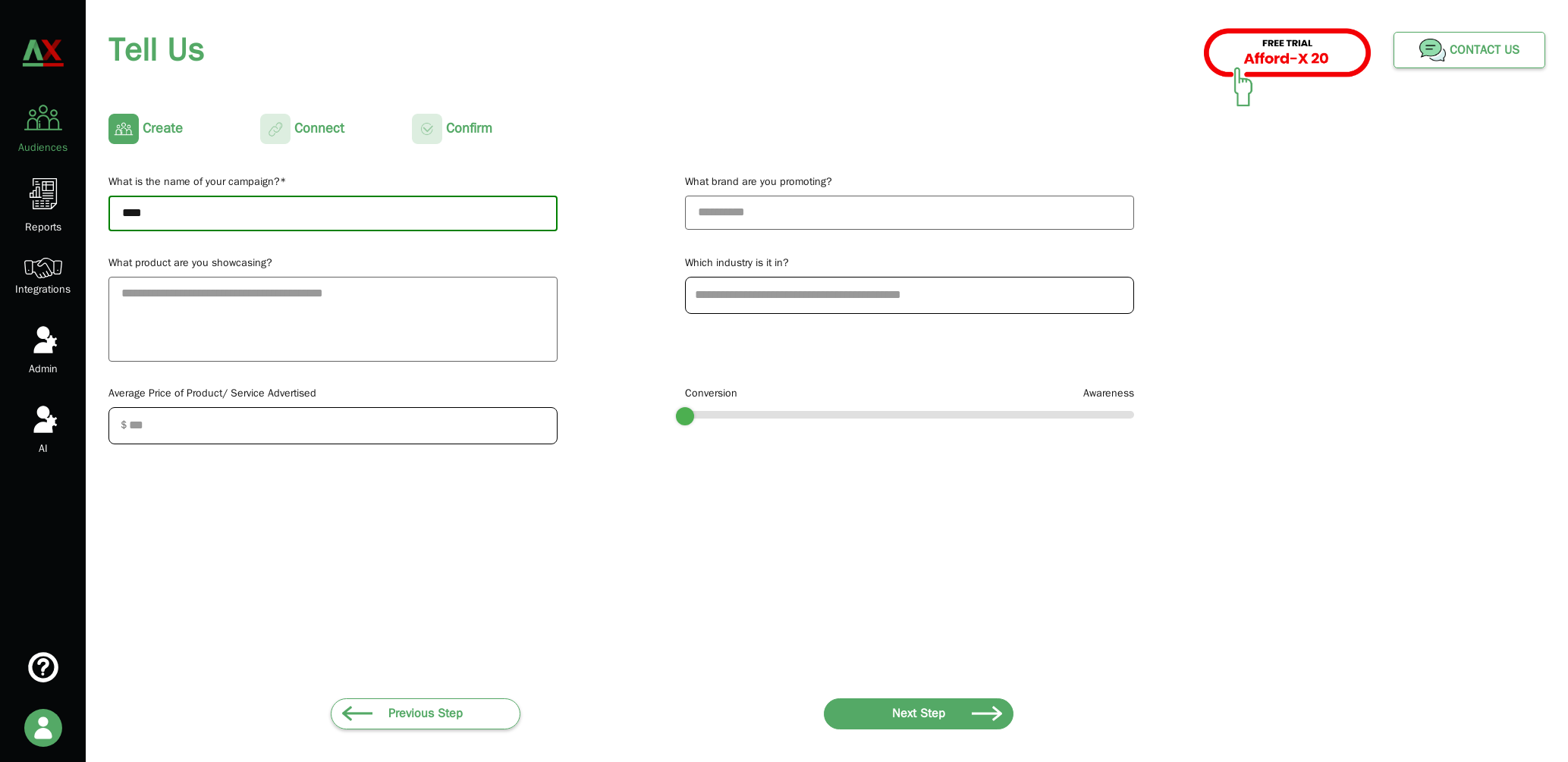 drag, startPoint x: 226, startPoint y: 209, endPoint x: 82, endPoint y: 212, distance: 144.0312 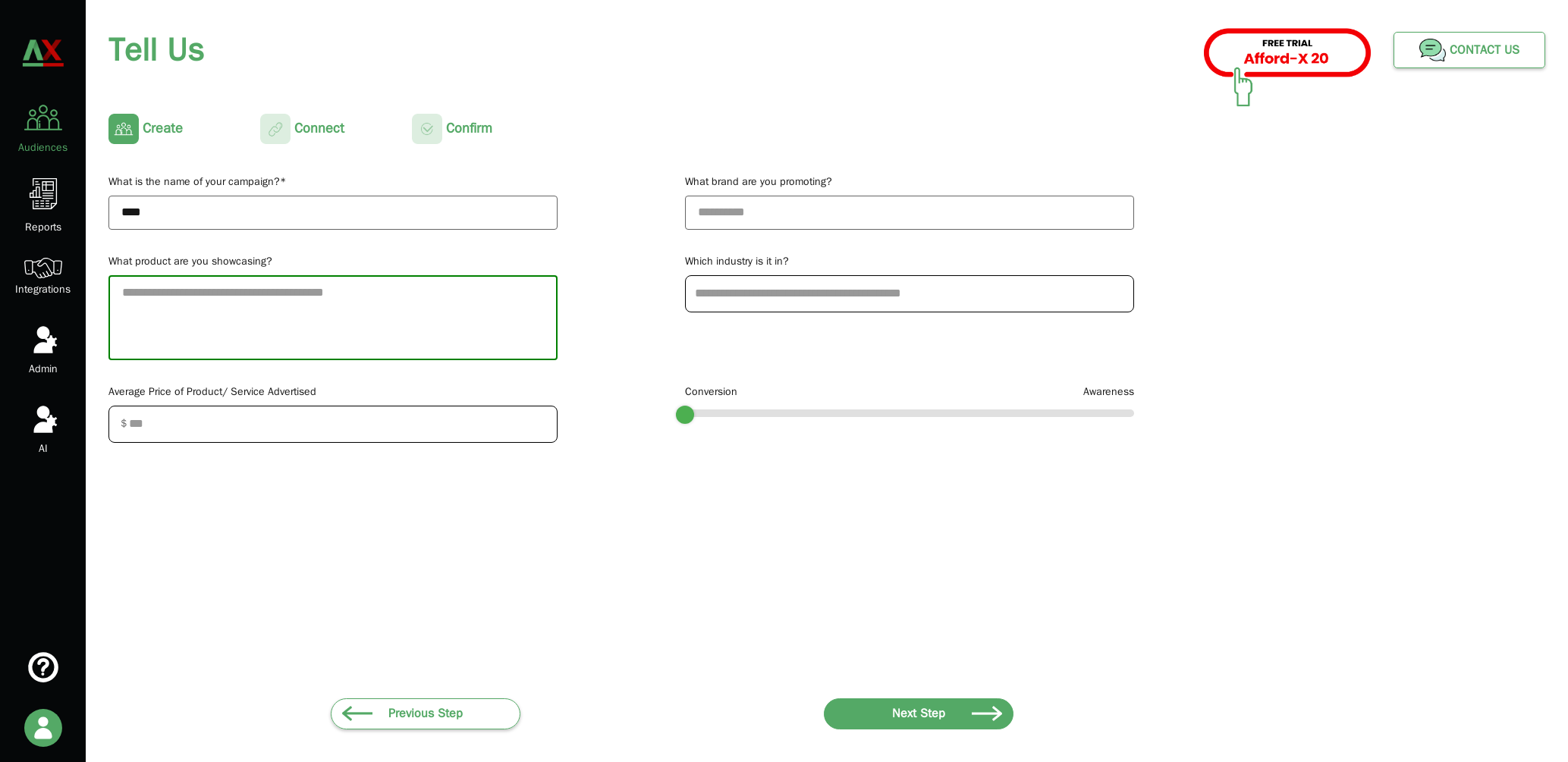 click at bounding box center [333, 318] 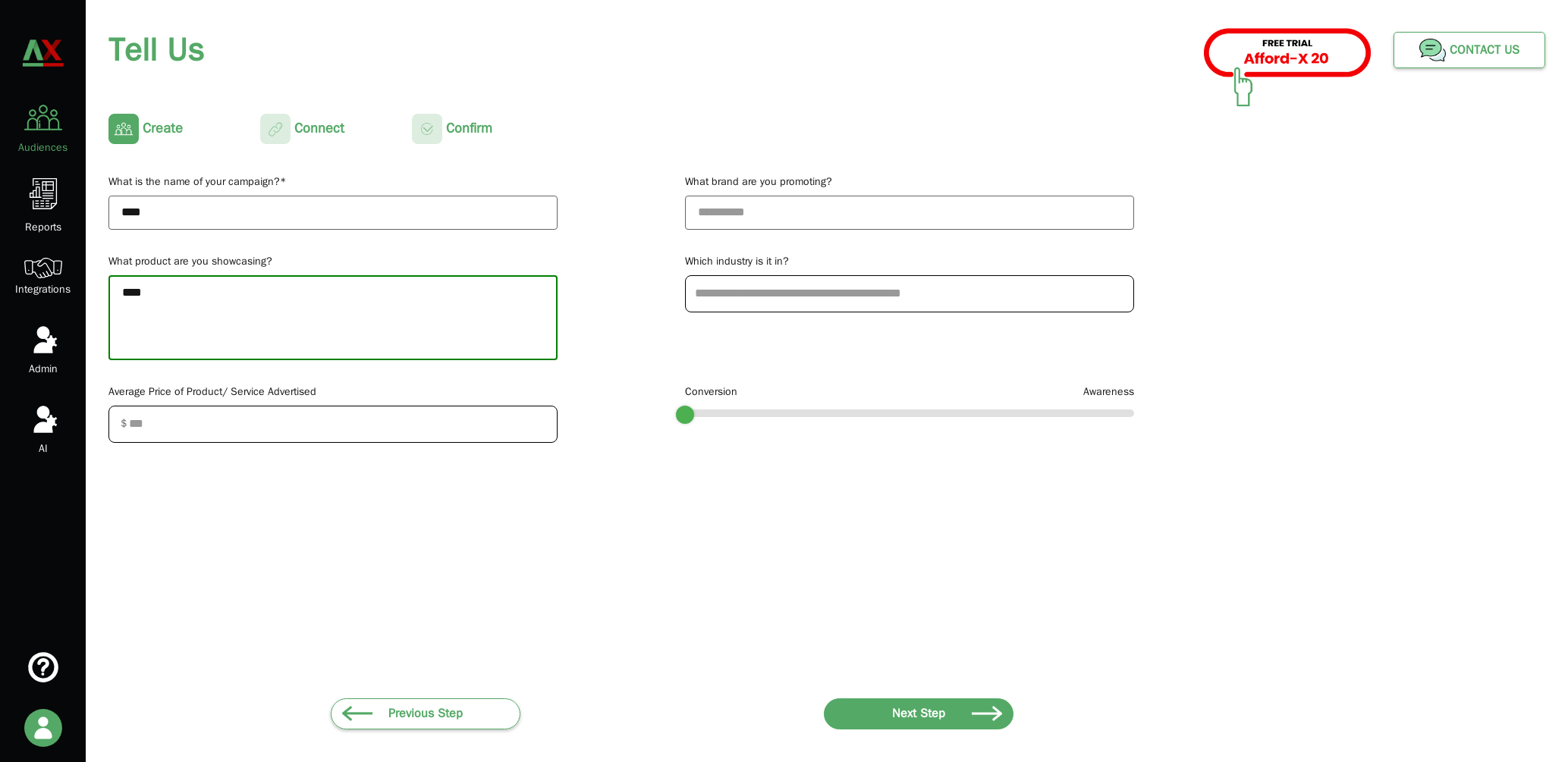 type on "****" 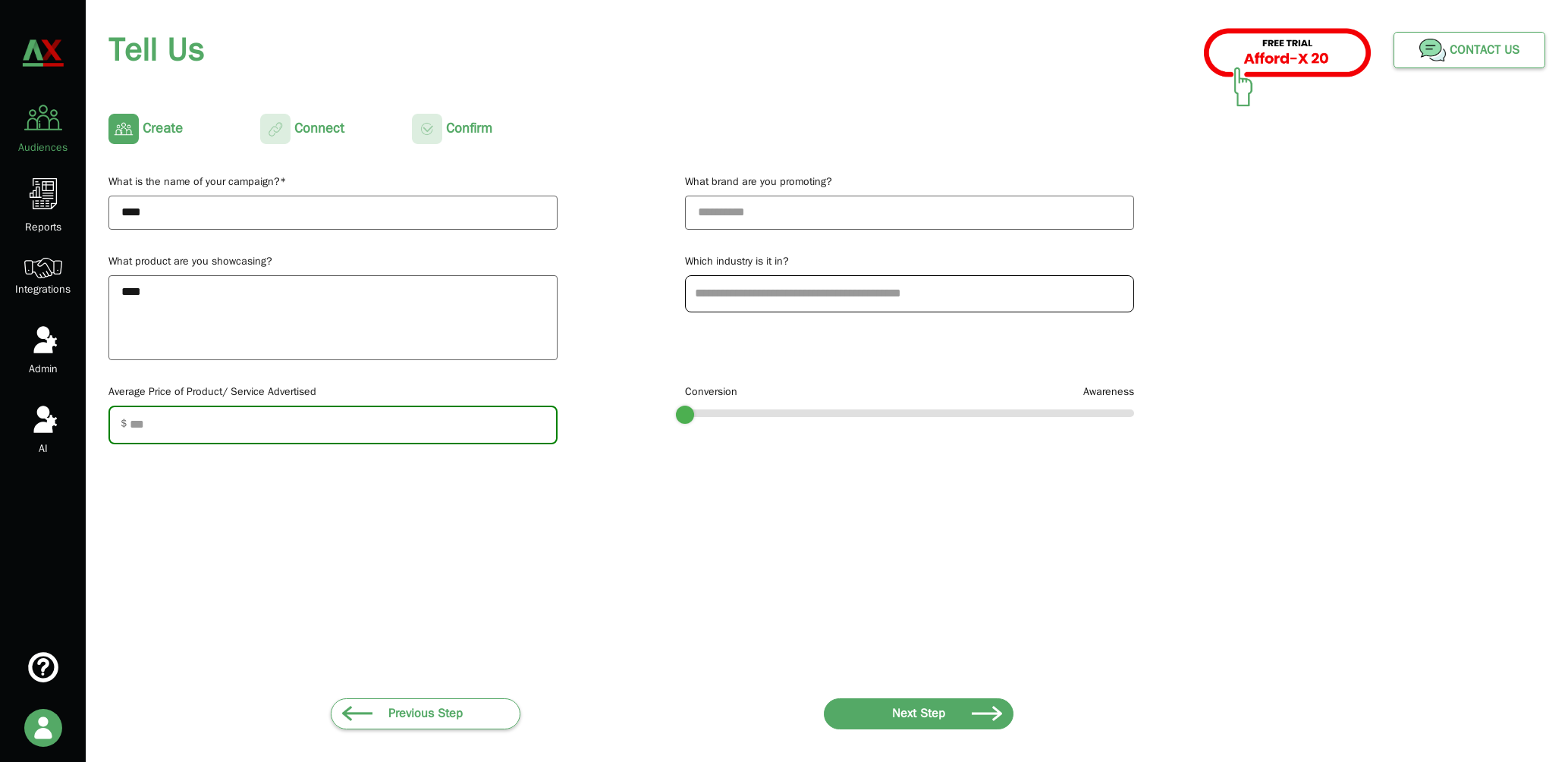 click at bounding box center (333, 425) 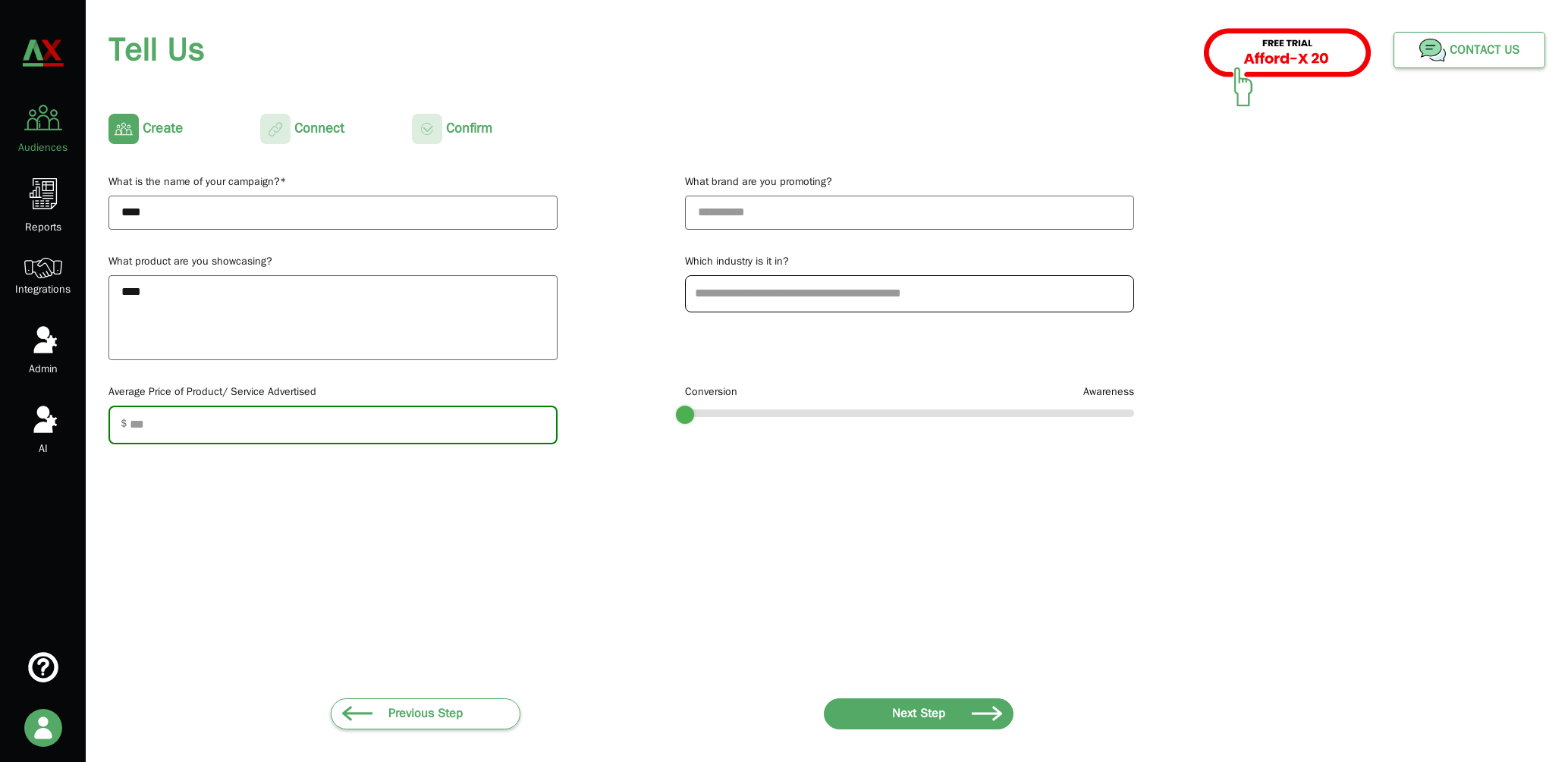 type on "***" 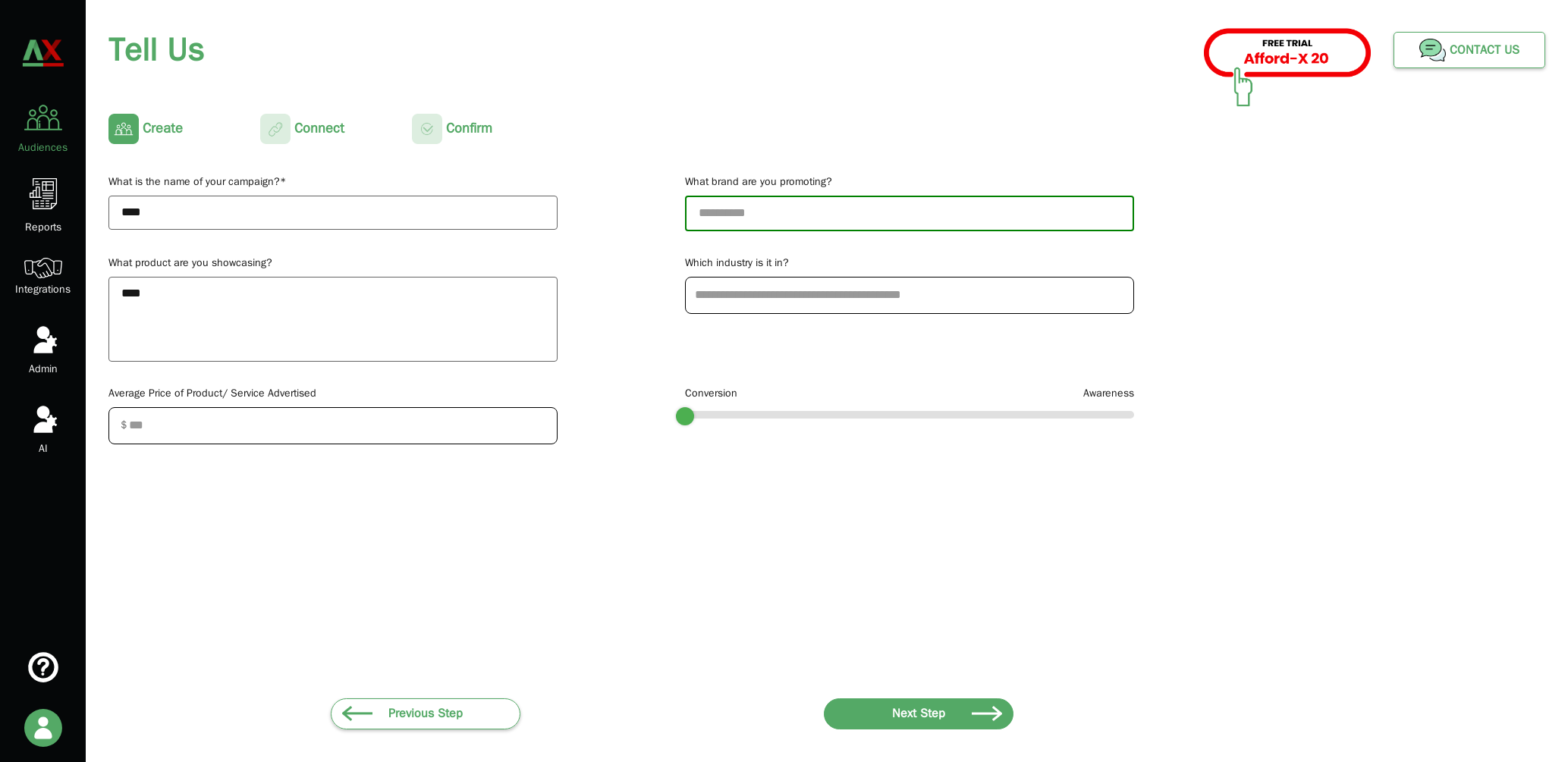 click at bounding box center [910, 213] 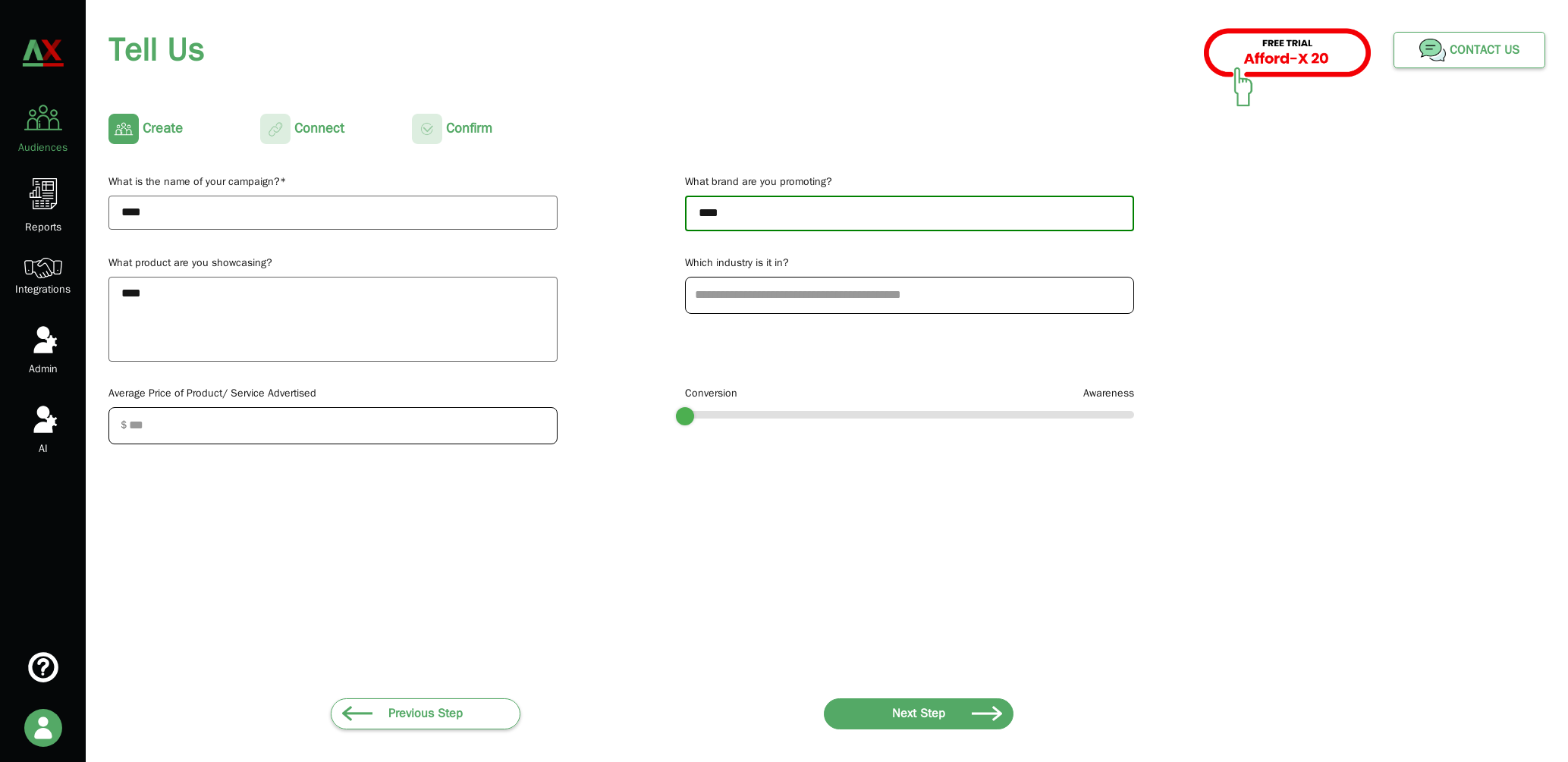 type on "****" 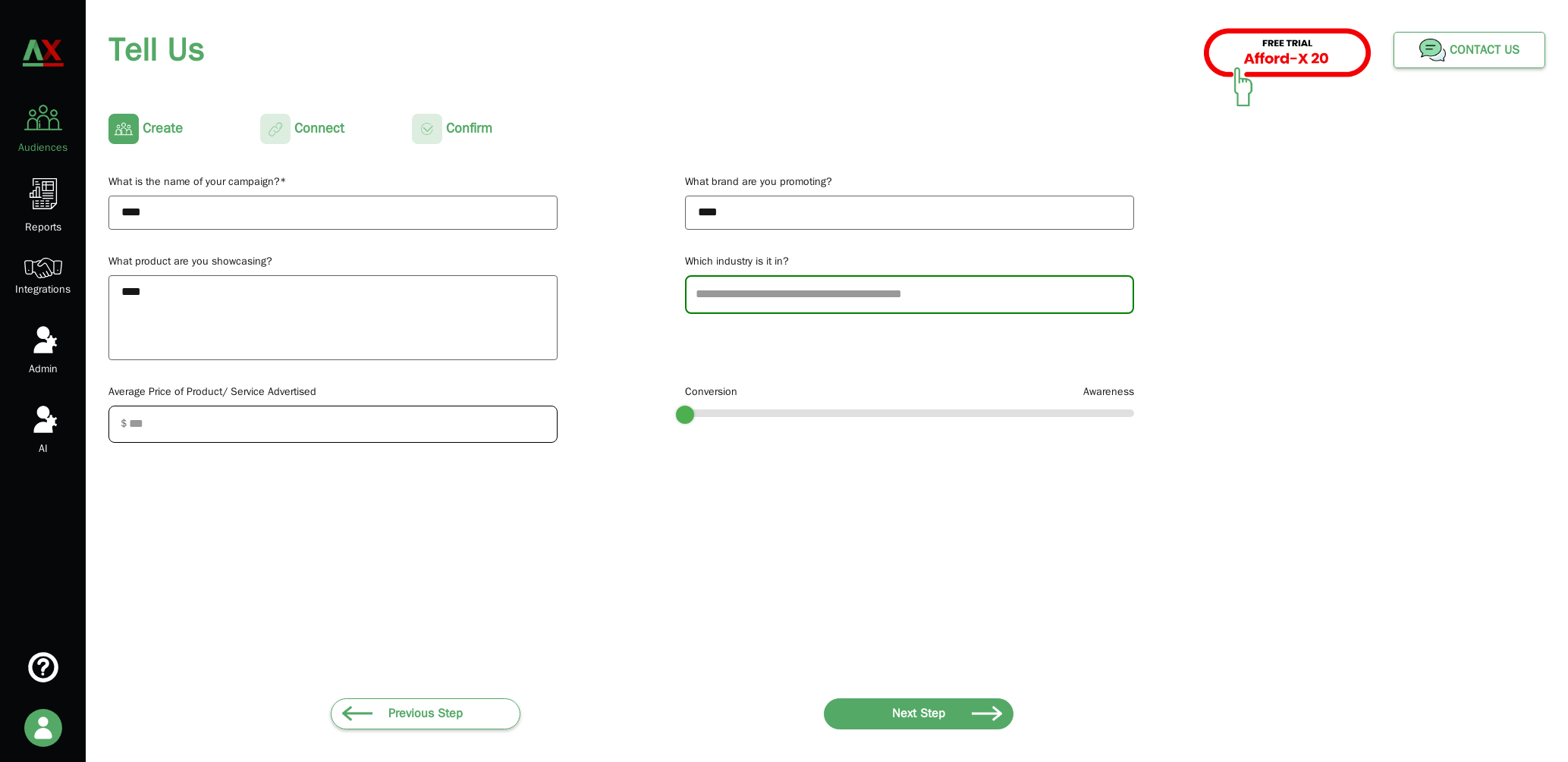 click at bounding box center (910, 294) 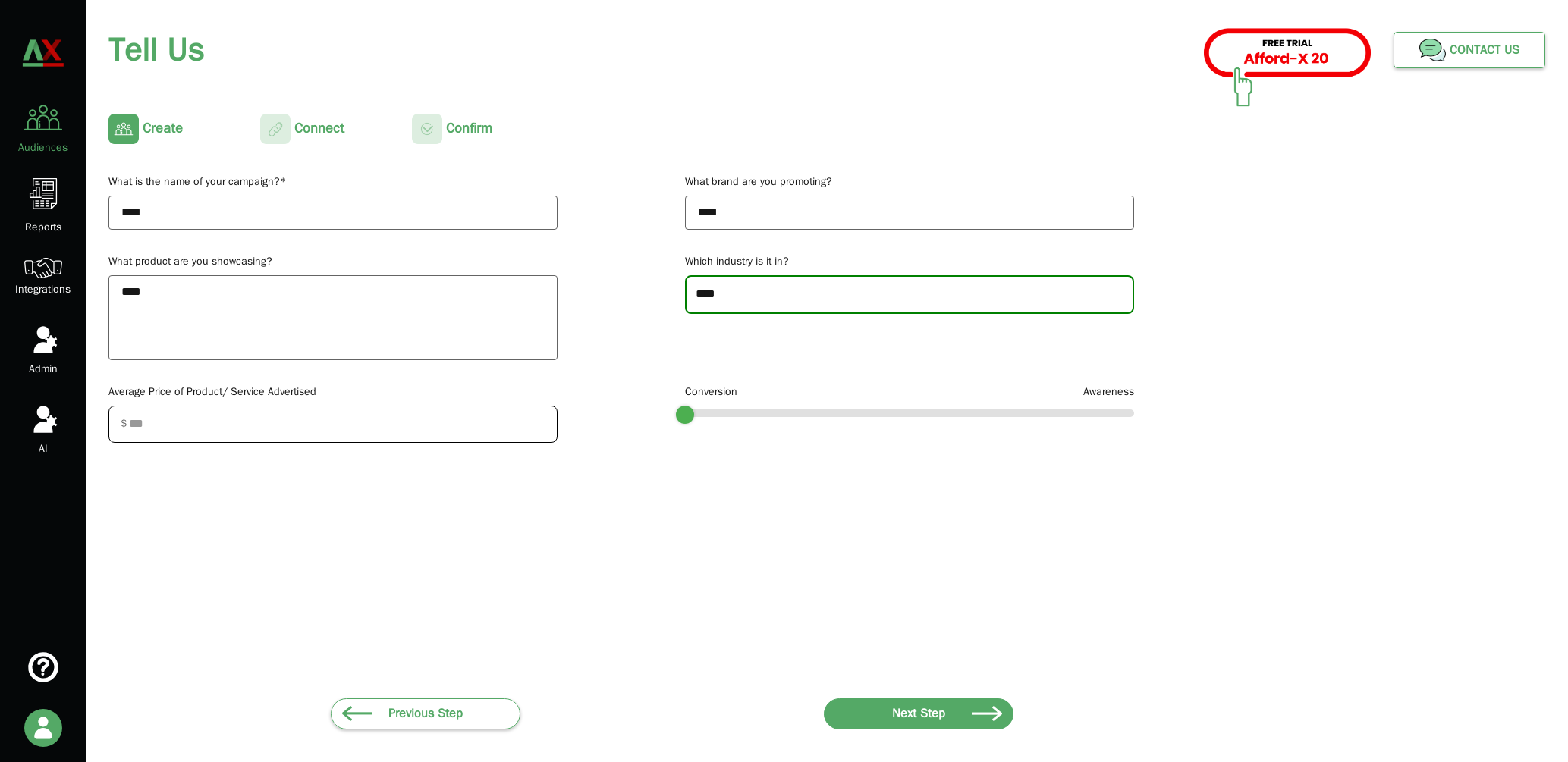 type on "****" 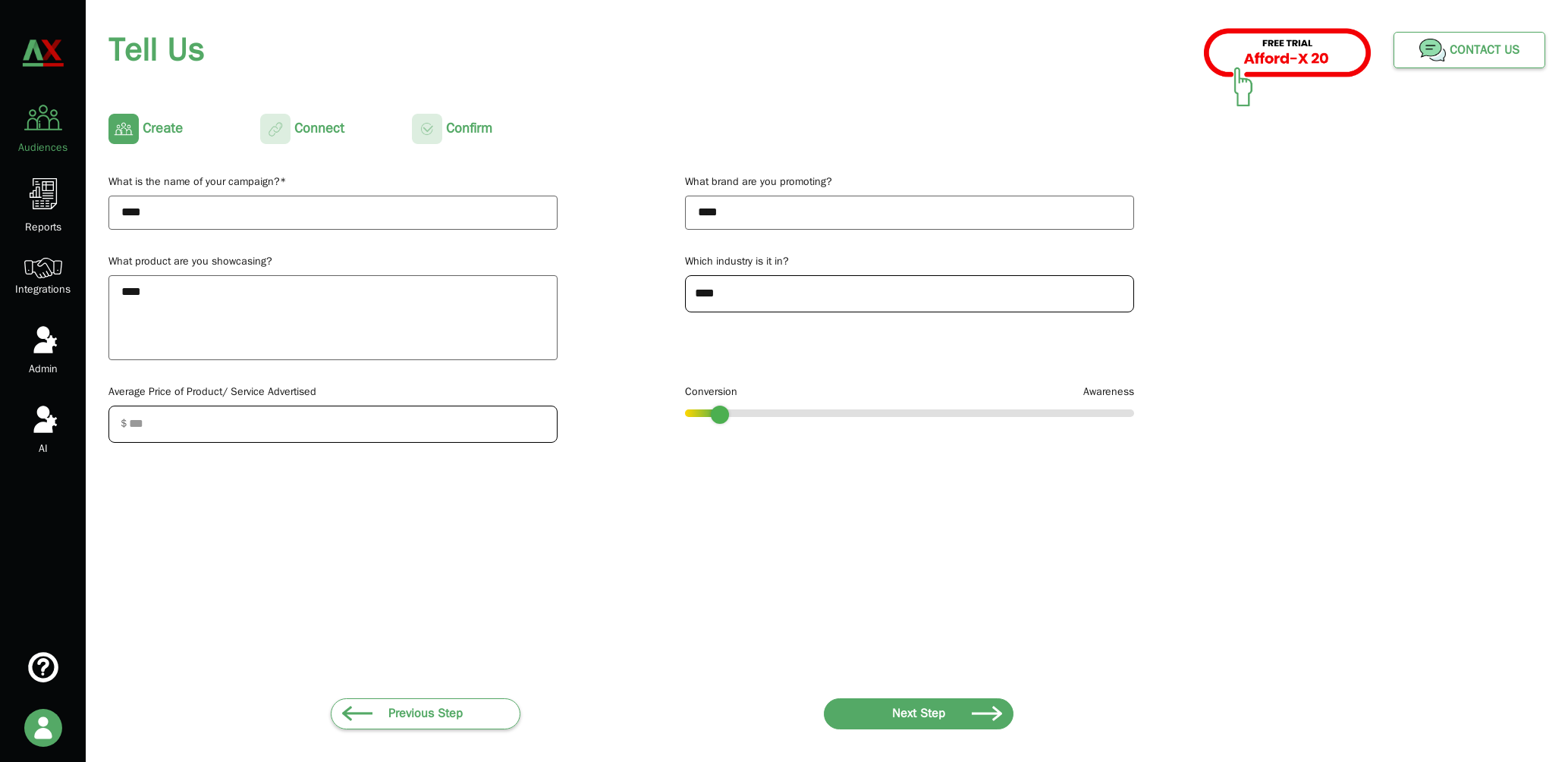 drag, startPoint x: 691, startPoint y: 410, endPoint x: 730, endPoint y: 410, distance: 39 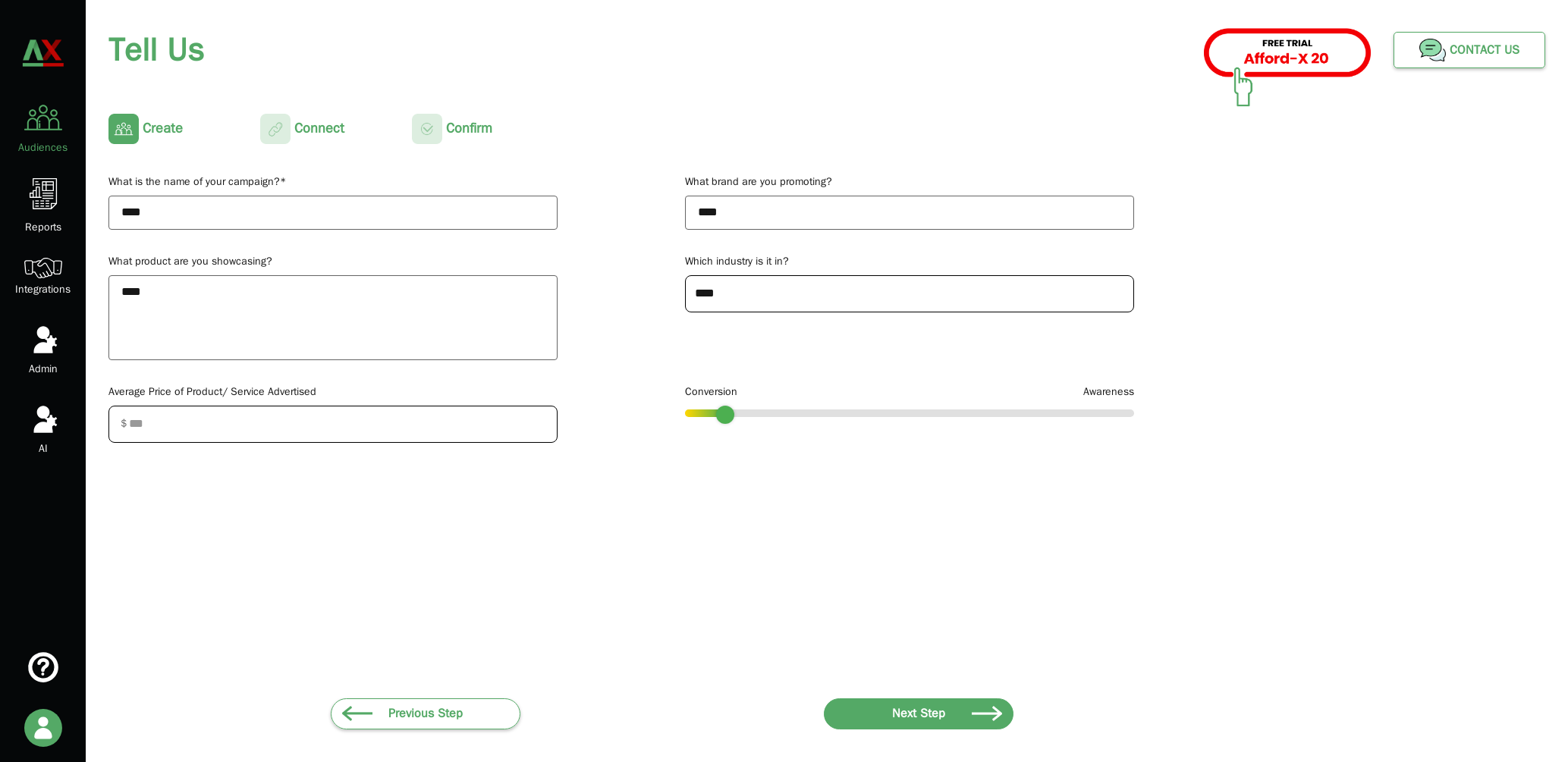 click on "Next Step" at bounding box center (919, 713) 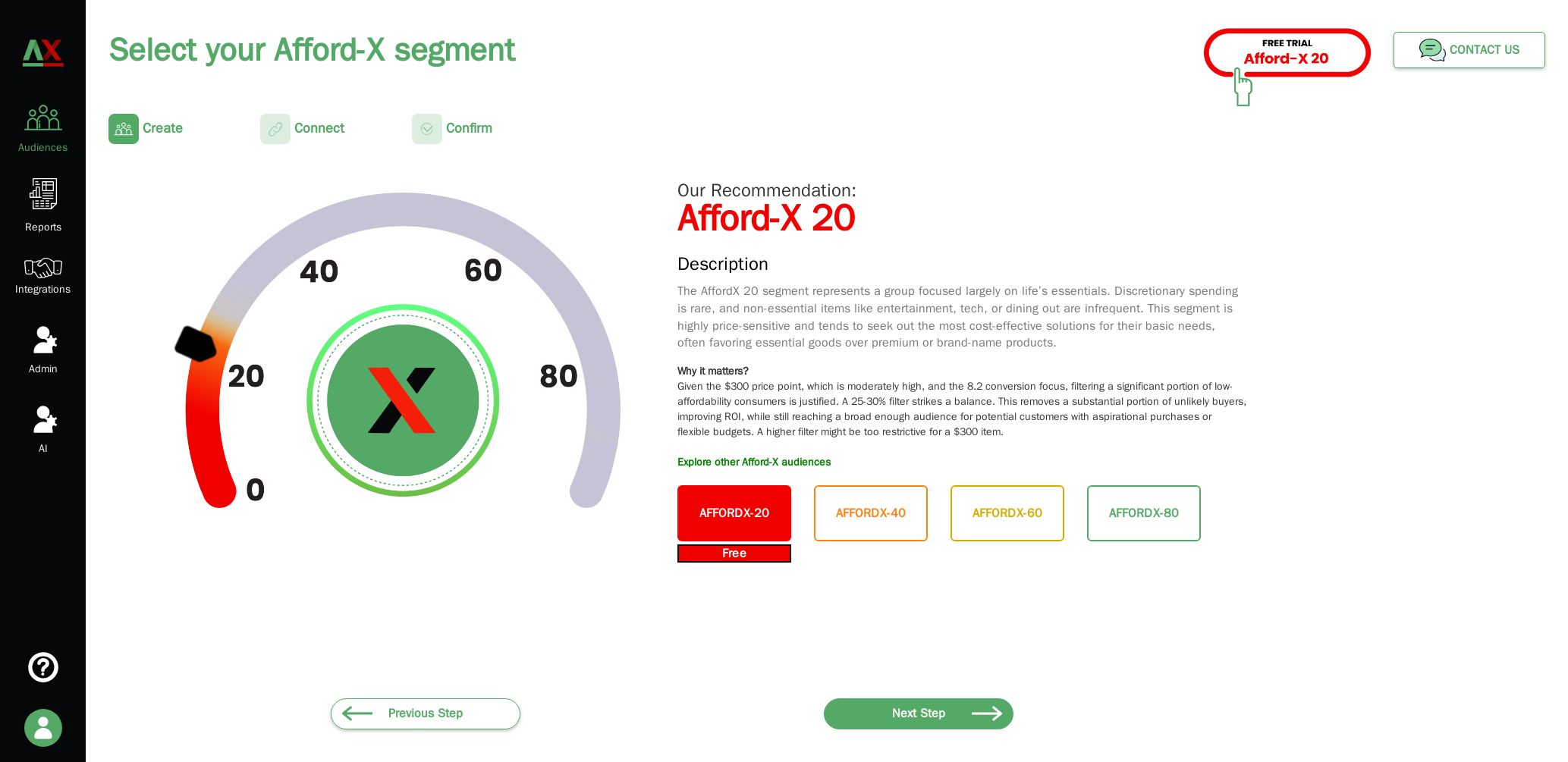 click on "AFFORDX-40" at bounding box center [871, 513] 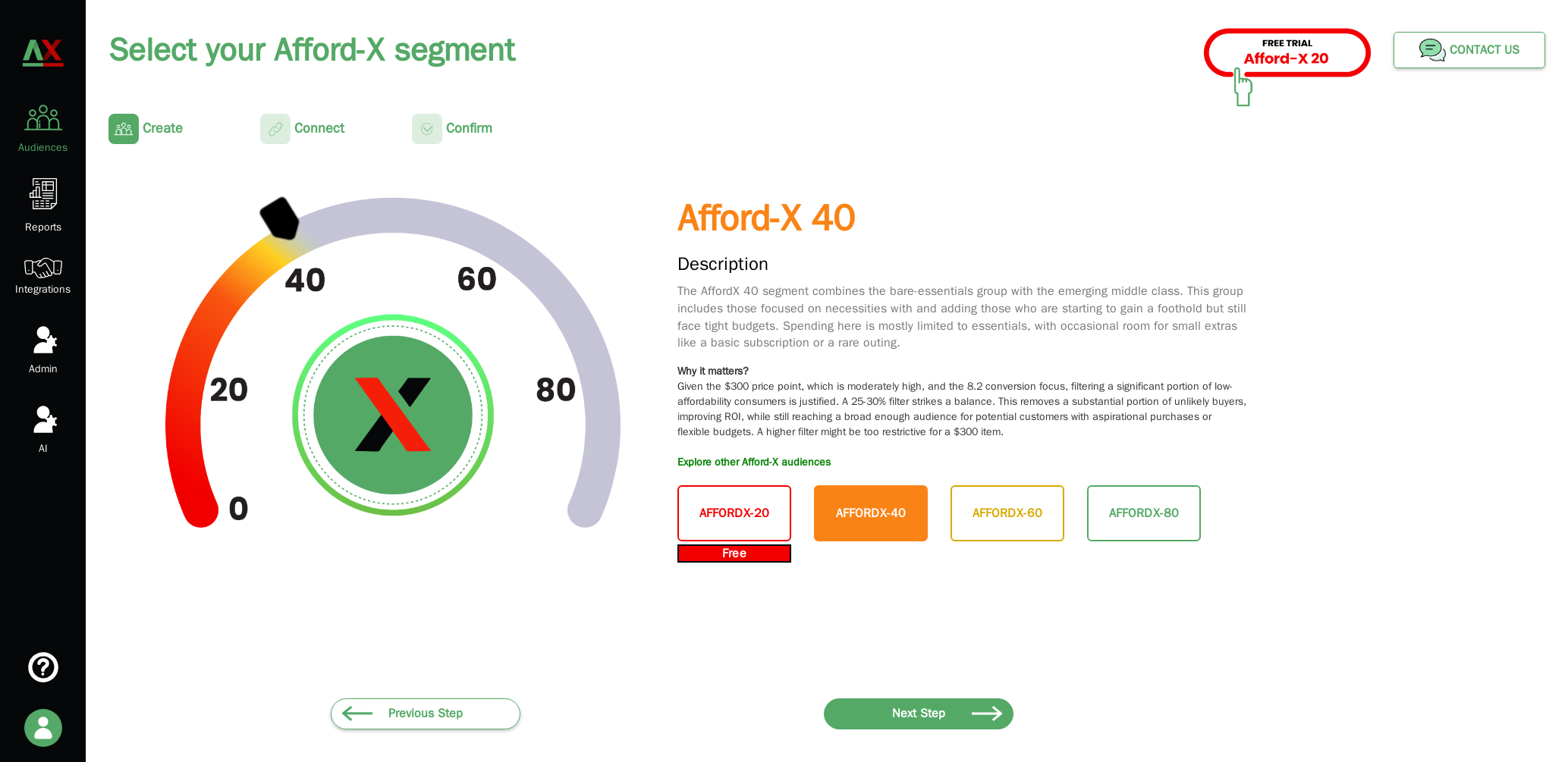 click on "Next Step" at bounding box center (919, 713) 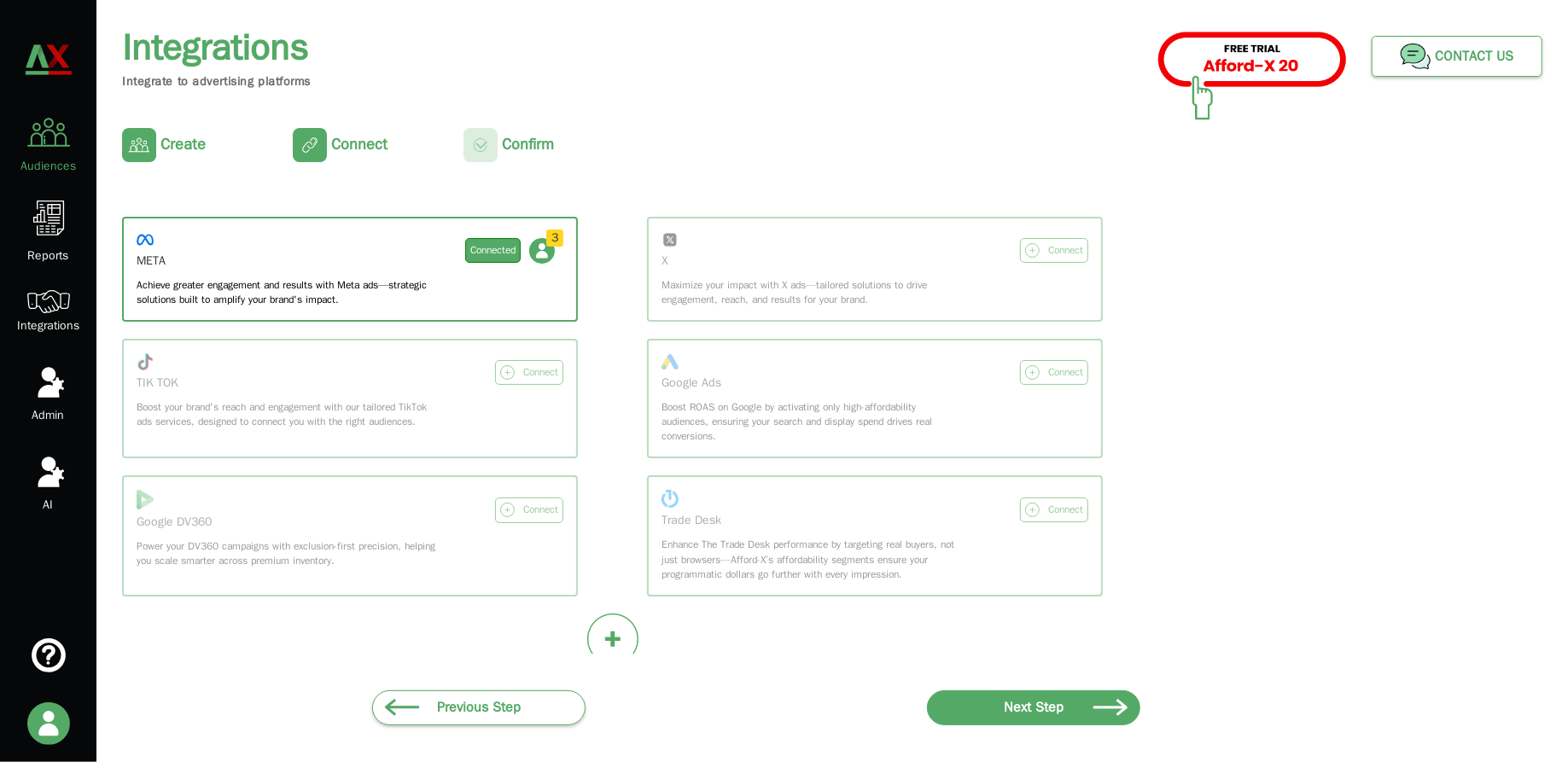 click on "Connected" at bounding box center [493, 250] 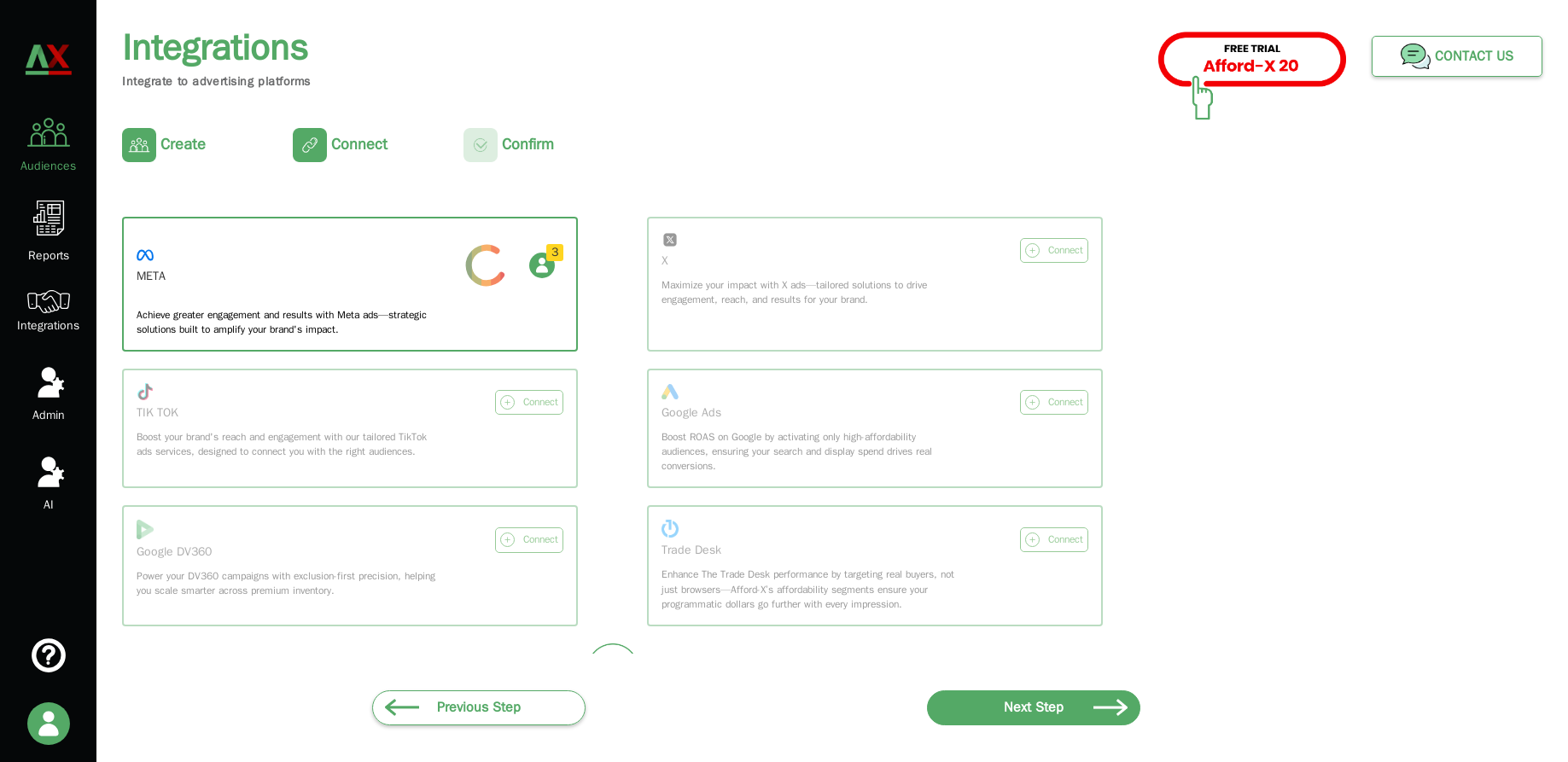 scroll, scrollTop: 0, scrollLeft: 0, axis: both 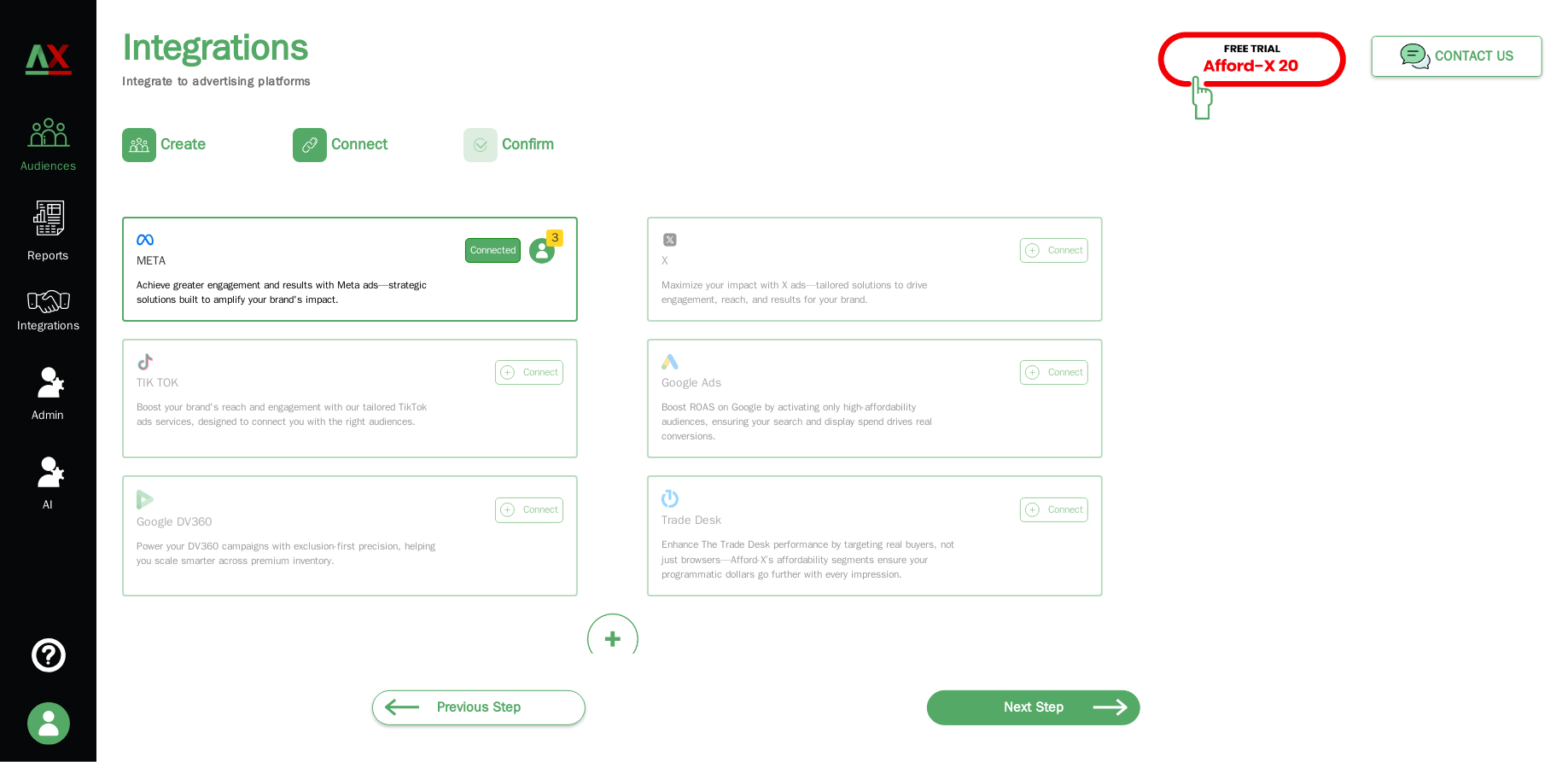 click at bounding box center (542, 251) 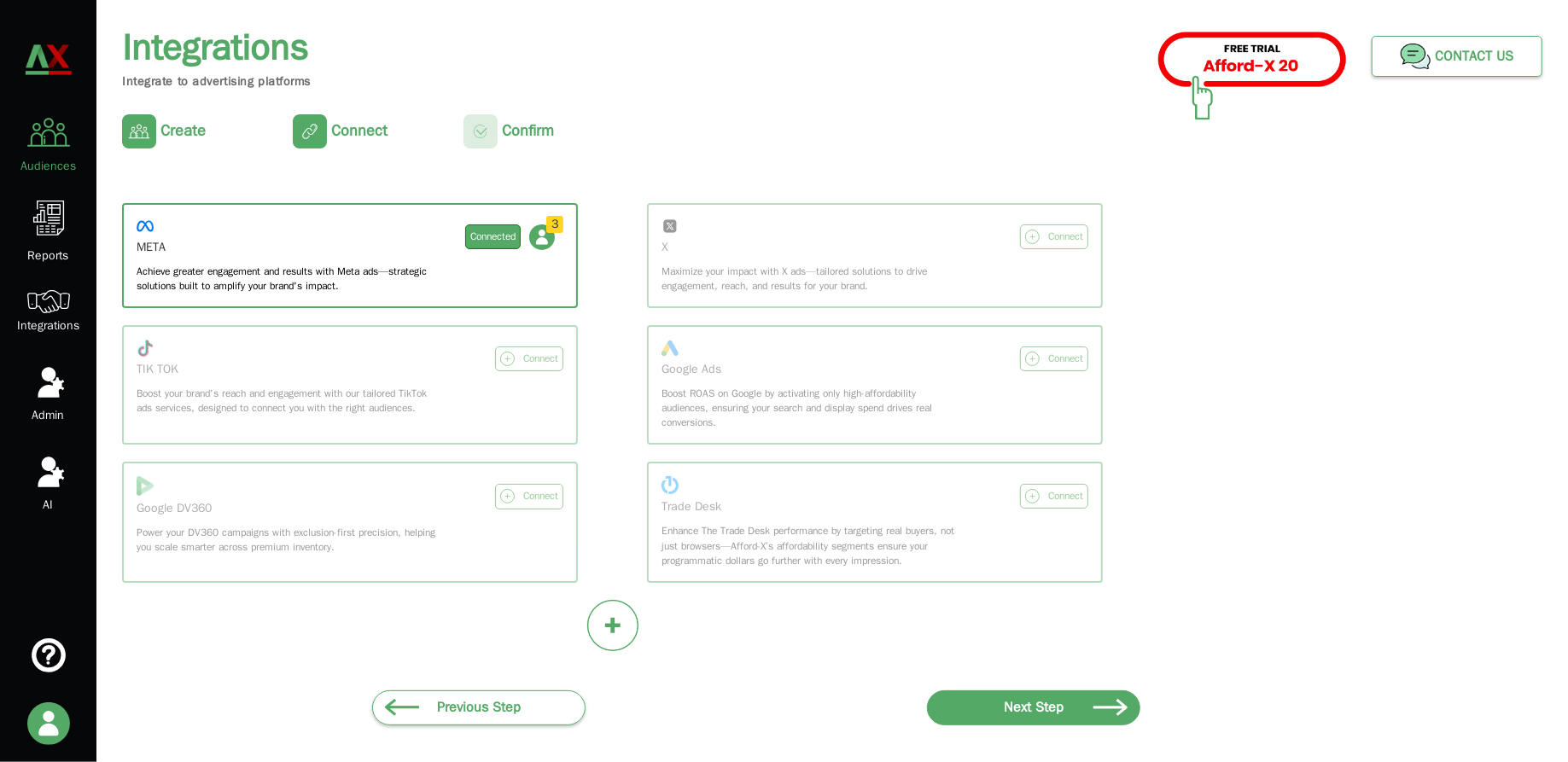 scroll, scrollTop: 17, scrollLeft: 0, axis: vertical 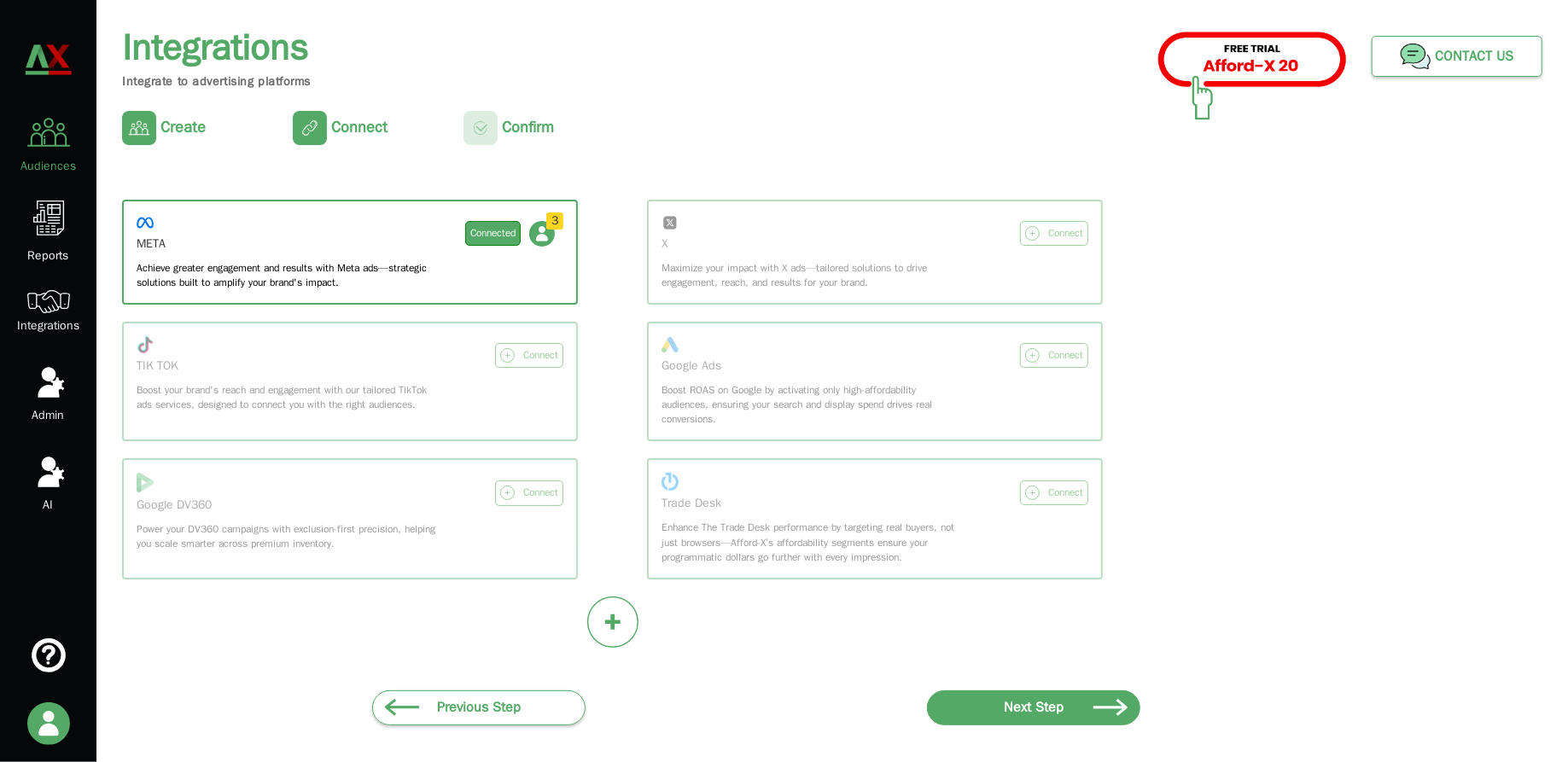 click at bounding box center [49, 471] 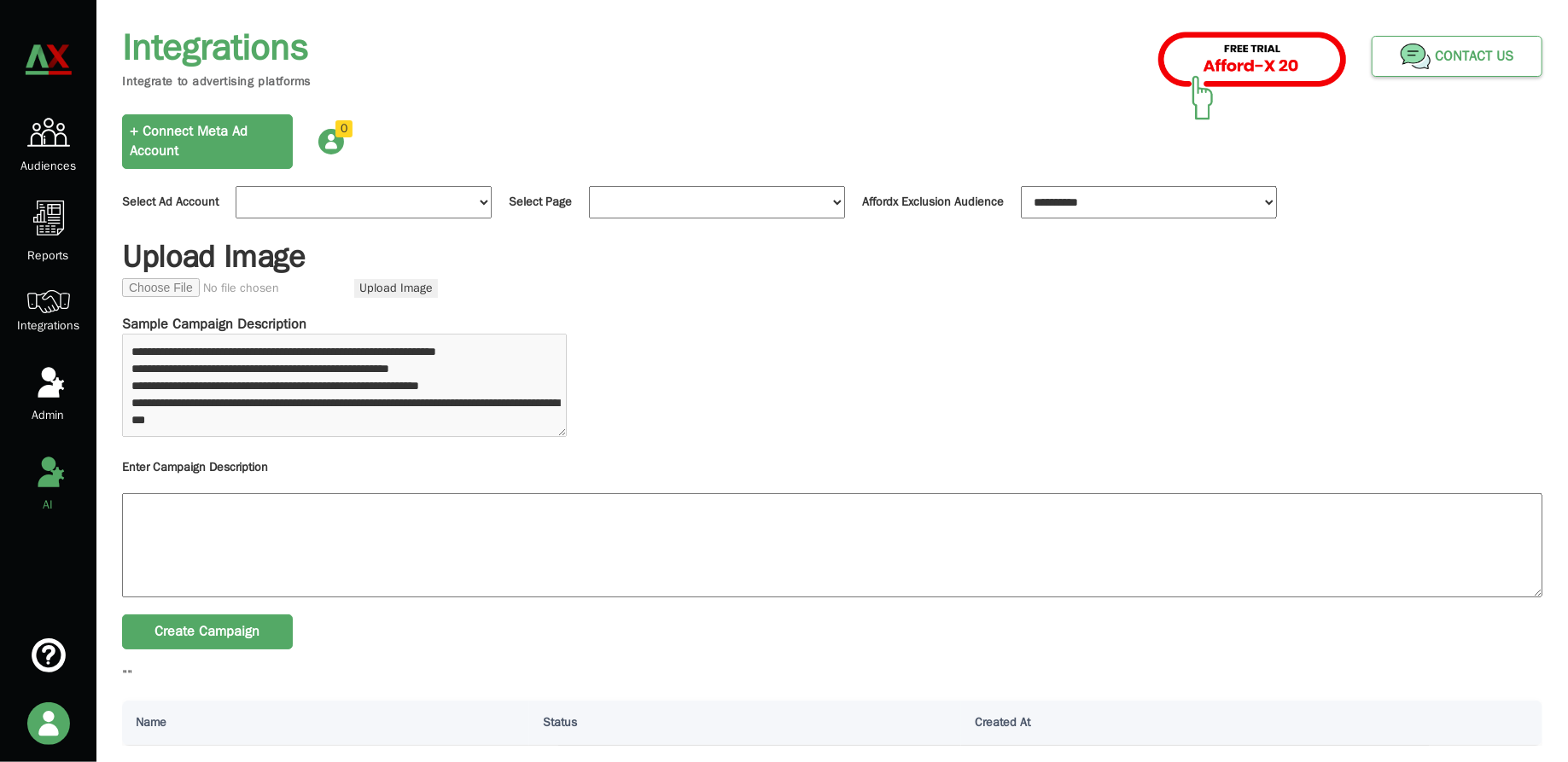 scroll, scrollTop: 11, scrollLeft: 0, axis: vertical 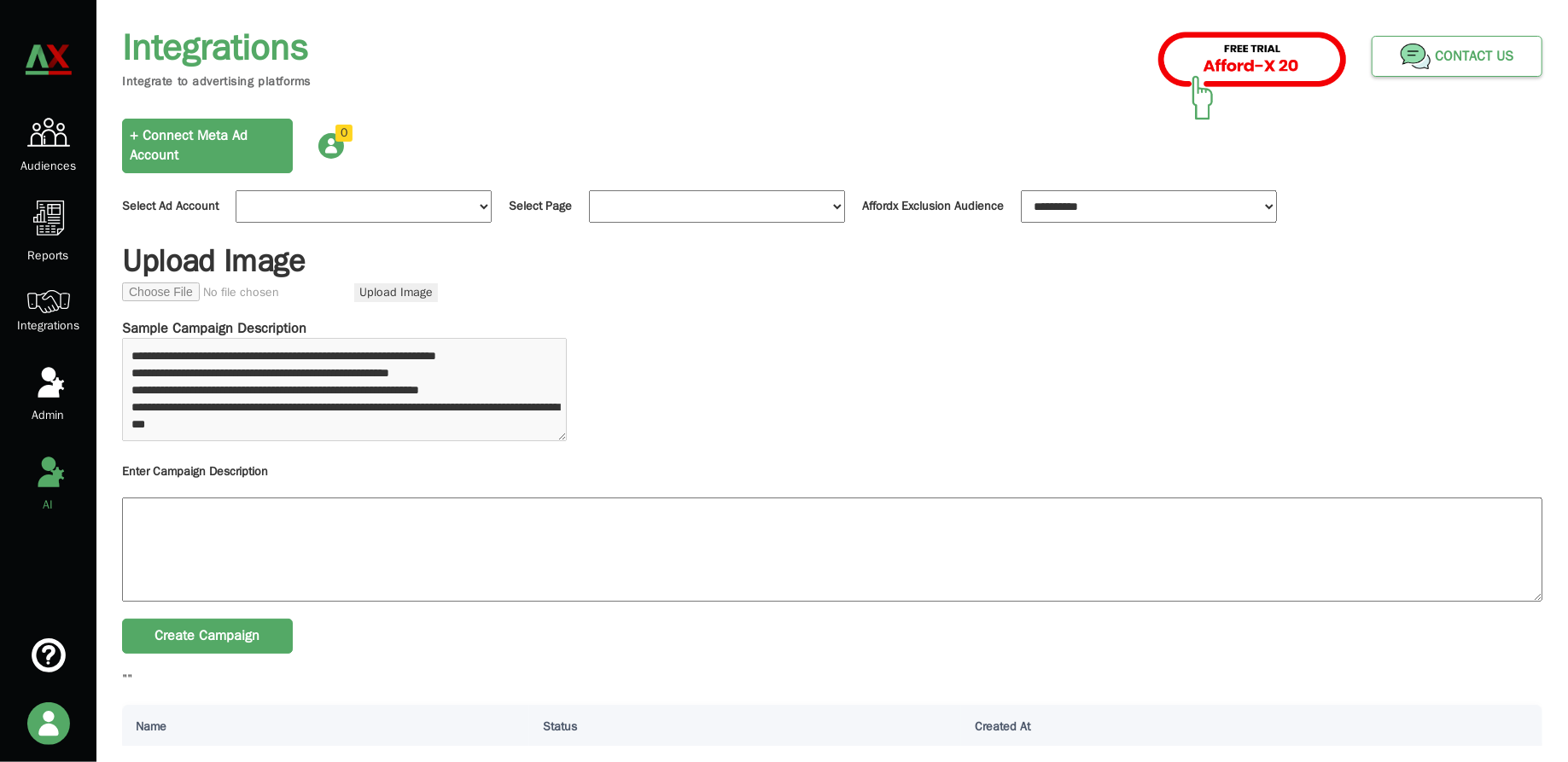 click at bounding box center (331, 146) 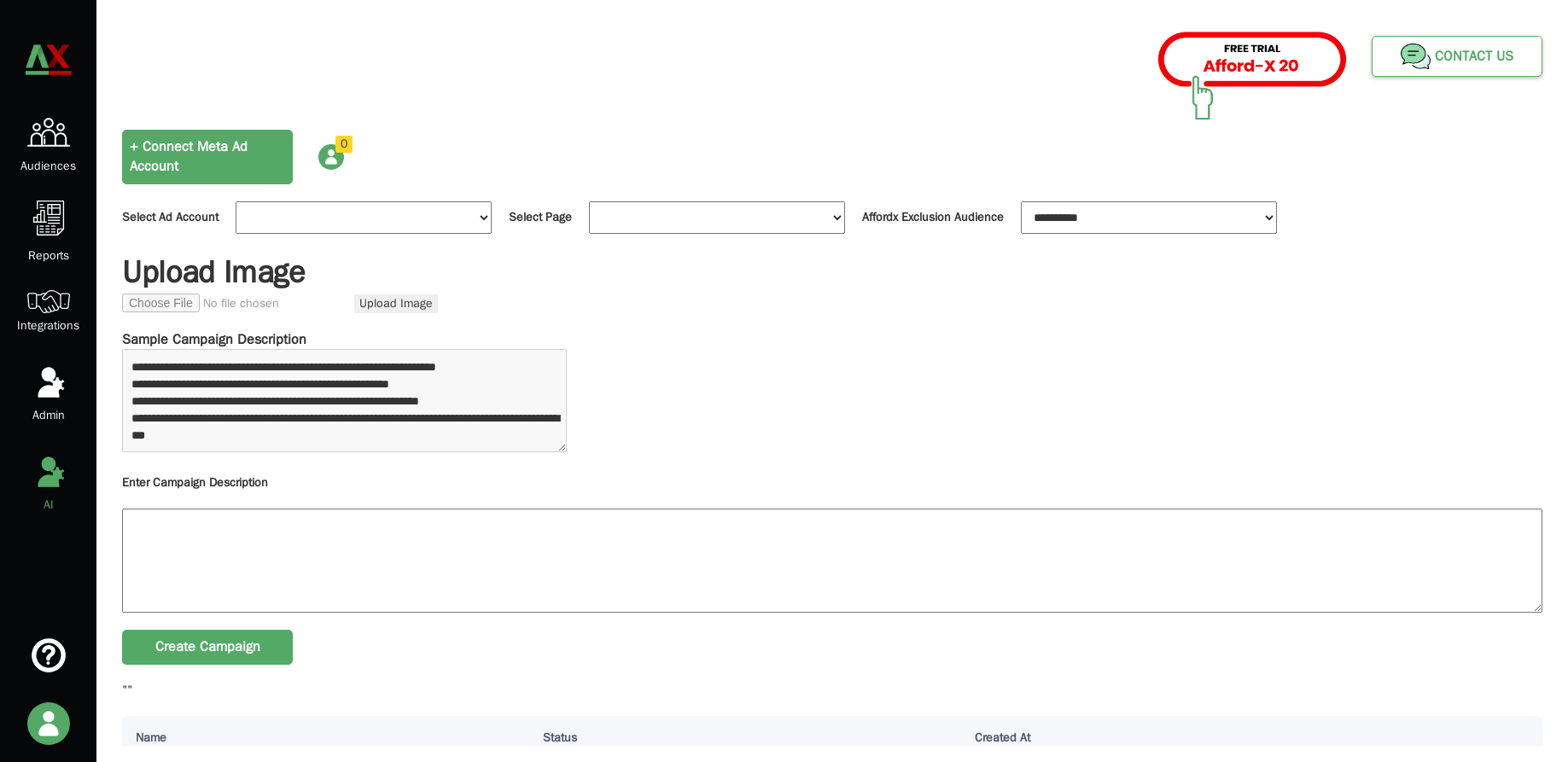 scroll, scrollTop: 0, scrollLeft: 0, axis: both 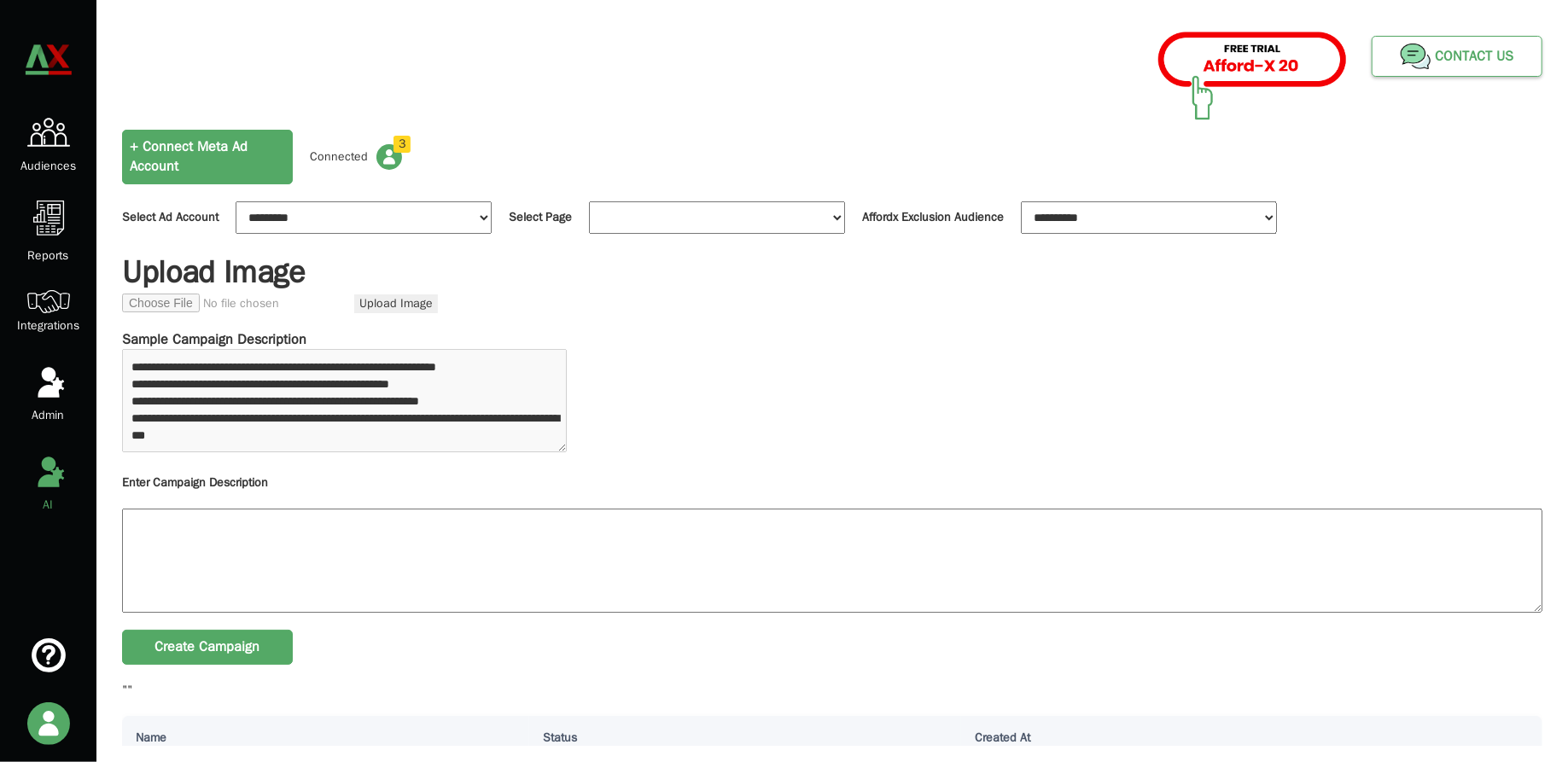 click at bounding box center (717, 218) 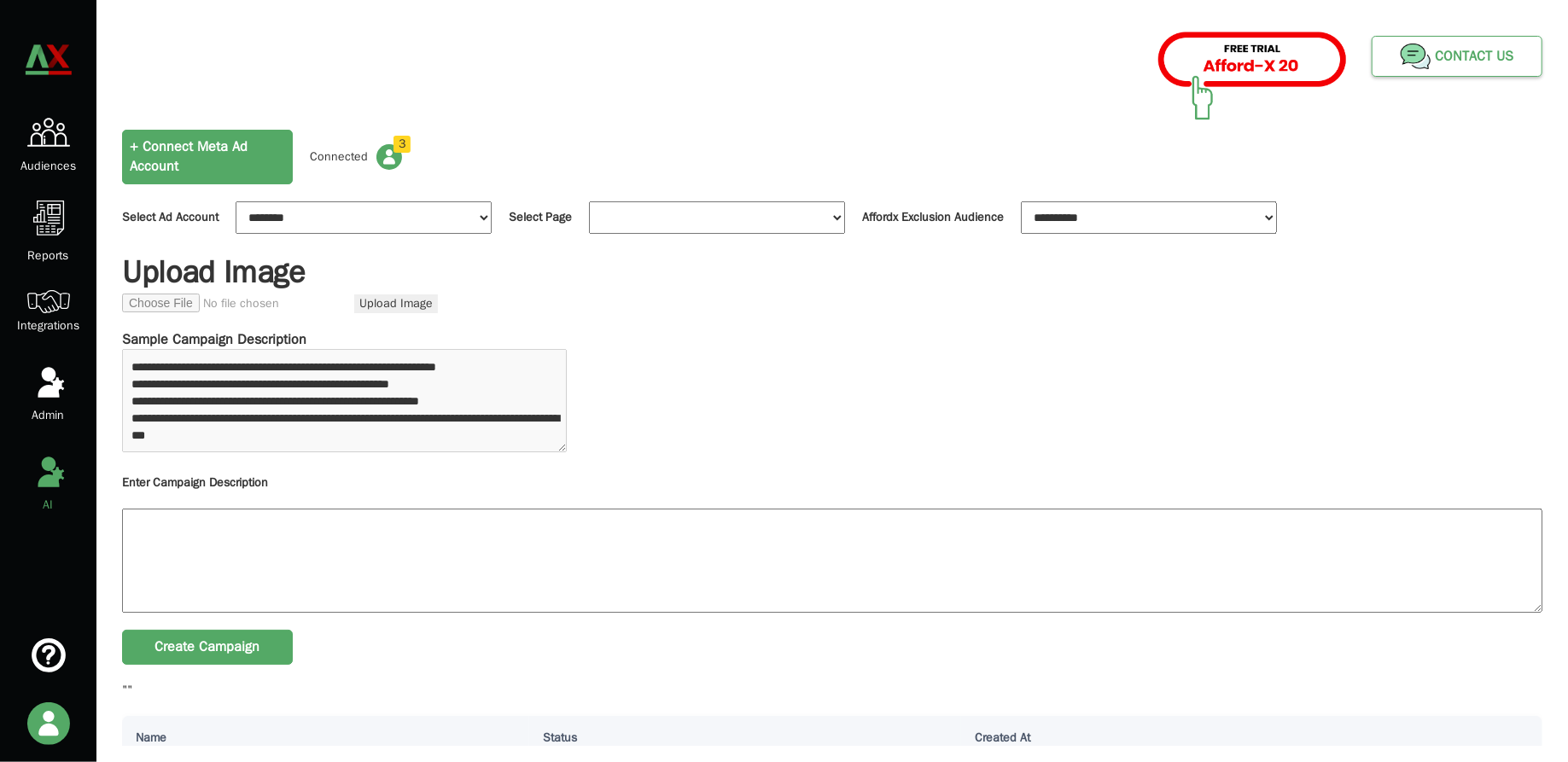 click at bounding box center (717, 218) 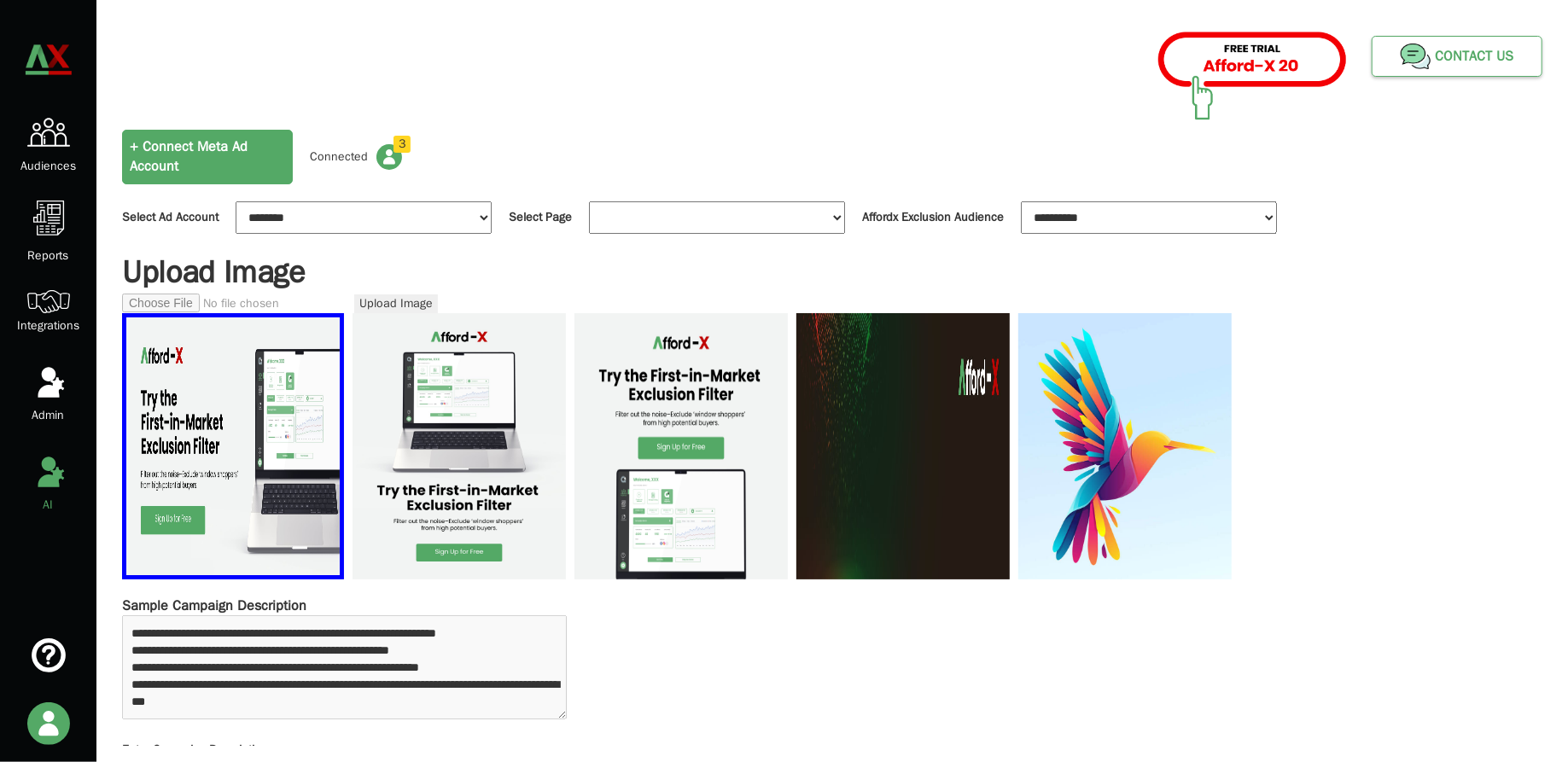 click at bounding box center (717, 218) 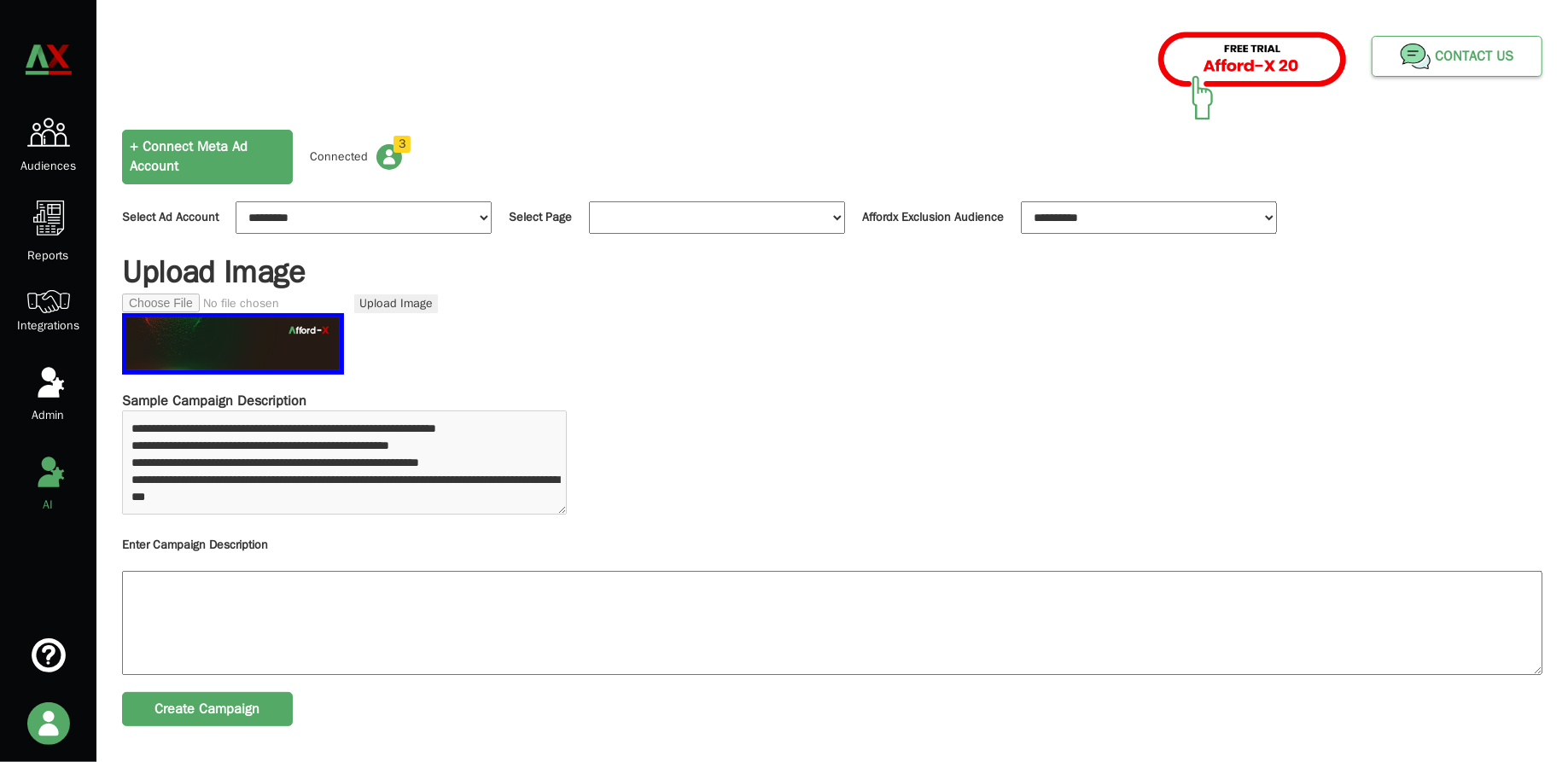 click at bounding box center (717, 218) 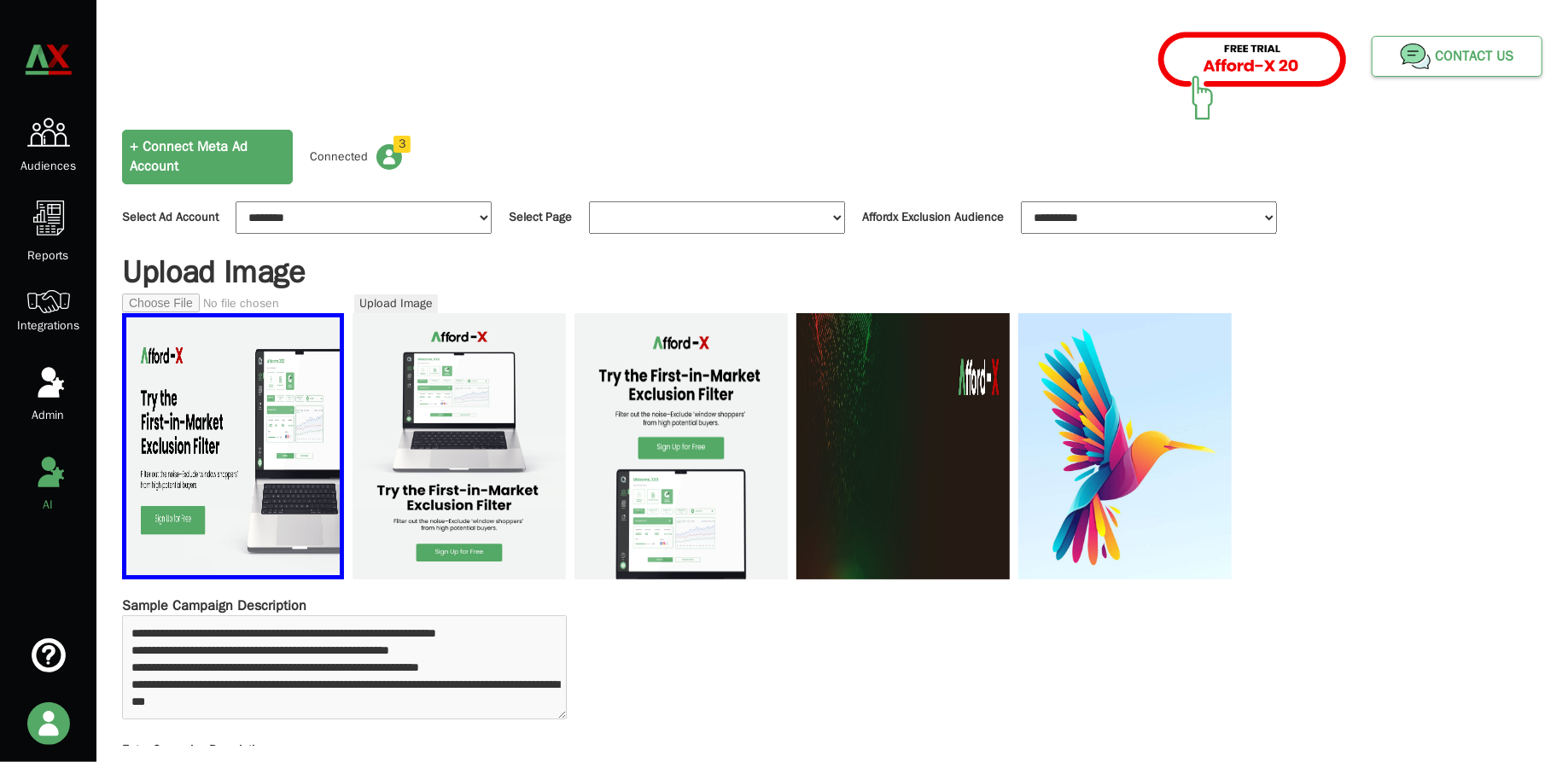click at bounding box center [717, 218] 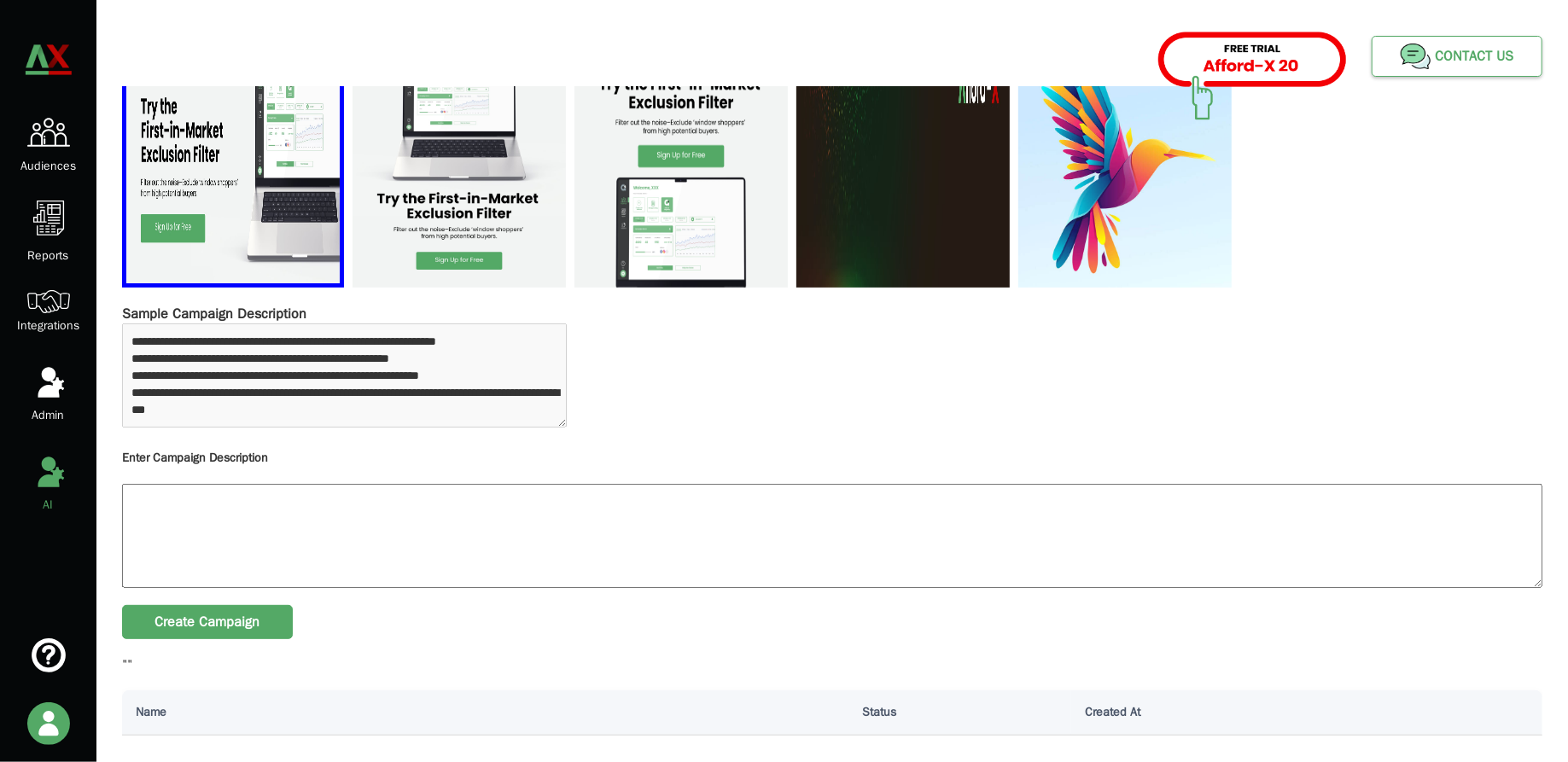 scroll, scrollTop: 323, scrollLeft: 0, axis: vertical 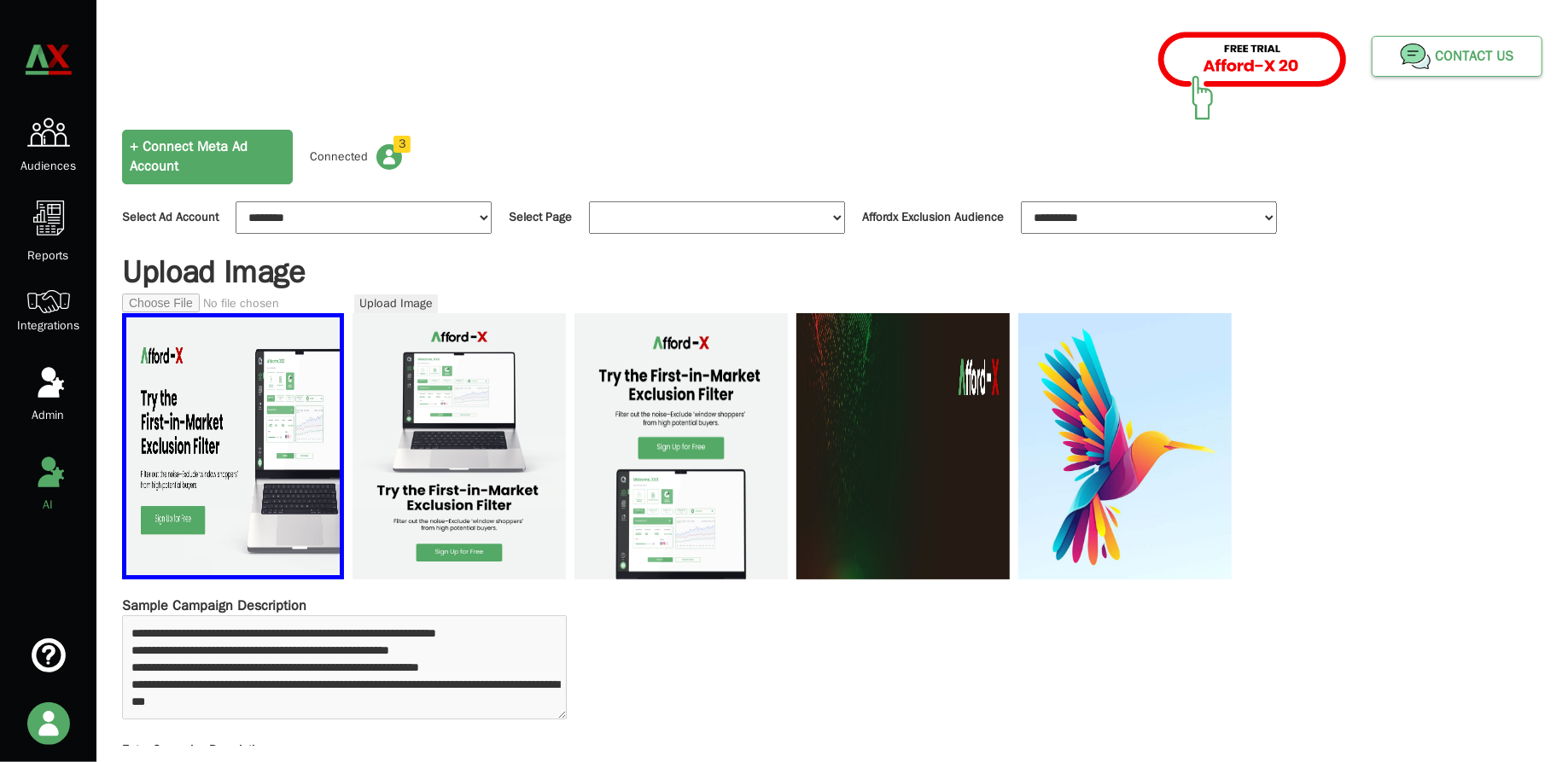 click at bounding box center [49, 132] 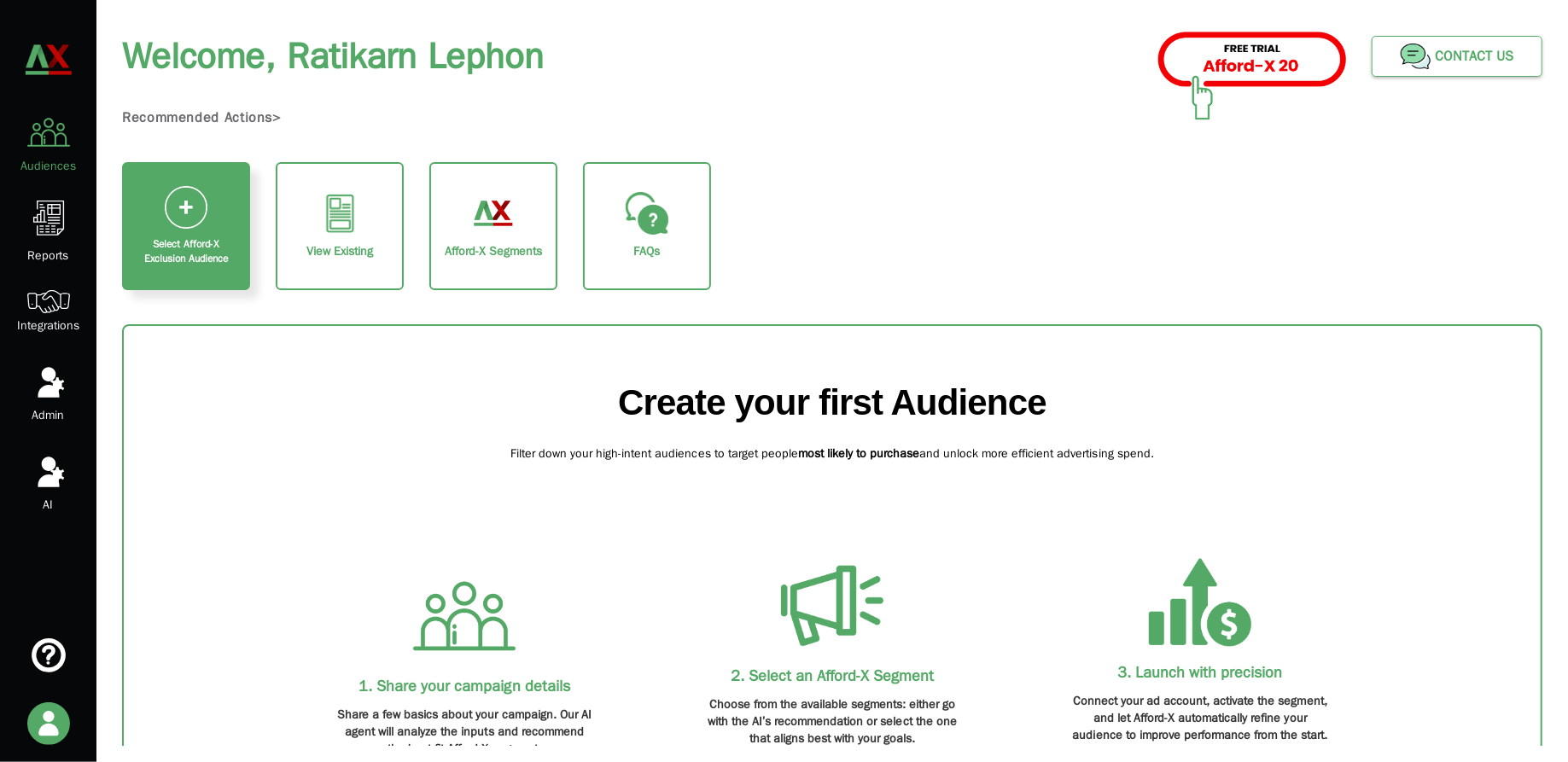 click at bounding box center (493, 213) 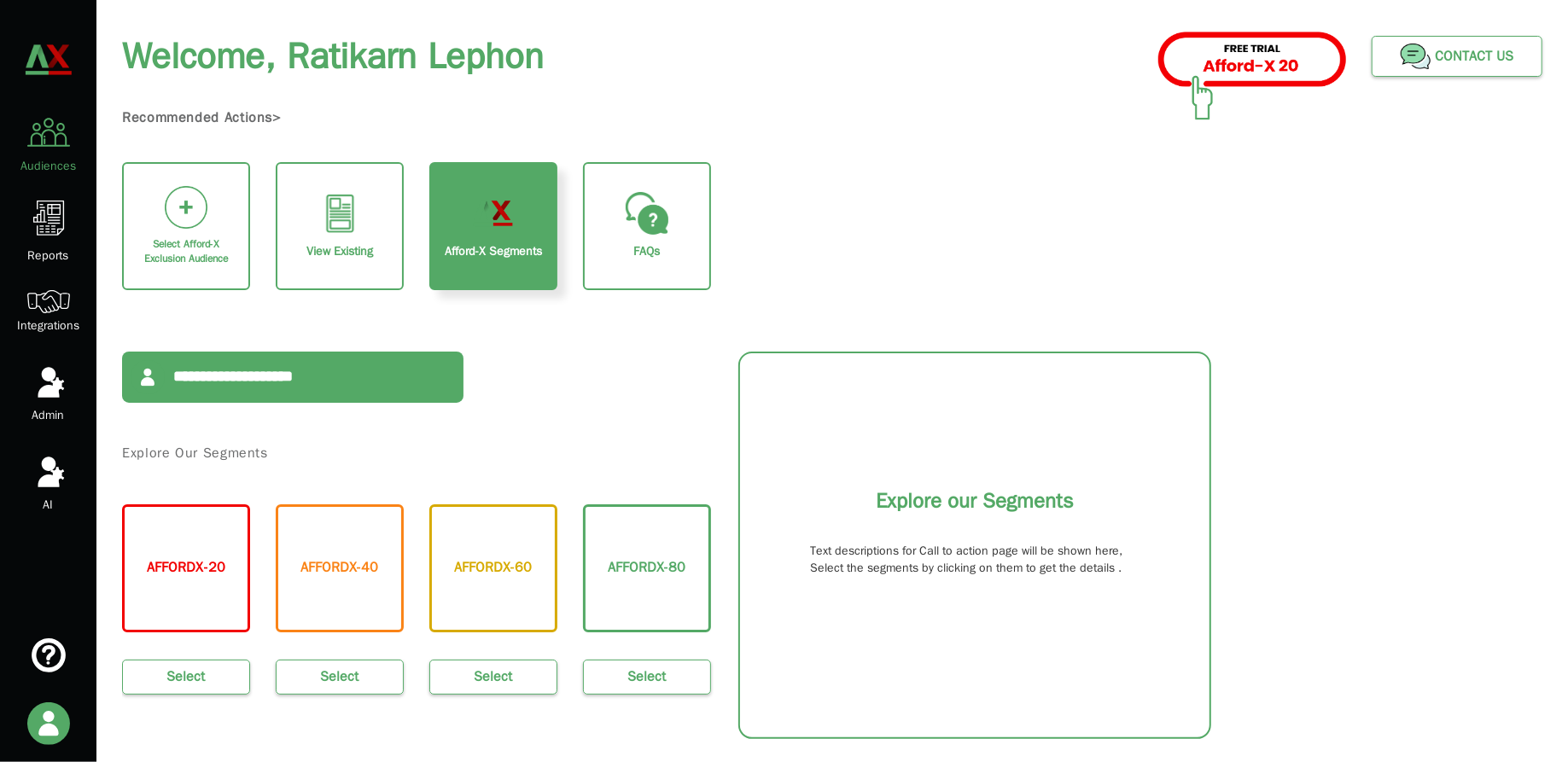 scroll, scrollTop: 35, scrollLeft: 0, axis: vertical 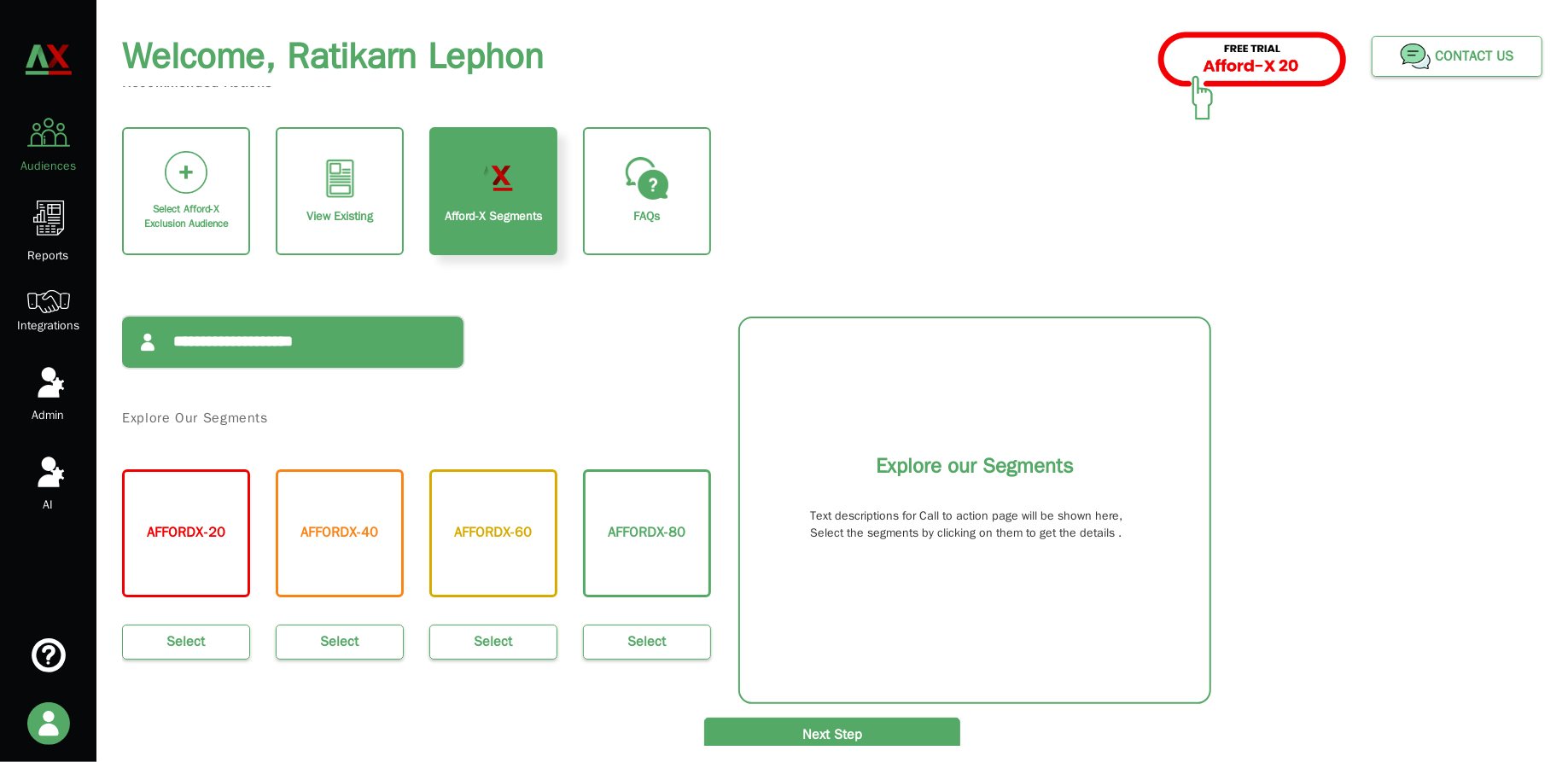 click on "**********" at bounding box center (293, 342) 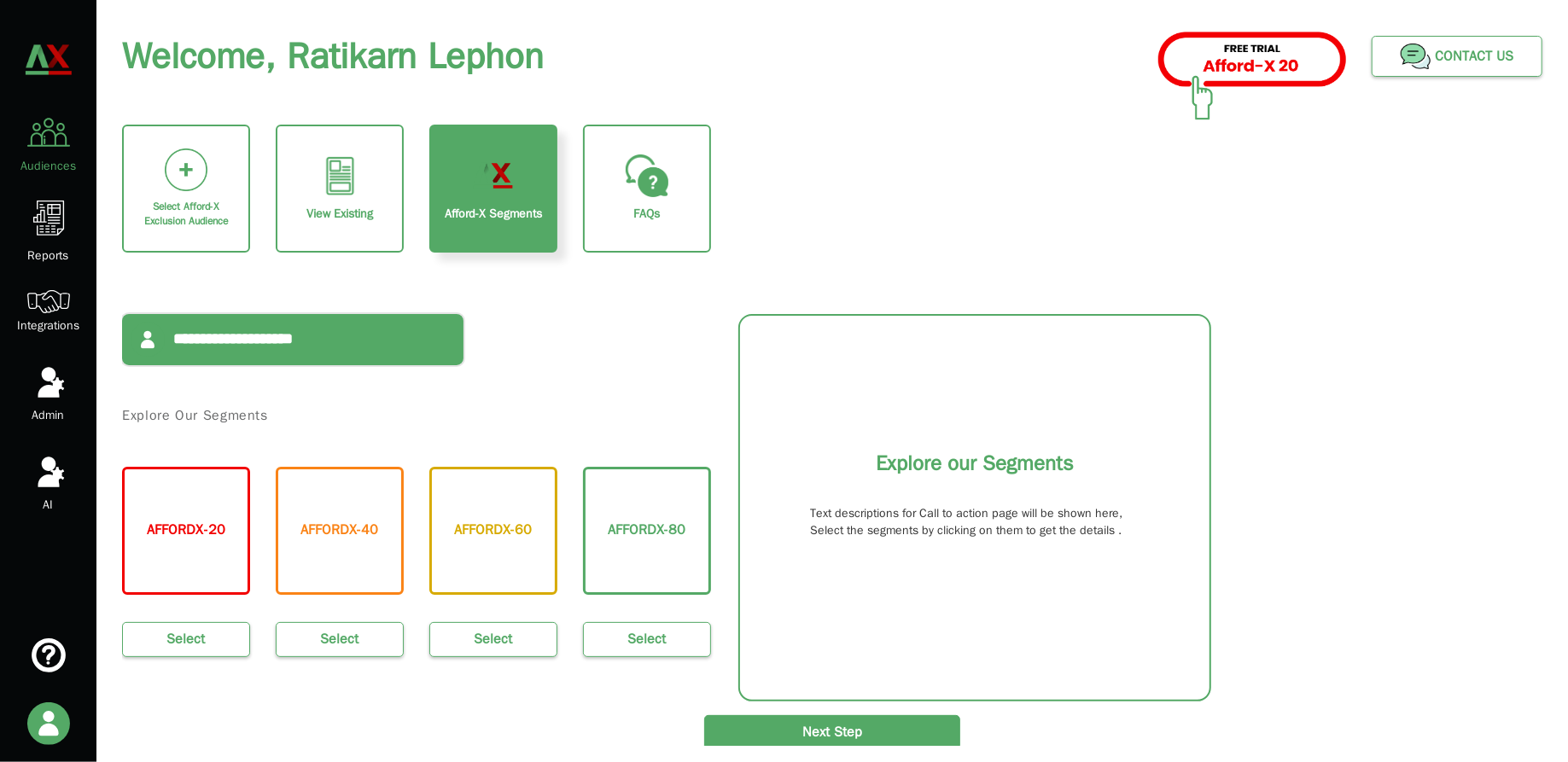 scroll, scrollTop: 22, scrollLeft: 0, axis: vertical 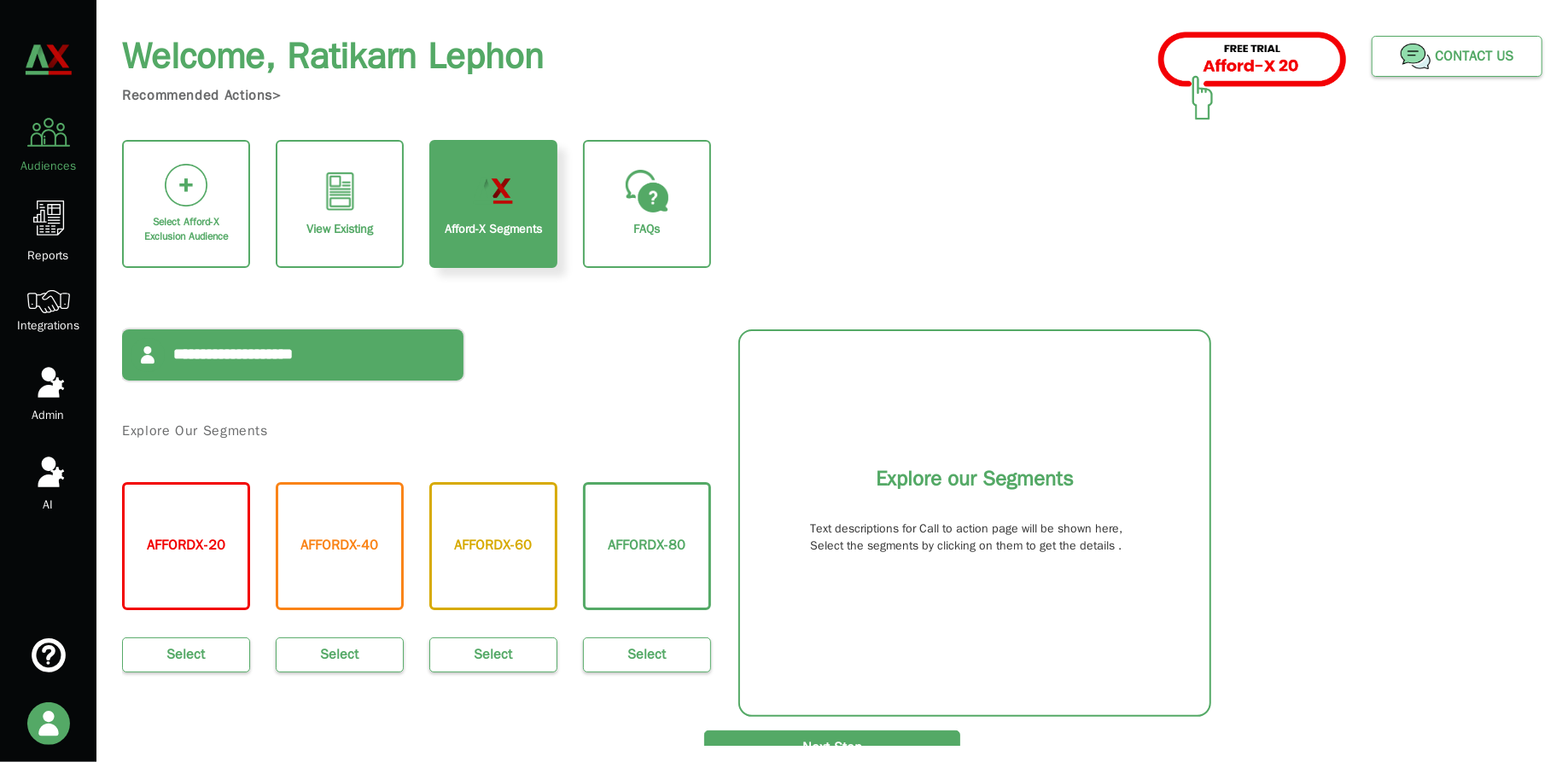 click on "**********" at bounding box center (293, 355) 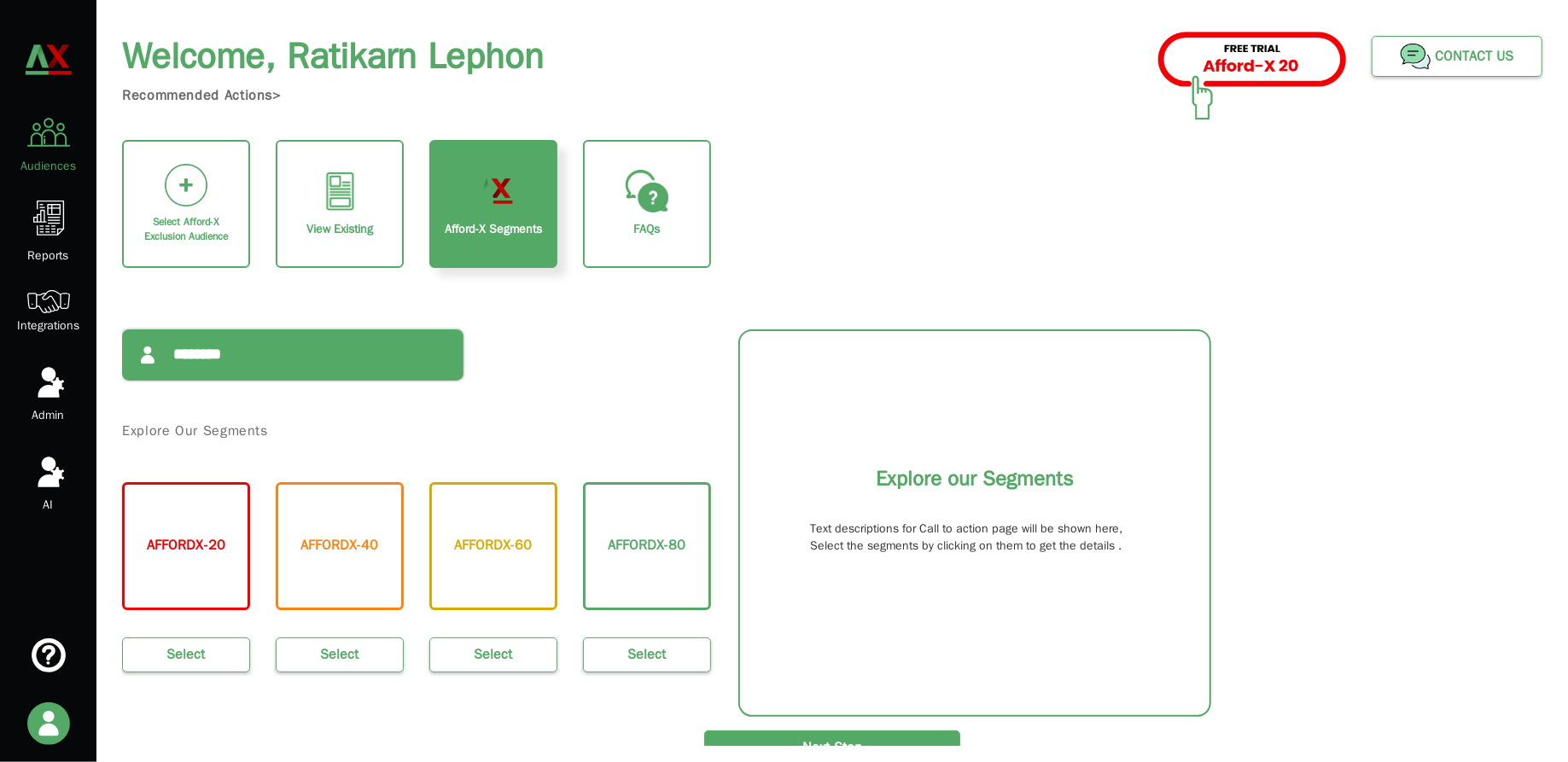 click on "**********" at bounding box center [293, 355] 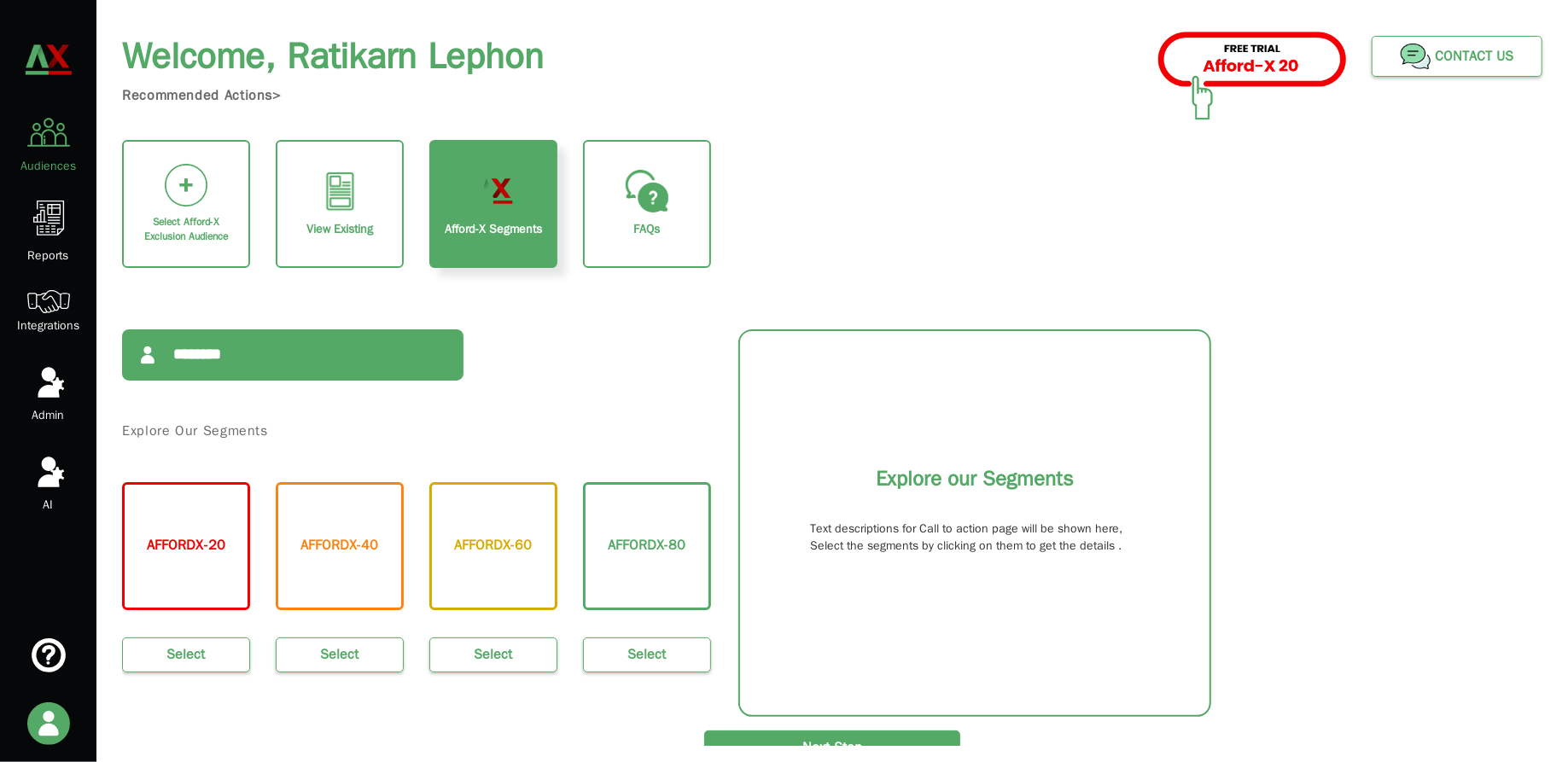 scroll, scrollTop: 61, scrollLeft: 0, axis: vertical 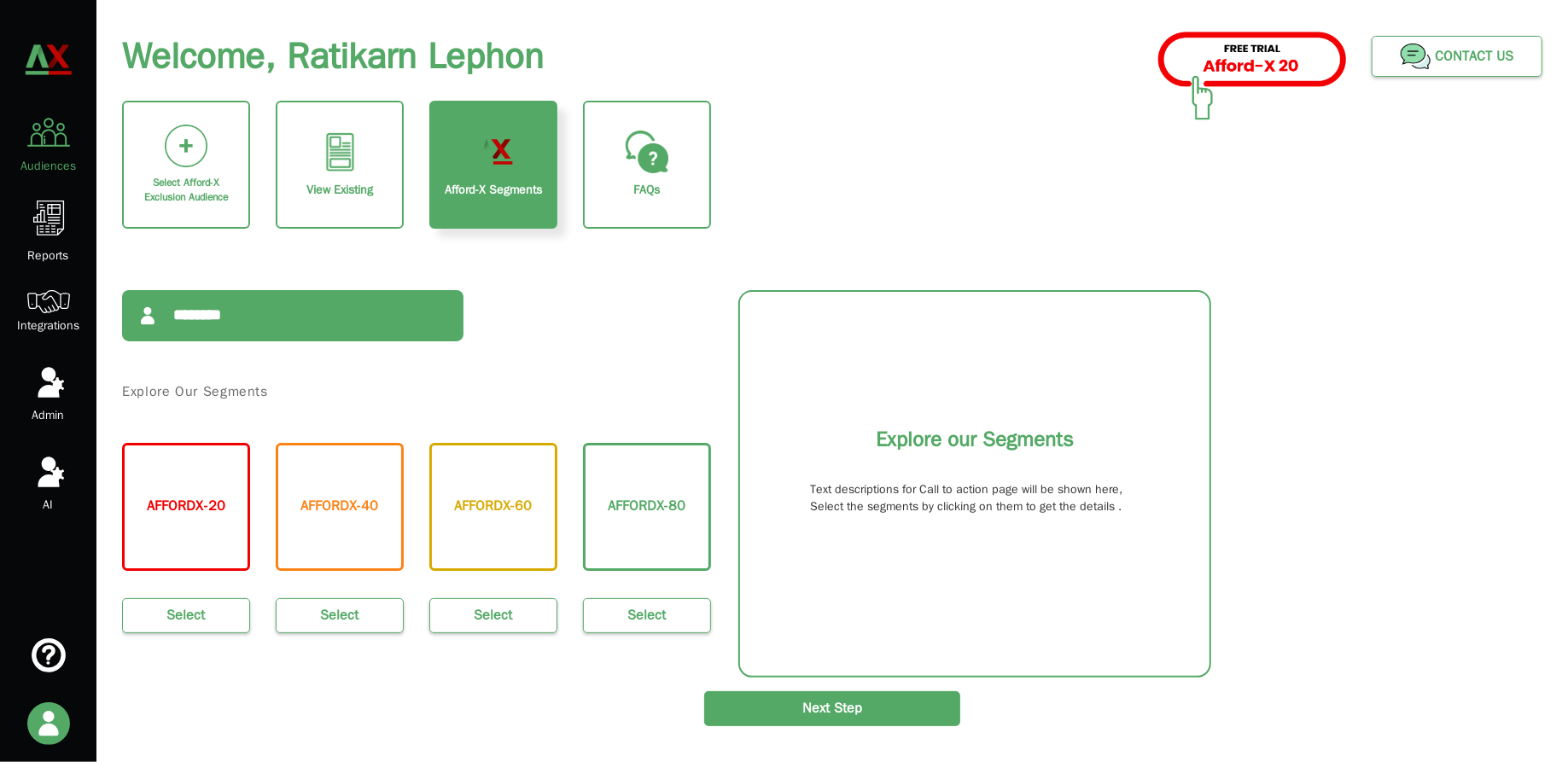 click on "AFFORDX-40" at bounding box center (340, 506) 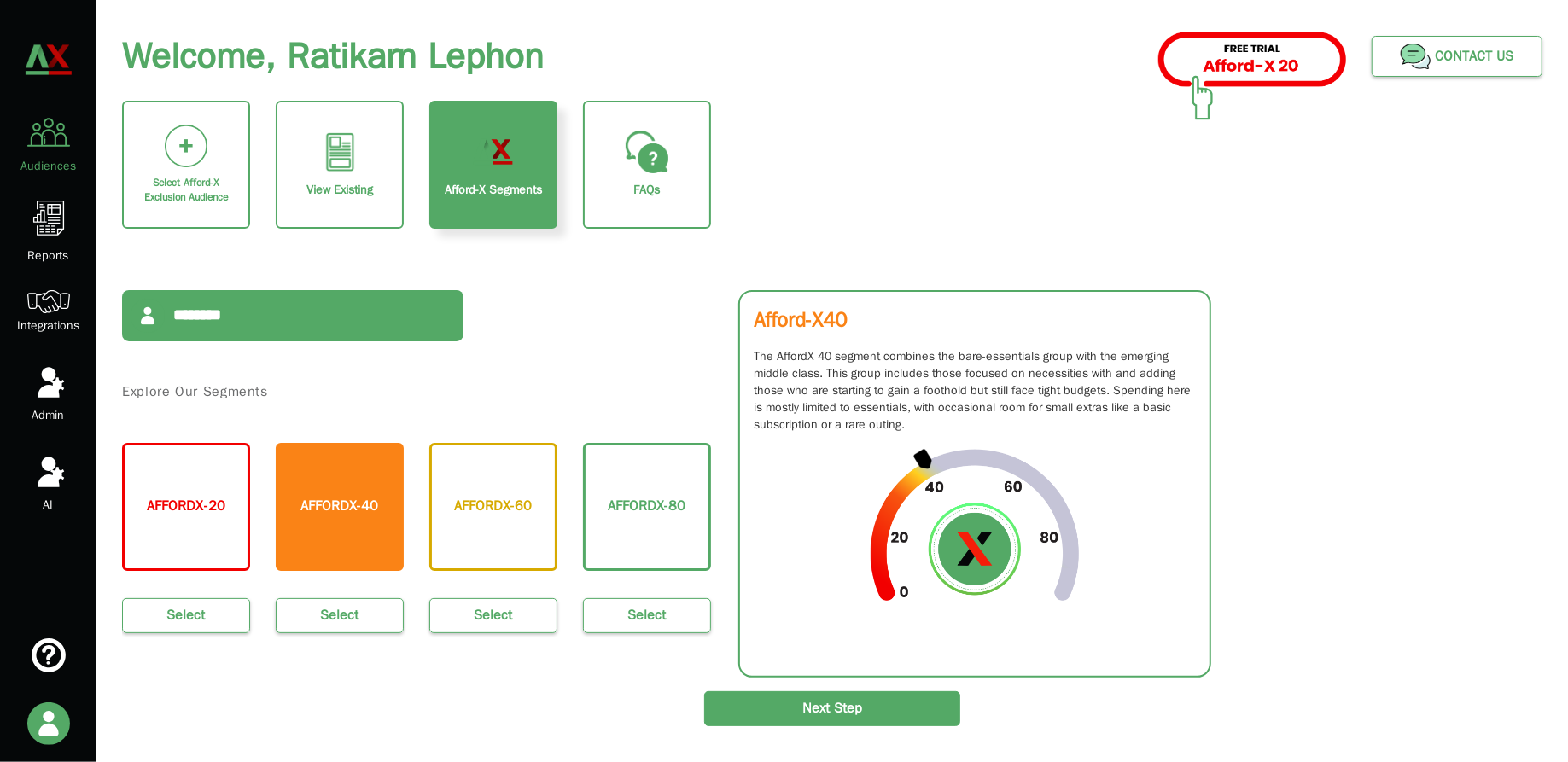 click on "Select" at bounding box center (340, 615) 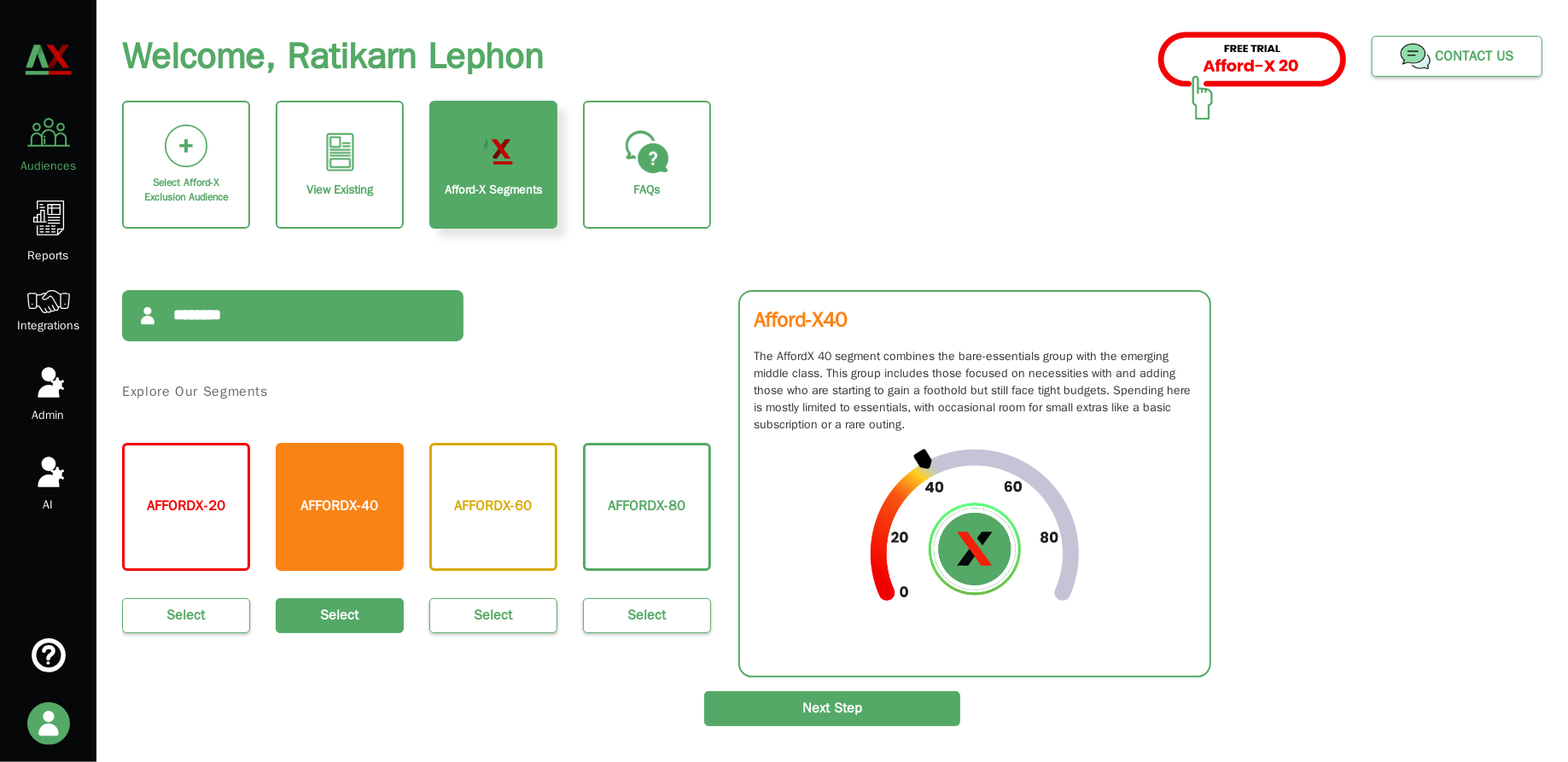 click on "Next Step" at bounding box center (832, 708) 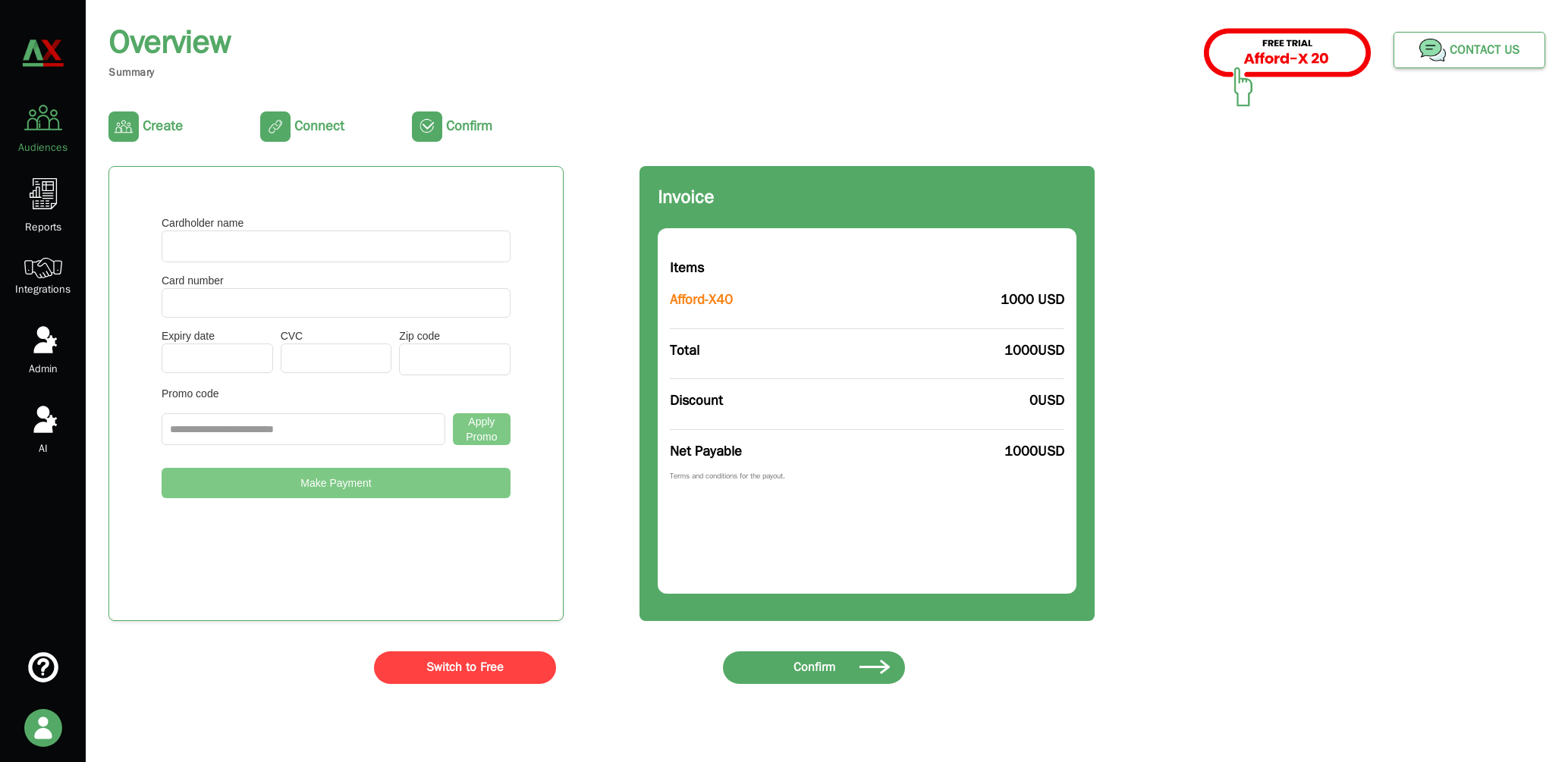 scroll, scrollTop: 0, scrollLeft: 0, axis: both 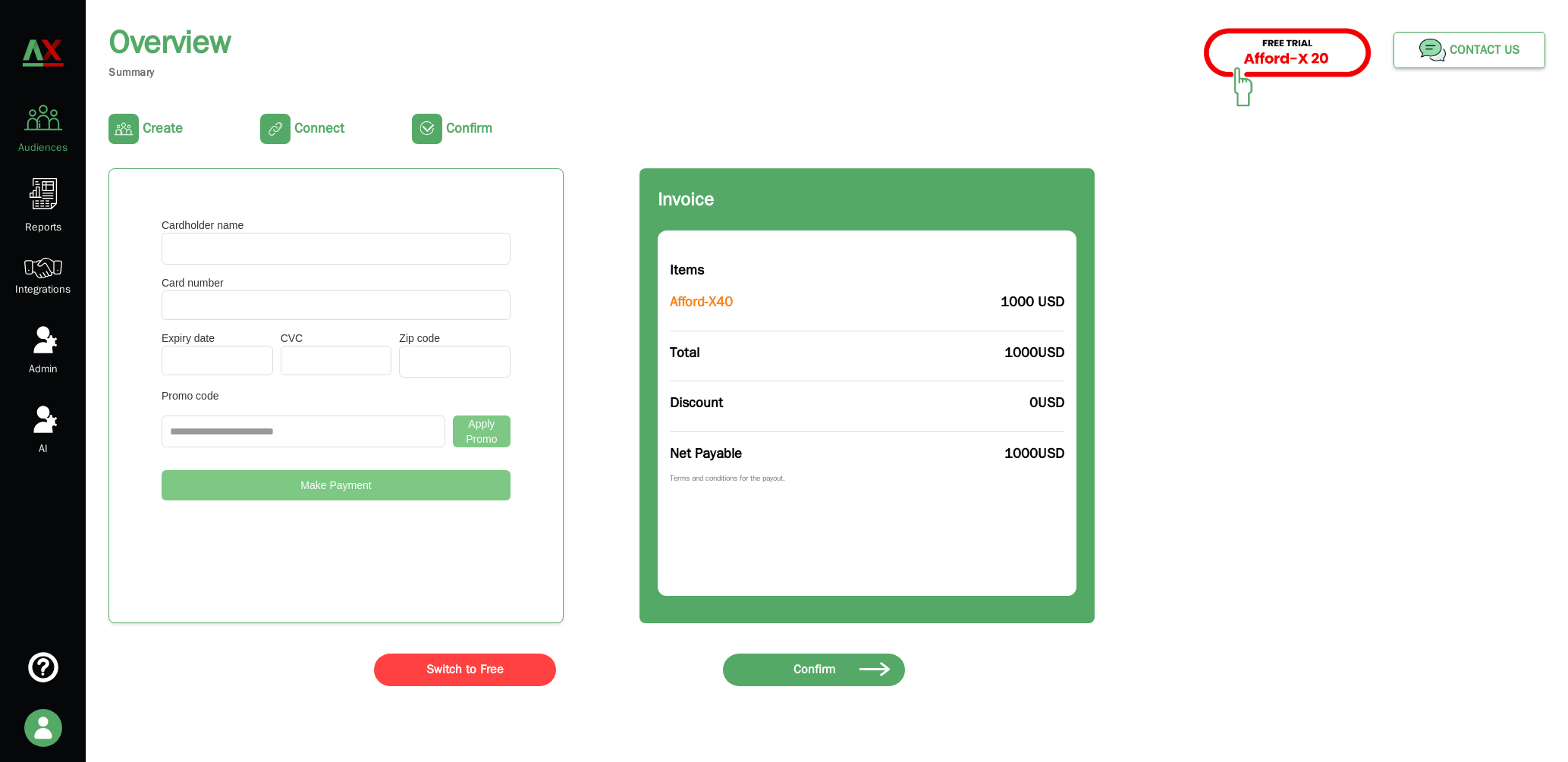 click at bounding box center (275, 129) 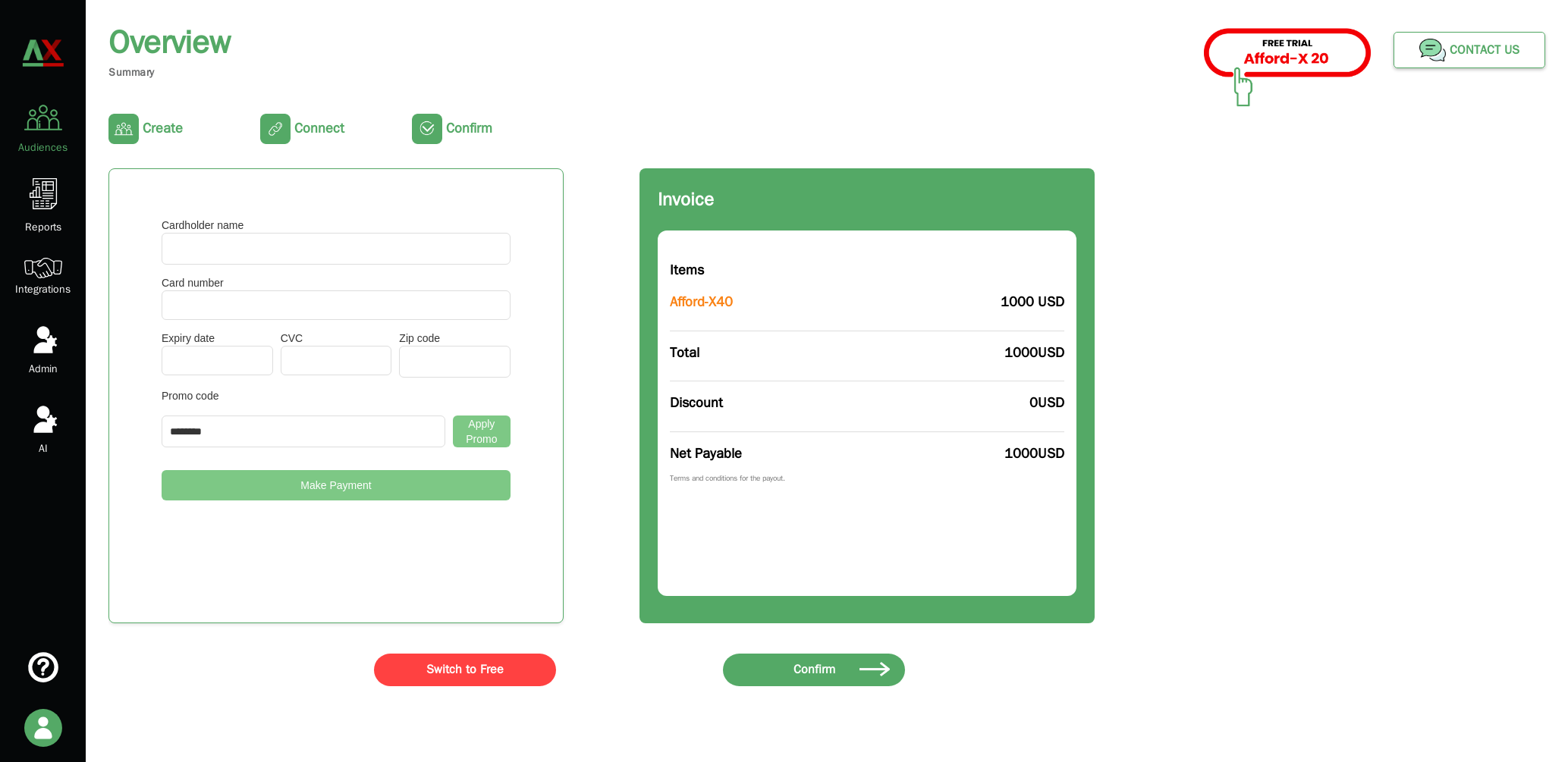 type on "********" 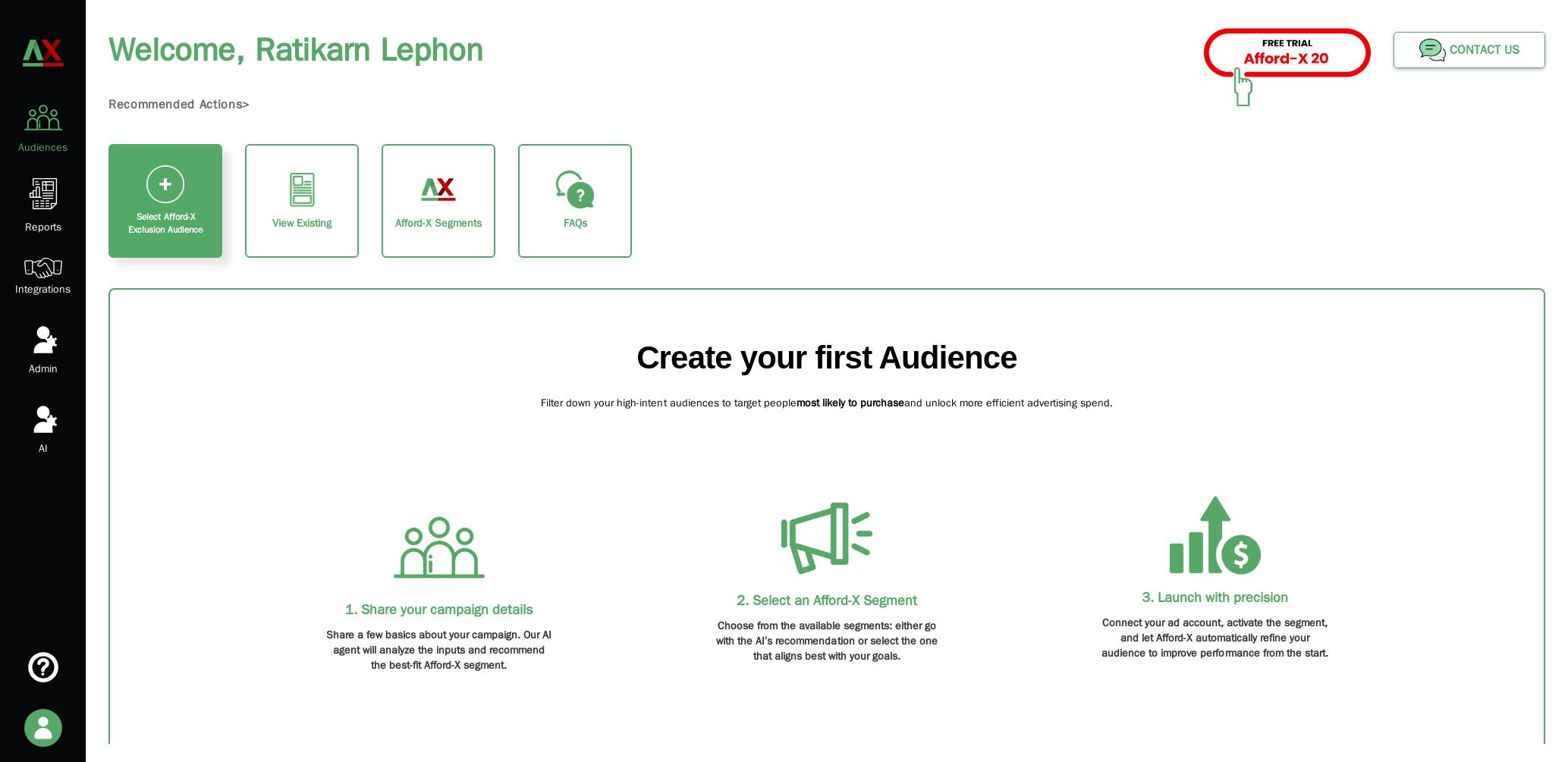 click at bounding box center (302, 190) 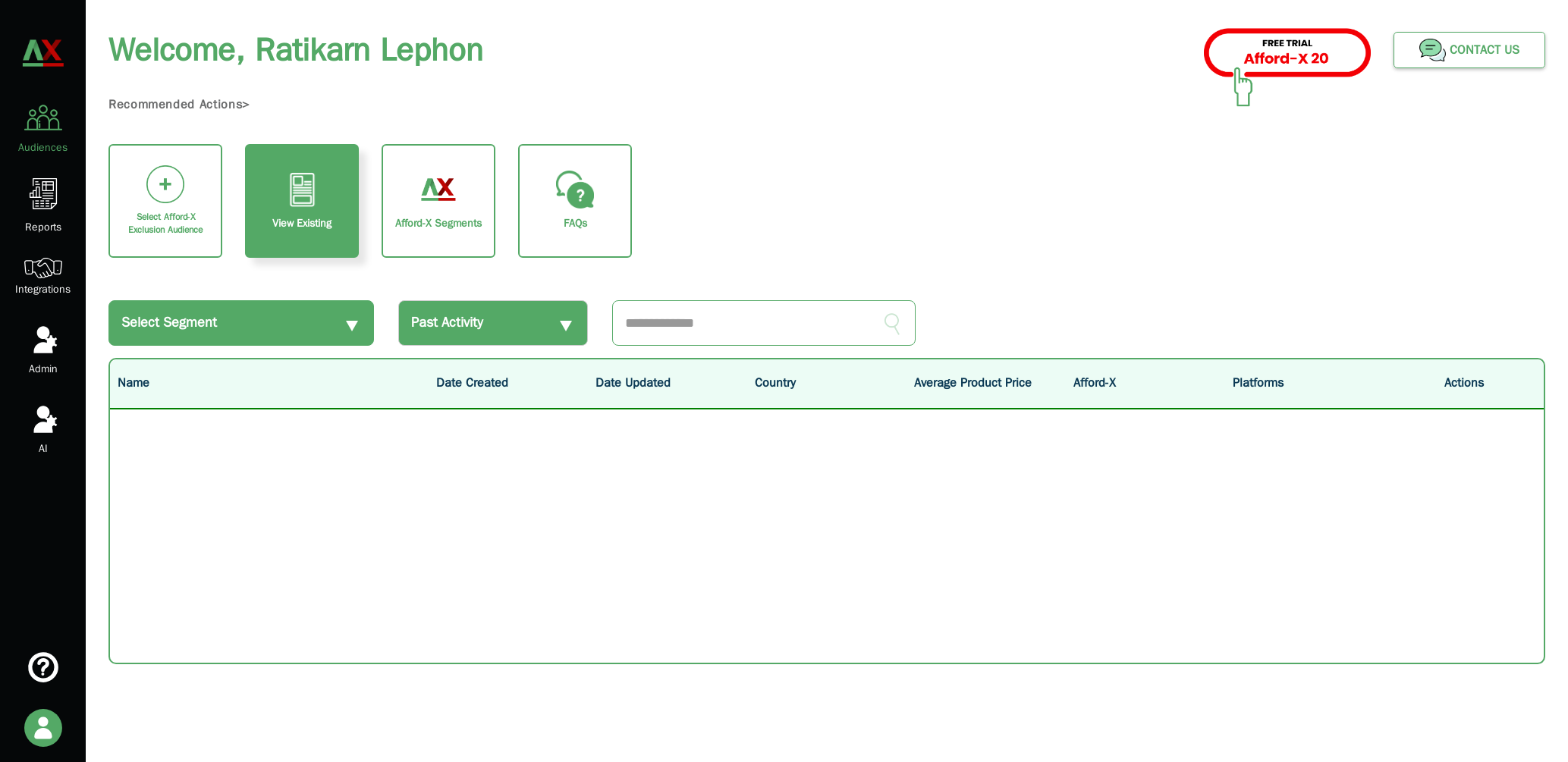 click at bounding box center (352, 326) 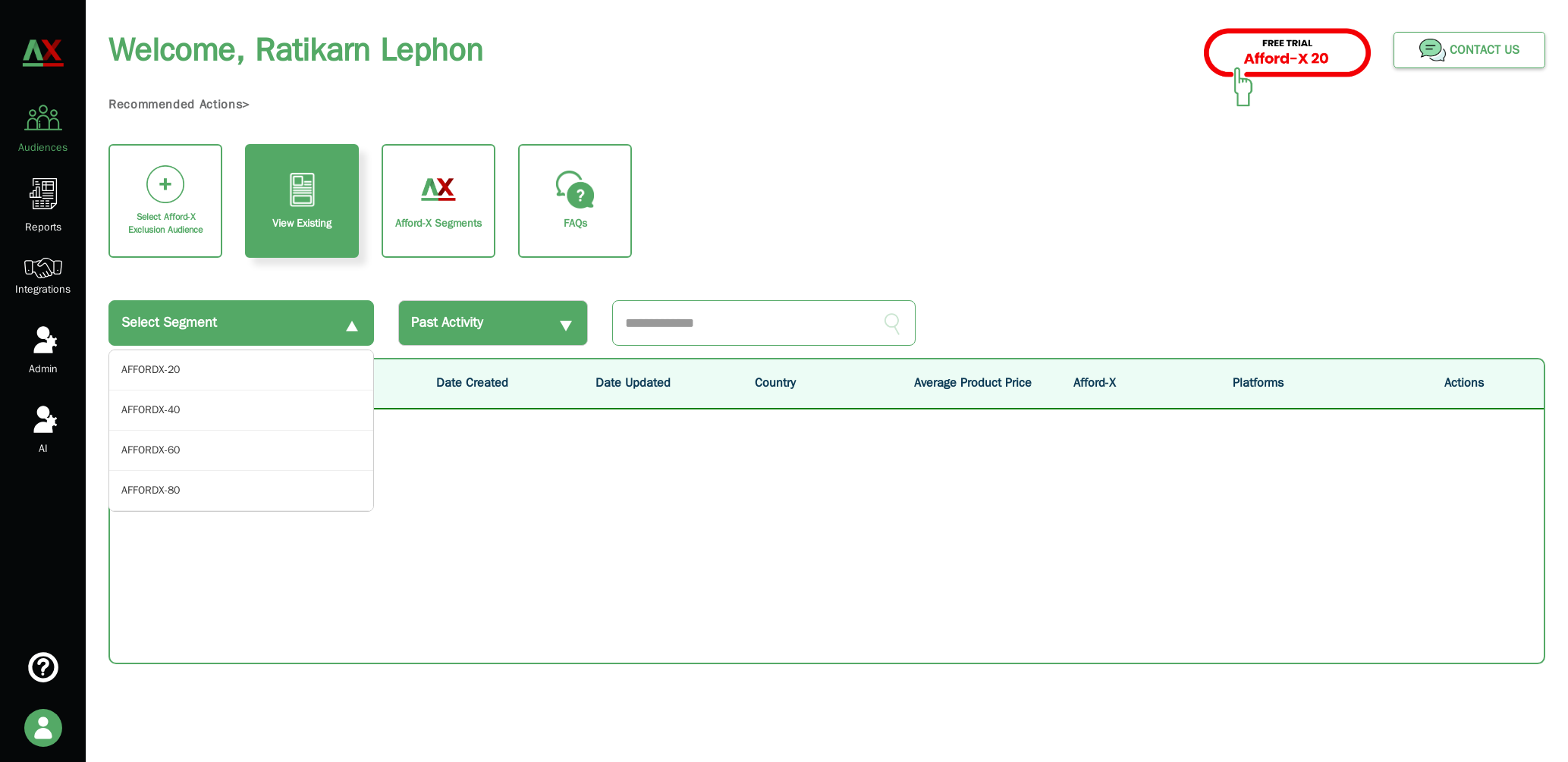 click at bounding box center (352, 326) 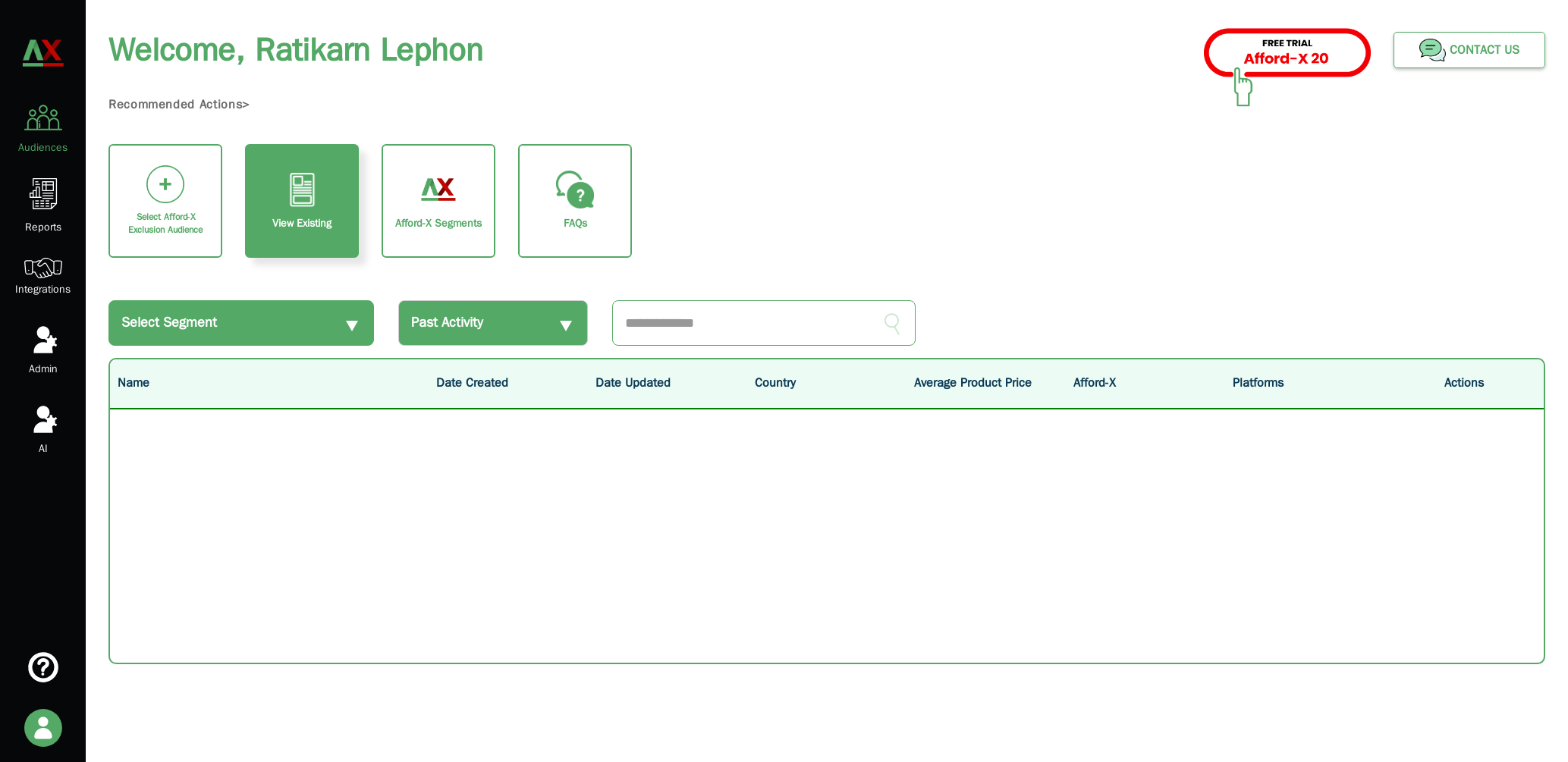 click on "Past Activity" at bounding box center (493, 323) 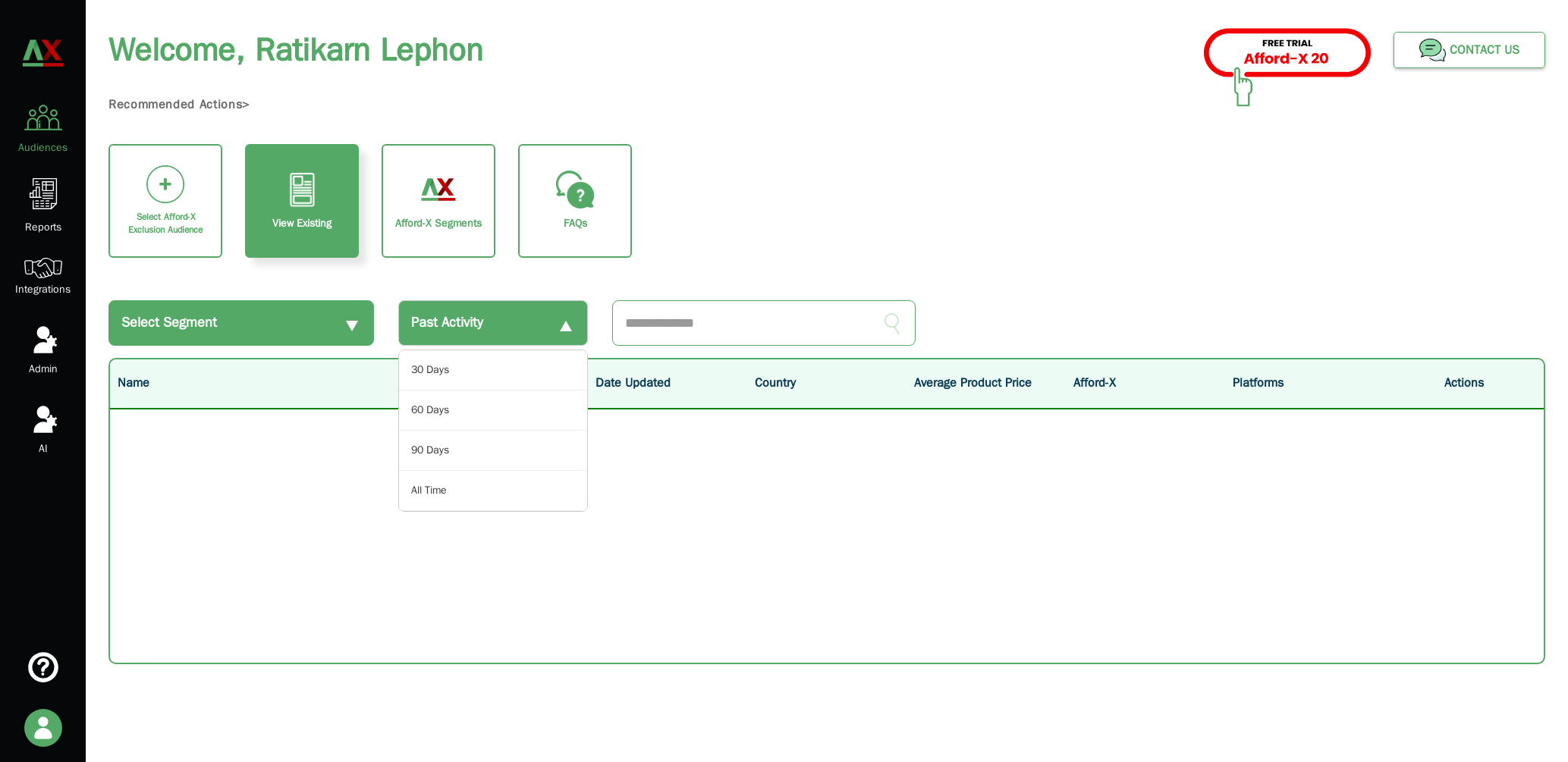 click on "Past Activity" at bounding box center [493, 323] 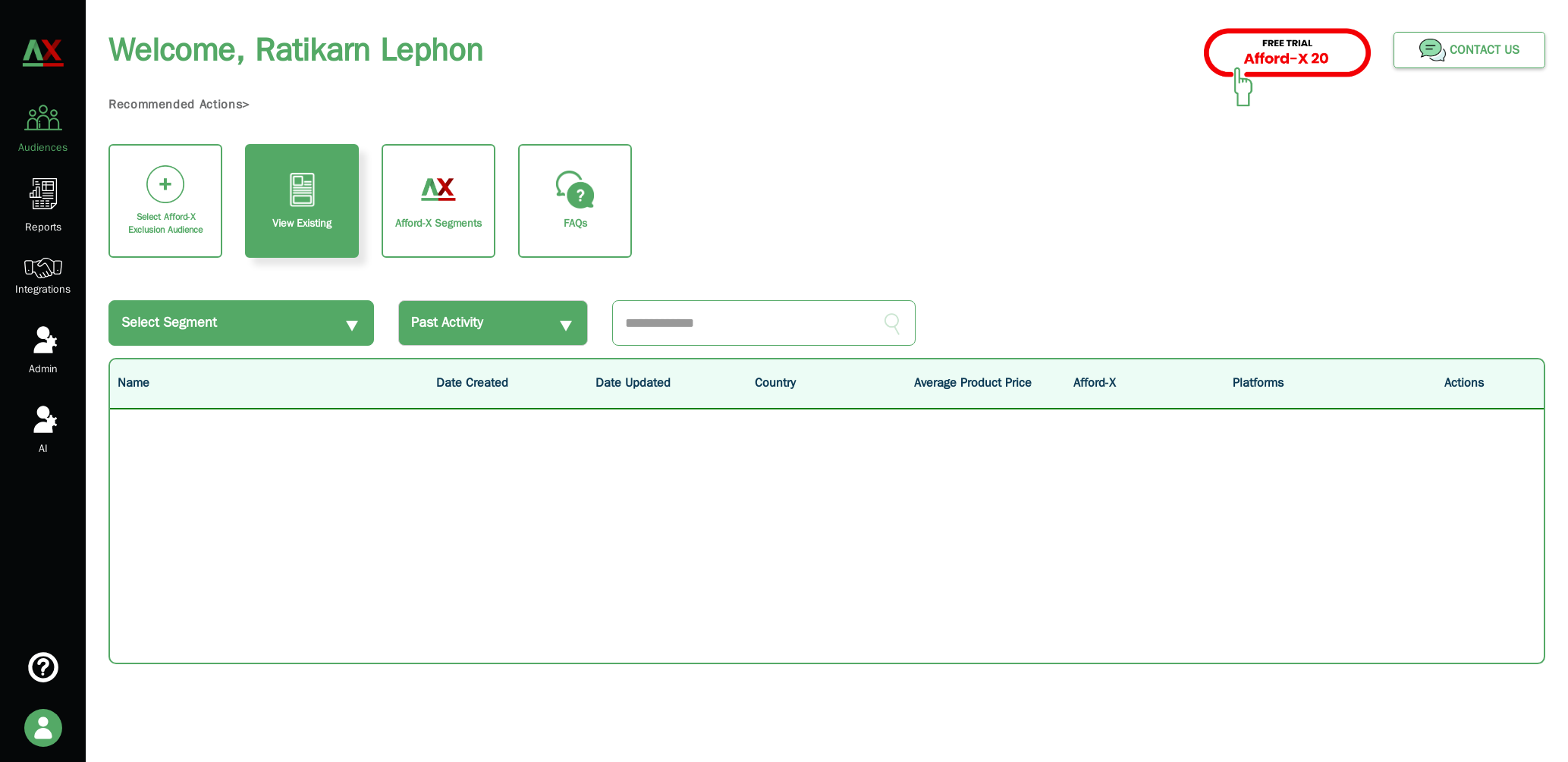 click on "Afford-X Segments" at bounding box center (438, 224) 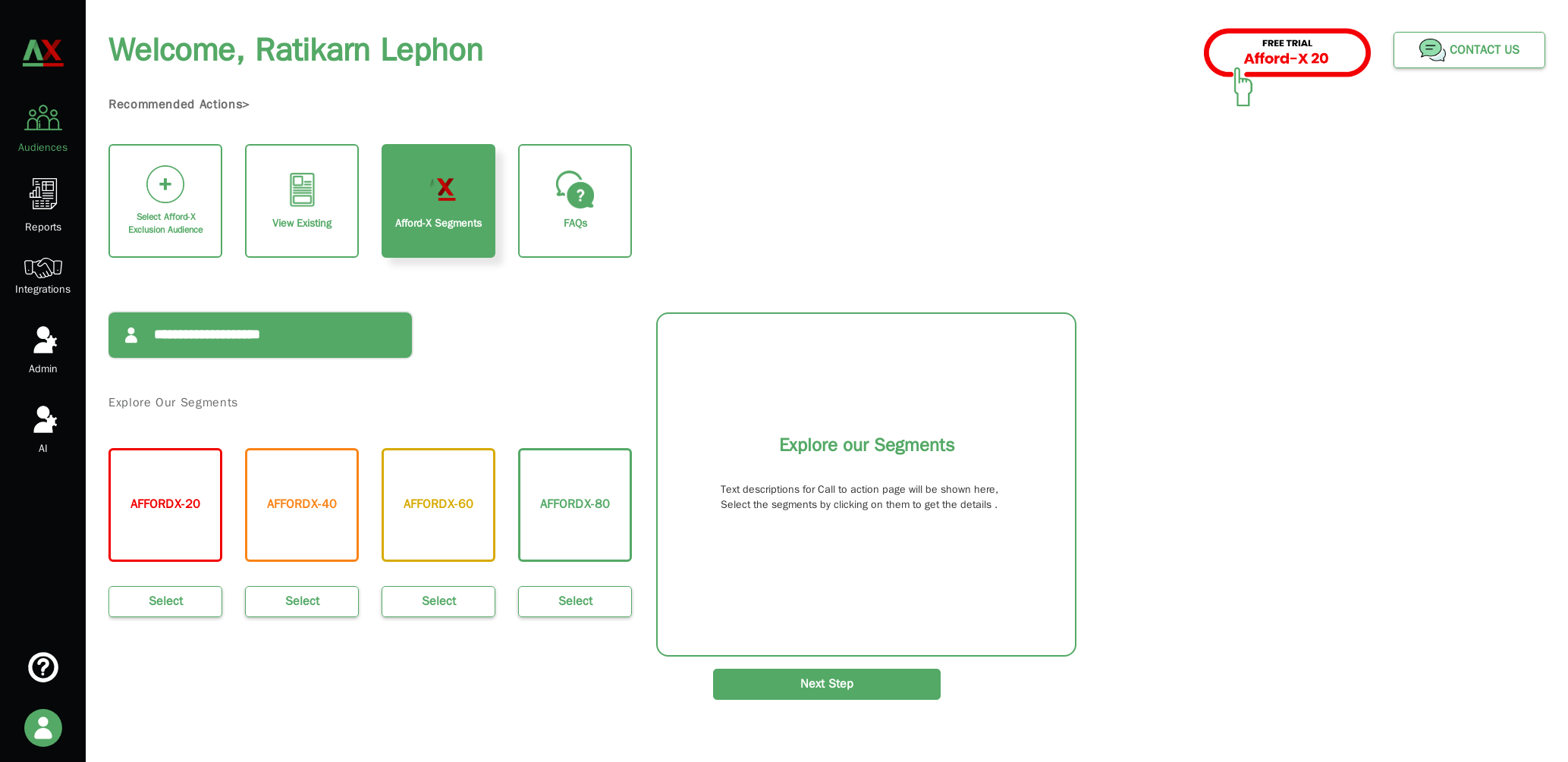click on "**********" at bounding box center (260, 335) 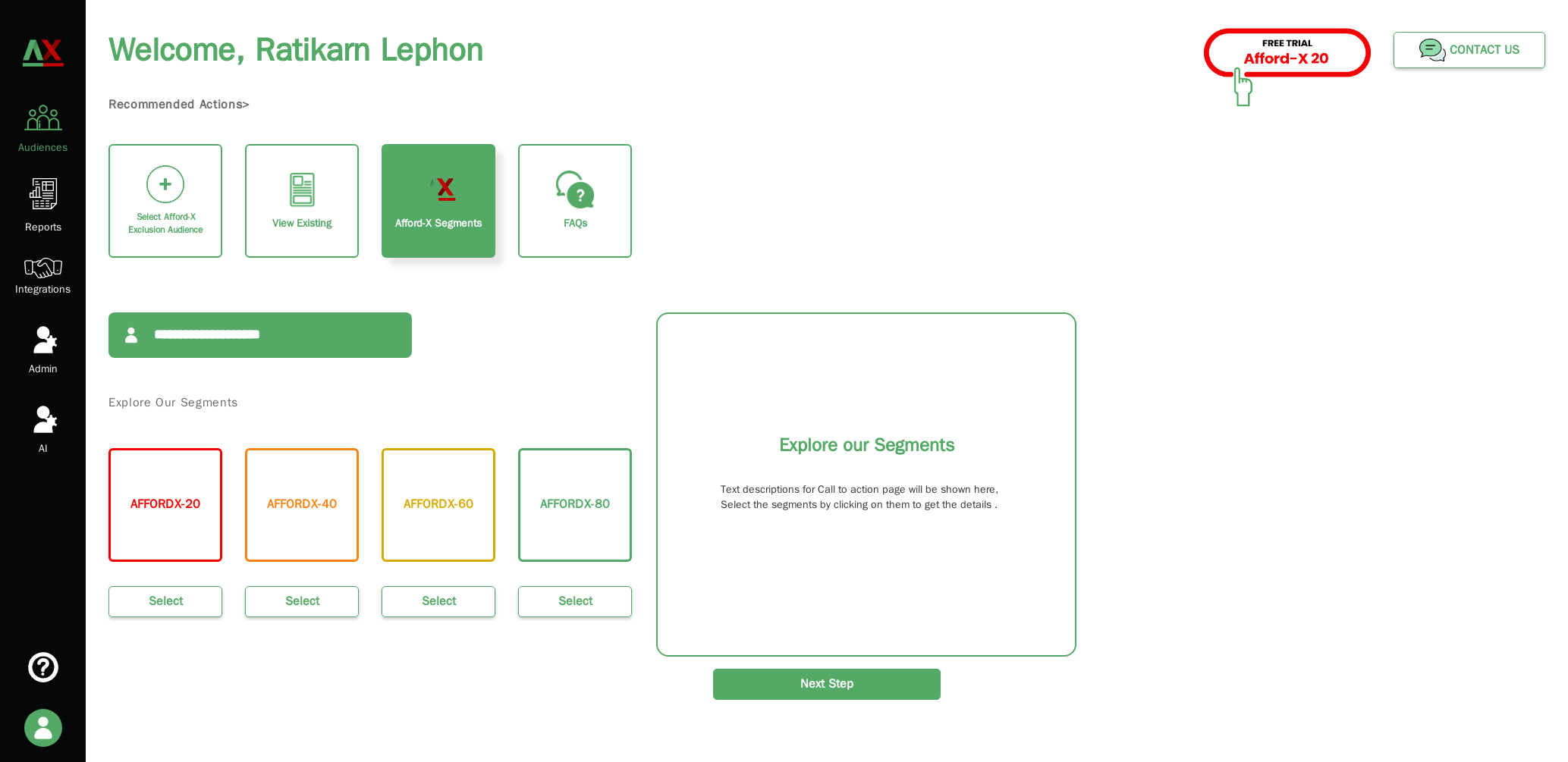click at bounding box center [43, 268] 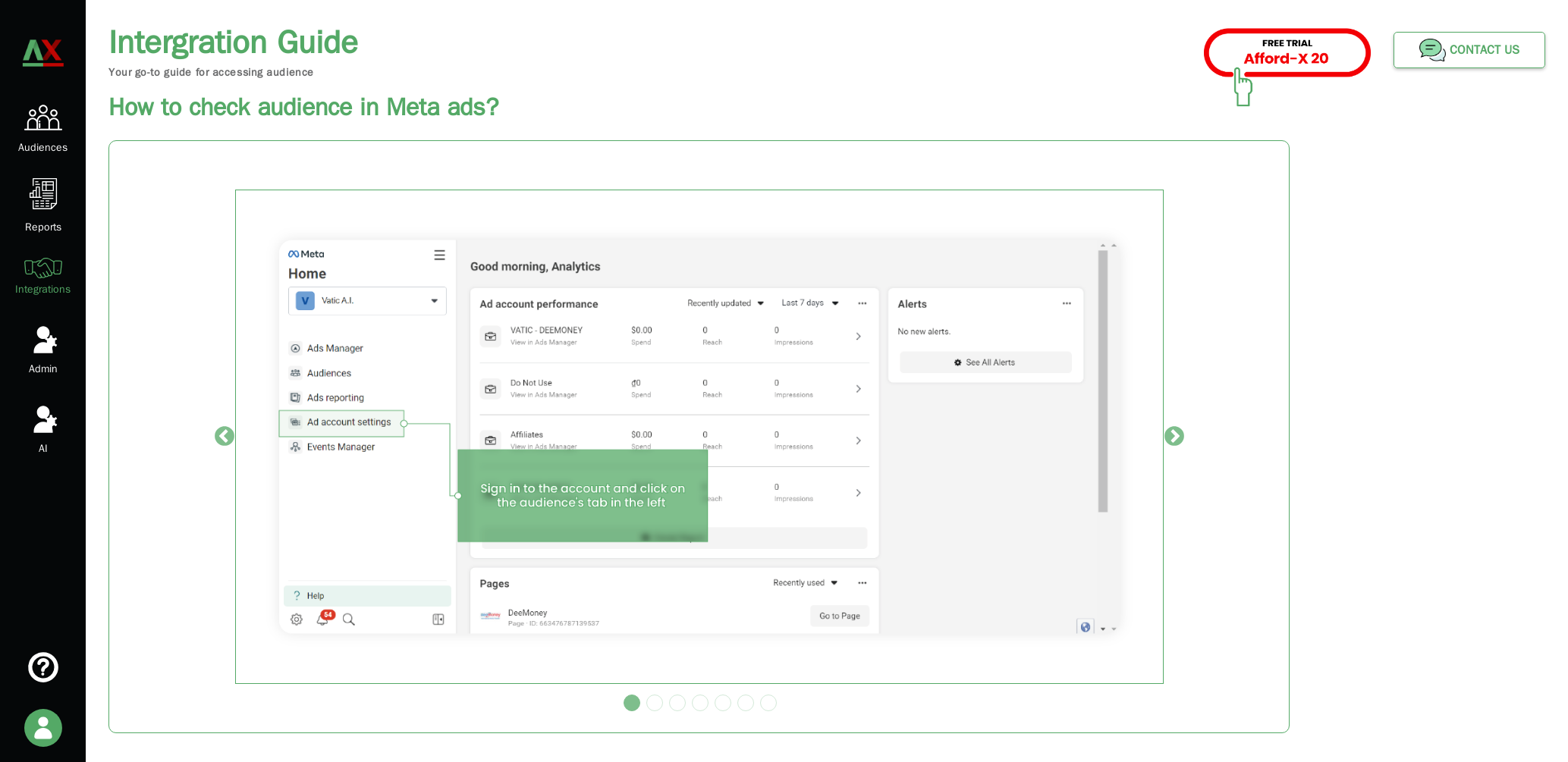 scroll, scrollTop: 16, scrollLeft: 0, axis: vertical 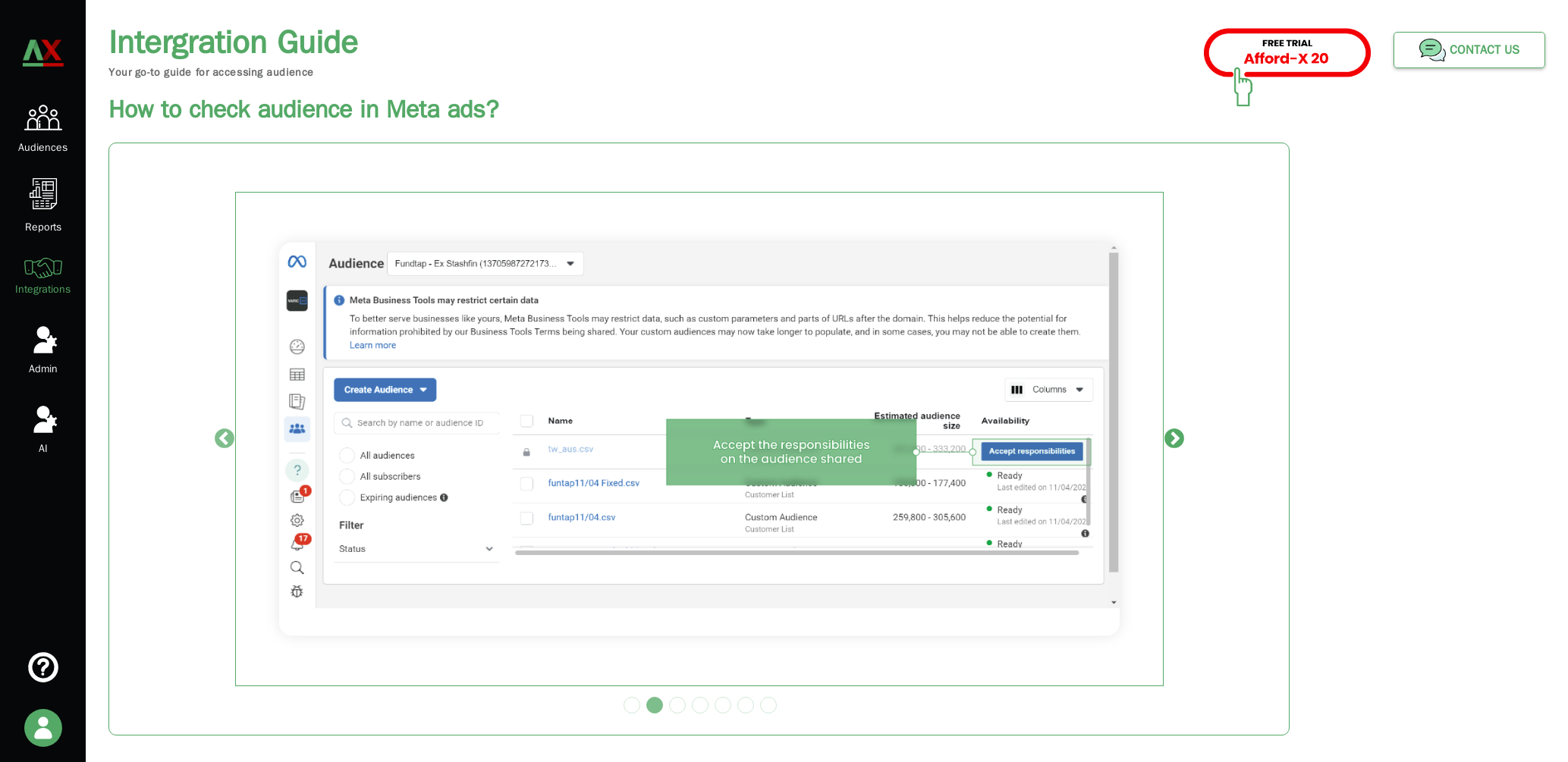 click on "Next" at bounding box center [1174, 439] 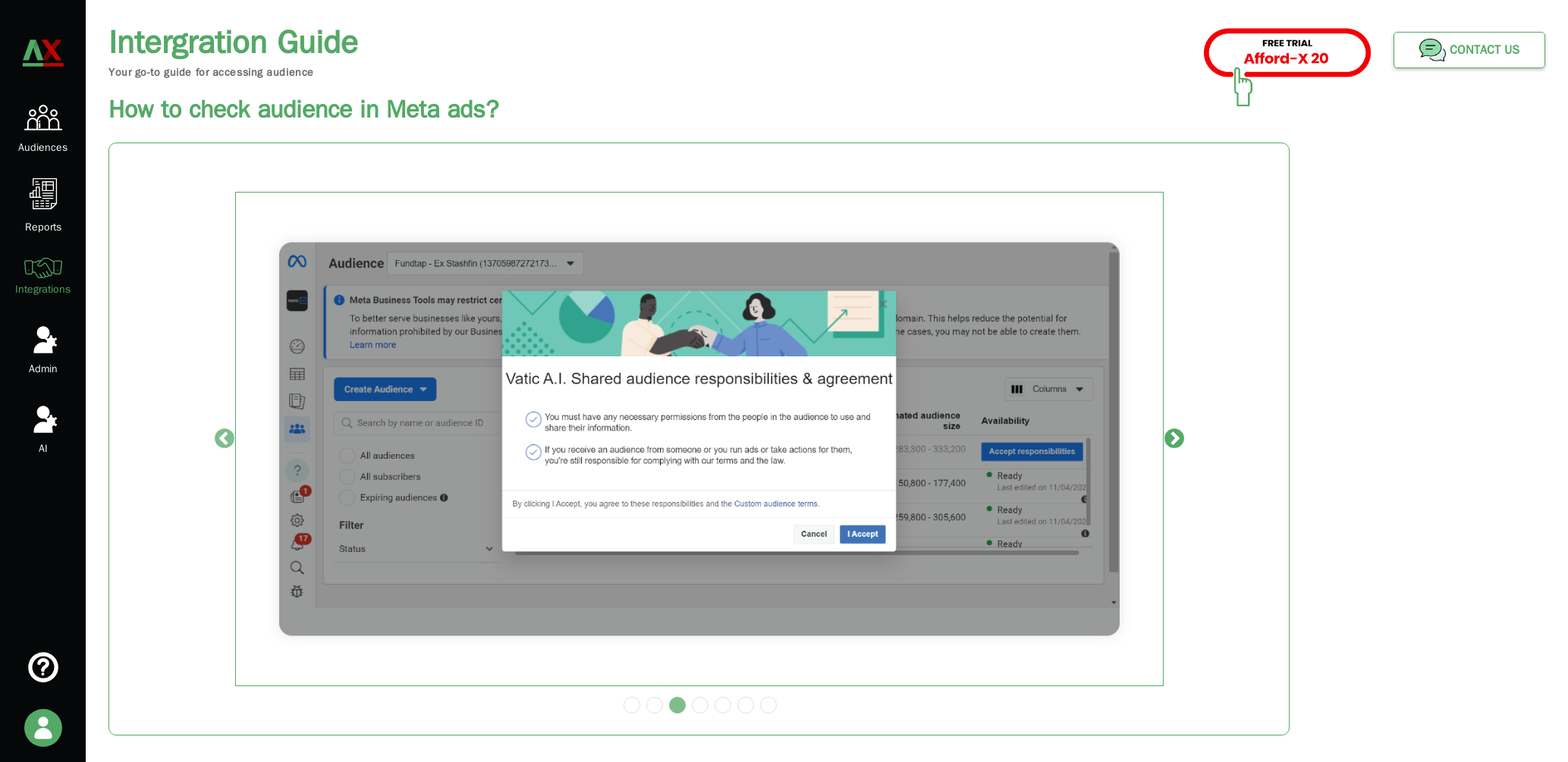 click on "Next" at bounding box center (1174, 439) 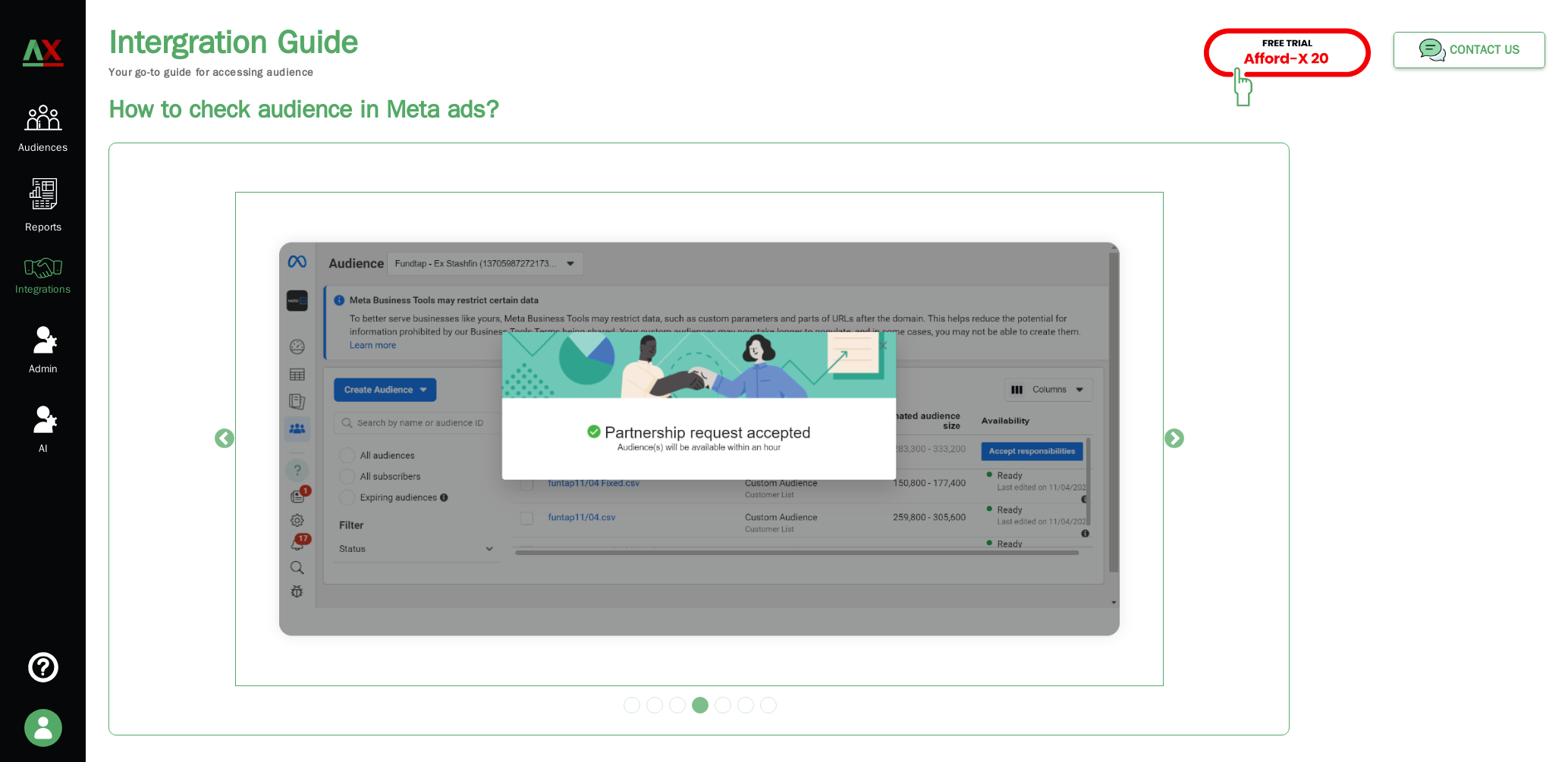 click at bounding box center [43, 339] 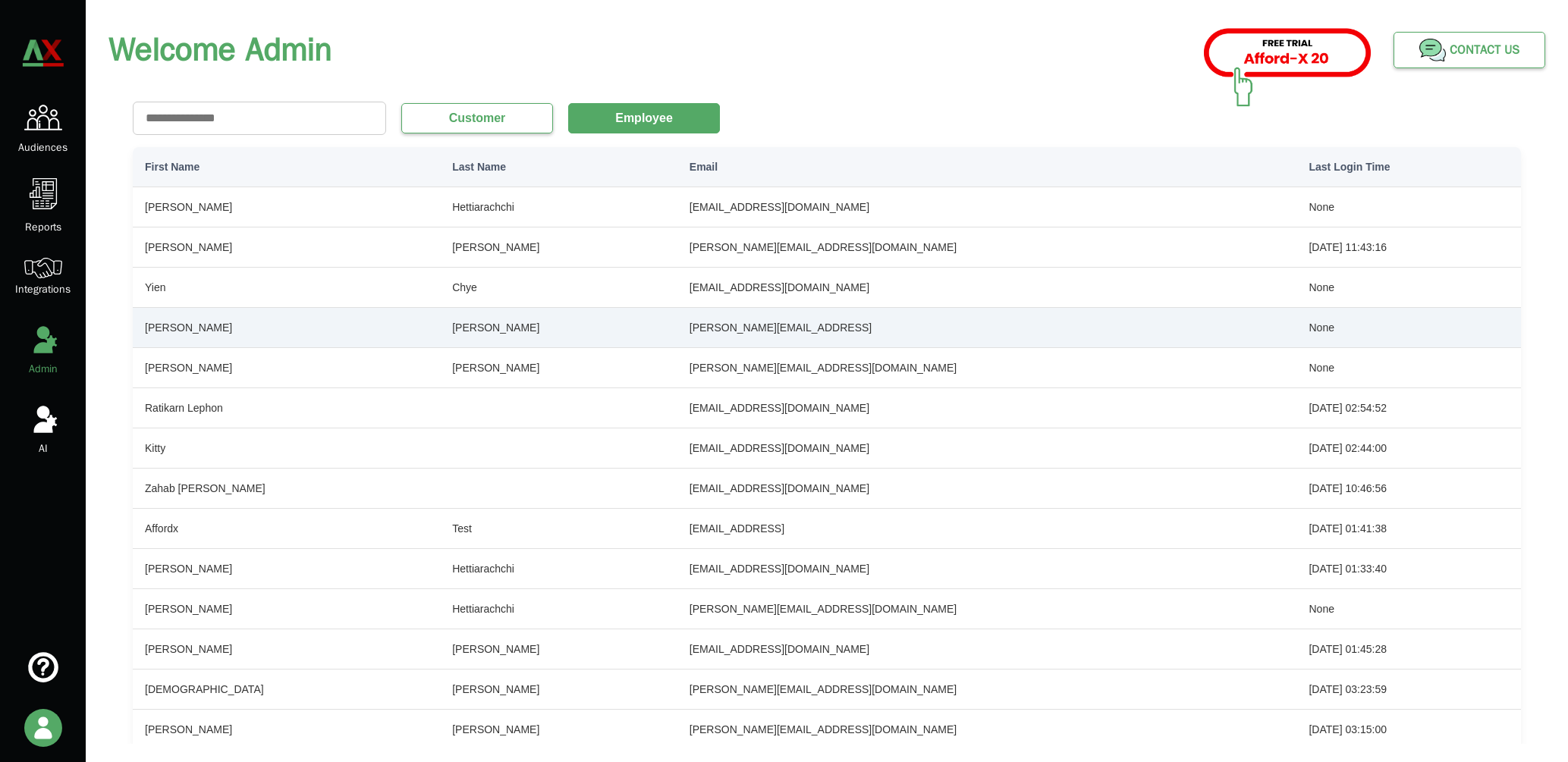 scroll, scrollTop: 426, scrollLeft: 0, axis: vertical 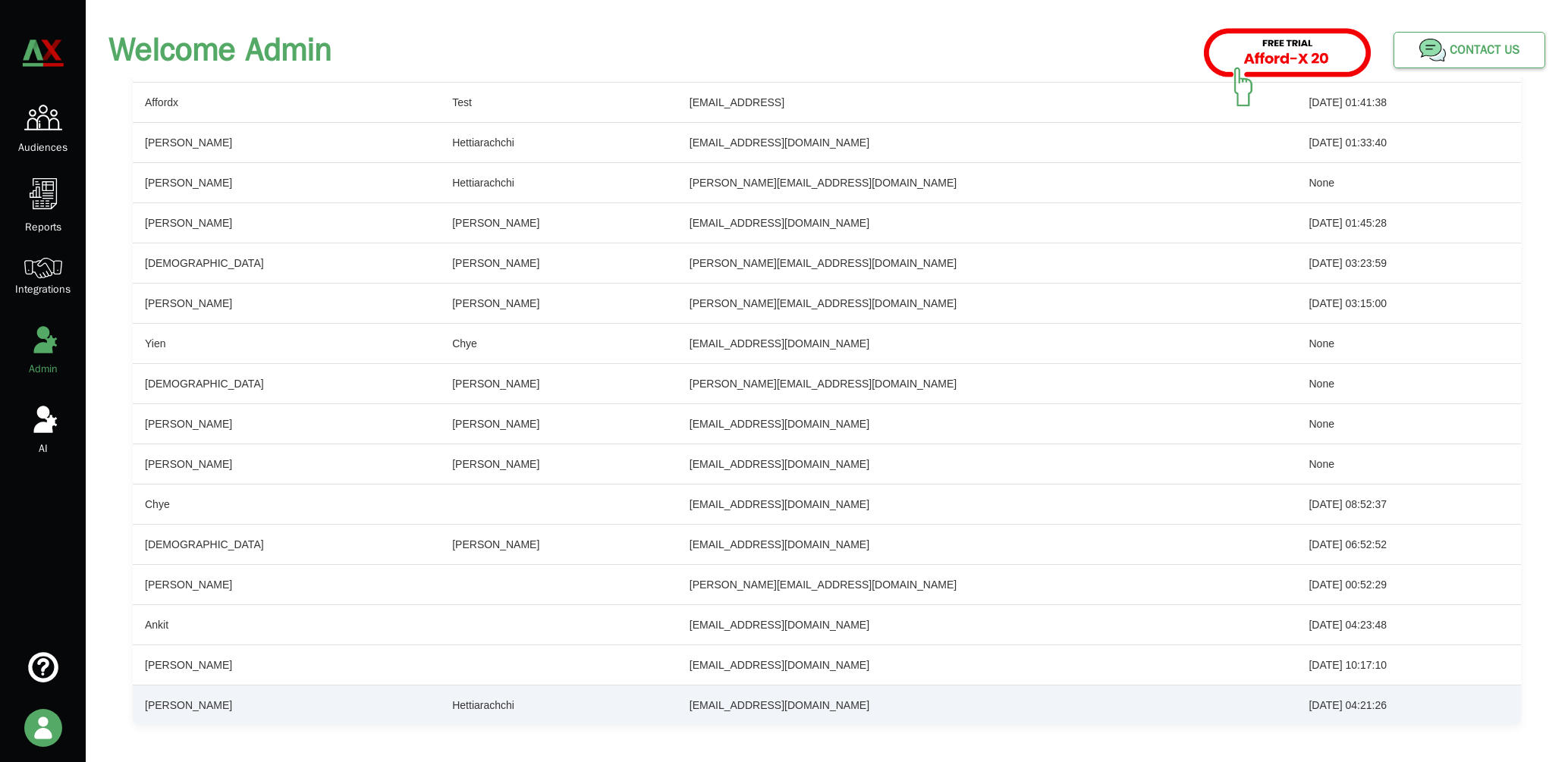 click on "nayanah@afford-x.com" at bounding box center [987, 705] 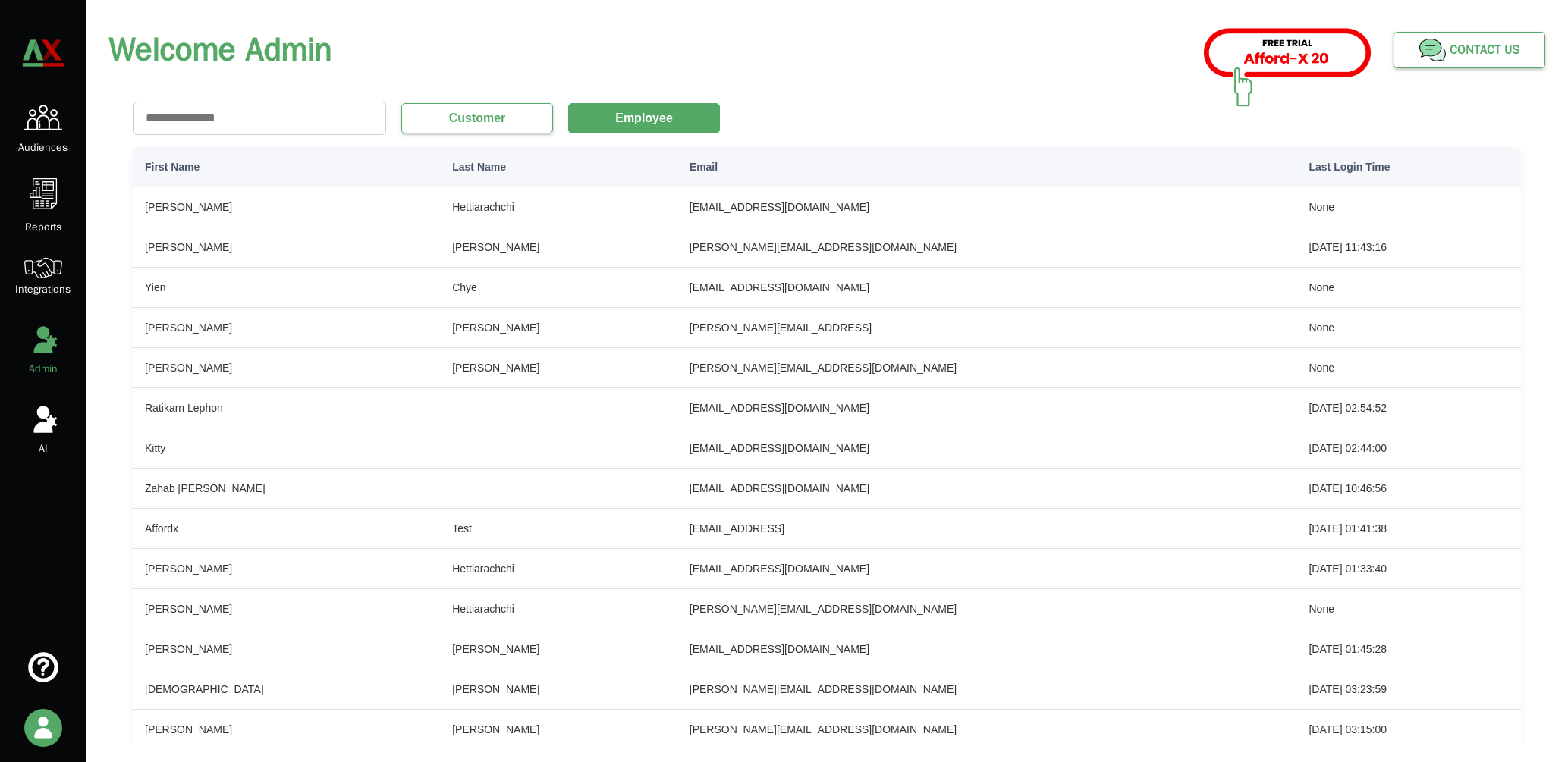click on "Customer Employee First Name Last Name Email Last Login Time Nayana Hettiarachchi nayanah@gmail.com None Bhanu Singh bhanu.s@vaticai.com 2025-05-28 11:43:16 Yien Chye yien.chye@gmail.com None Mitch Eggers mitch@affordx.ai None Audrey Lee audrey@vaticai.com None Ratikarn Lephon ratikarn.lephon@afford-x.com 2025-07-03 02:54:52 Kitty kitty@afford-x.com 2025-07-03 02:44:00 Zahab Gilitwala zahab@afford-x.com 2025-07-02 10:46:56 Affordx Test test@affordx.ai 2025-06-30 01:41:38 Nayana Hettiarachchi nayanah@vaticai.com 2025-06-30 01:33:40 Nayana Hettiarachchi nayana@blokid.com None Bhanu Singh bhanusingh0605@gmail.com 2025-06-26 01:45:28 Shivam Kumar shivam.k@vaticai.com 2025-06-12 03:23:59 Mitch Eggers mitch@vaticai.com 2025-05-26 03:15:00 Yien Chye ychye@vaticai.com None Shivam Kumar shivam.k@afford-x.com None Bhanu Singh b.singh8448@gmail.com None Bhanu Singh 1920erronnie@gmail.com None Chye ychye@afford-x.com 2025-07-02 08:52:37 Shivam Kumar example.demo.example@gmail.com 2025-06-23 06:52:52 Nayana Hettiarachchi" at bounding box center (827, 410) 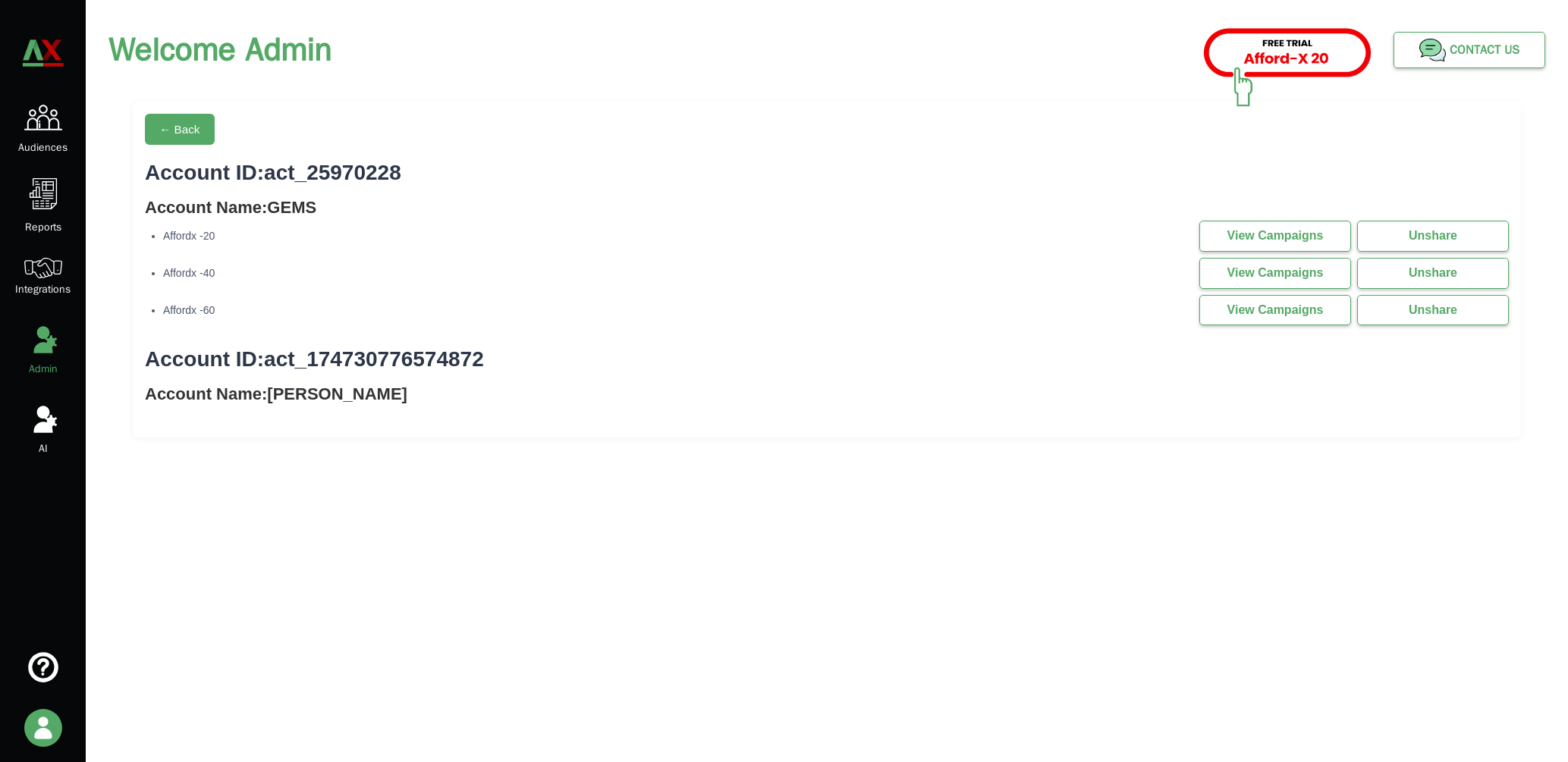 click on "View Campaigns" at bounding box center (1275, 236) 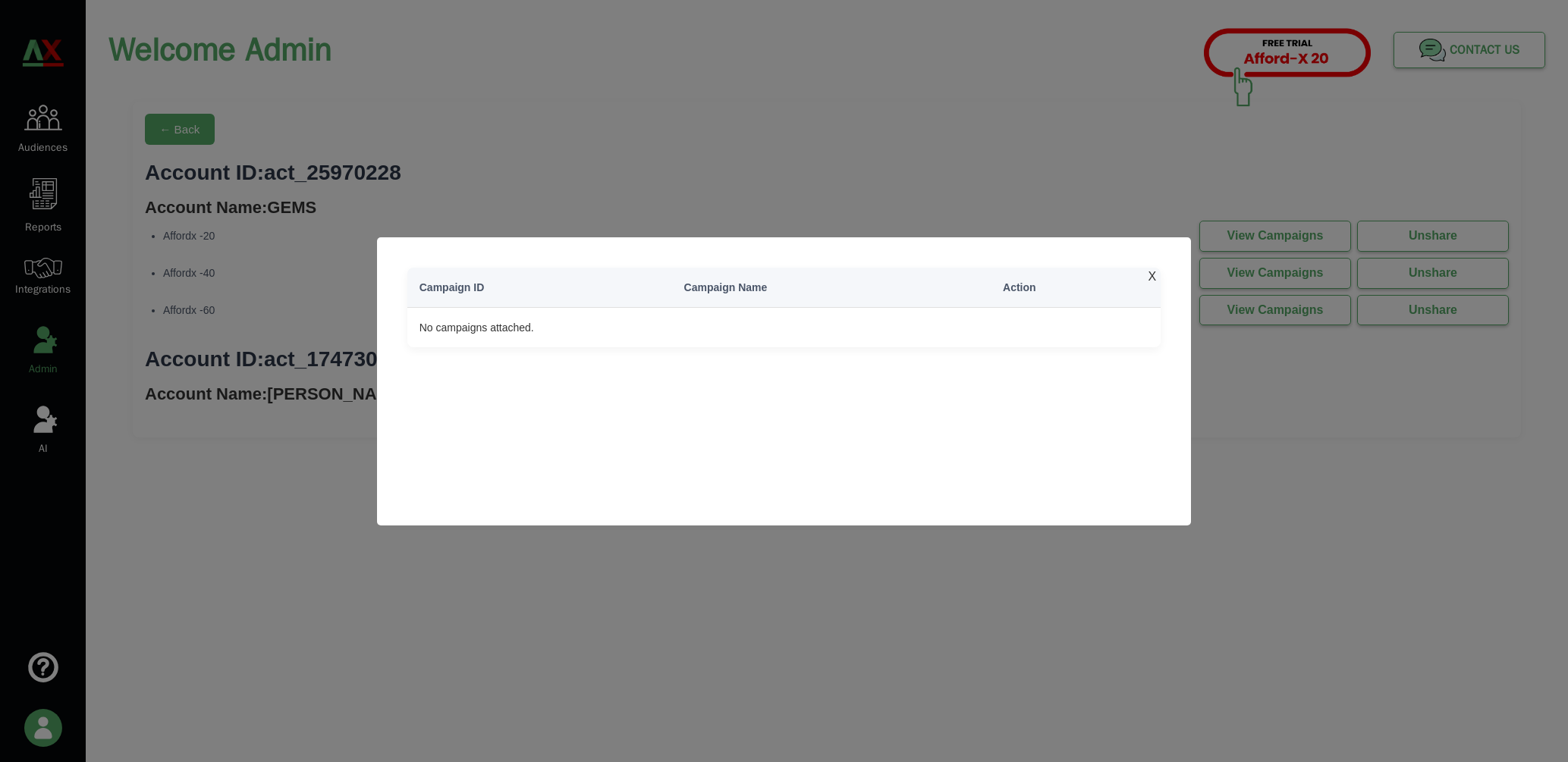 click on "X Campaign ID Campaign Name Action No campaigns attached." at bounding box center (784, 381) 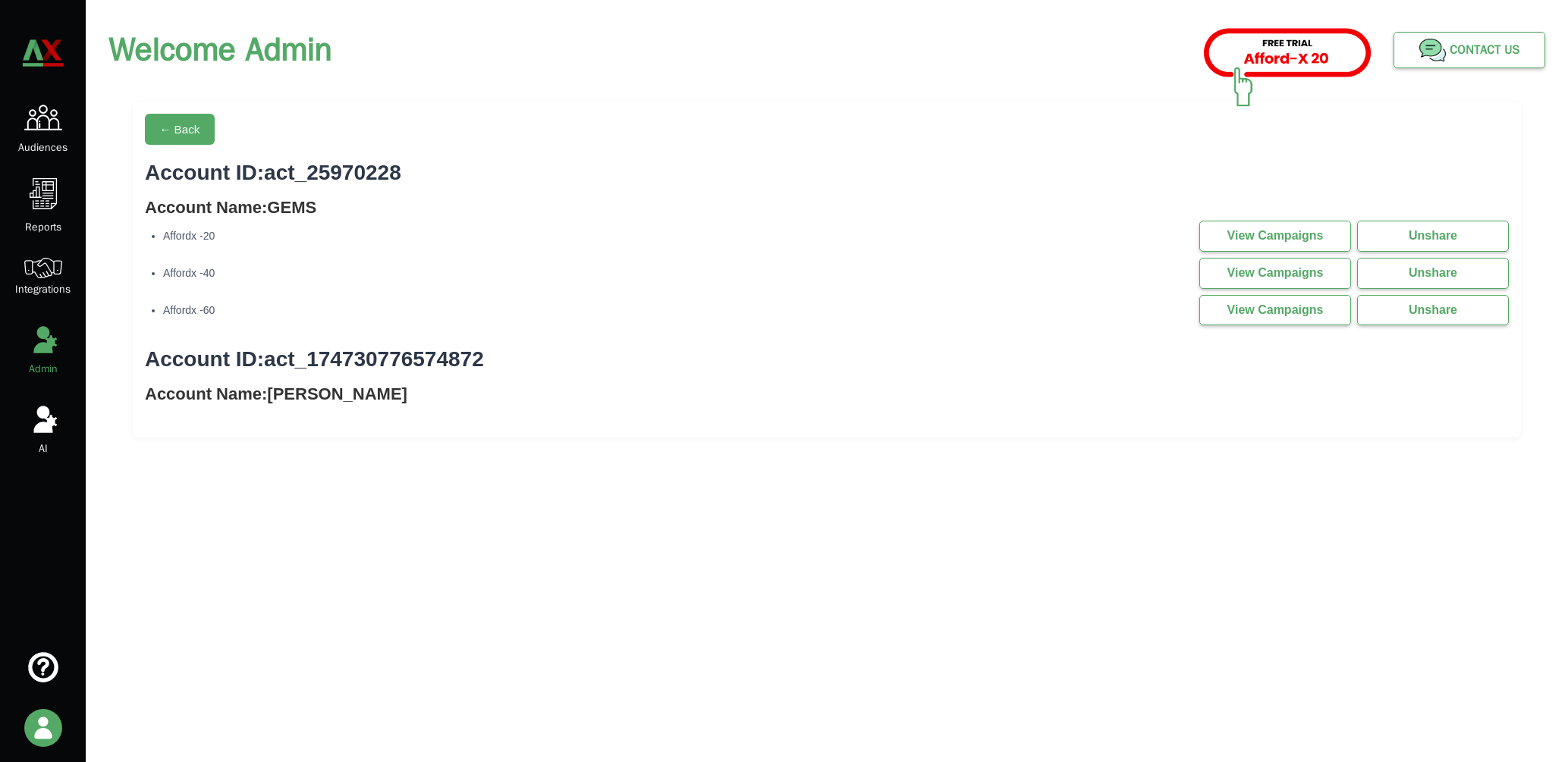 click on "View Campaigns" at bounding box center [1275, 273] 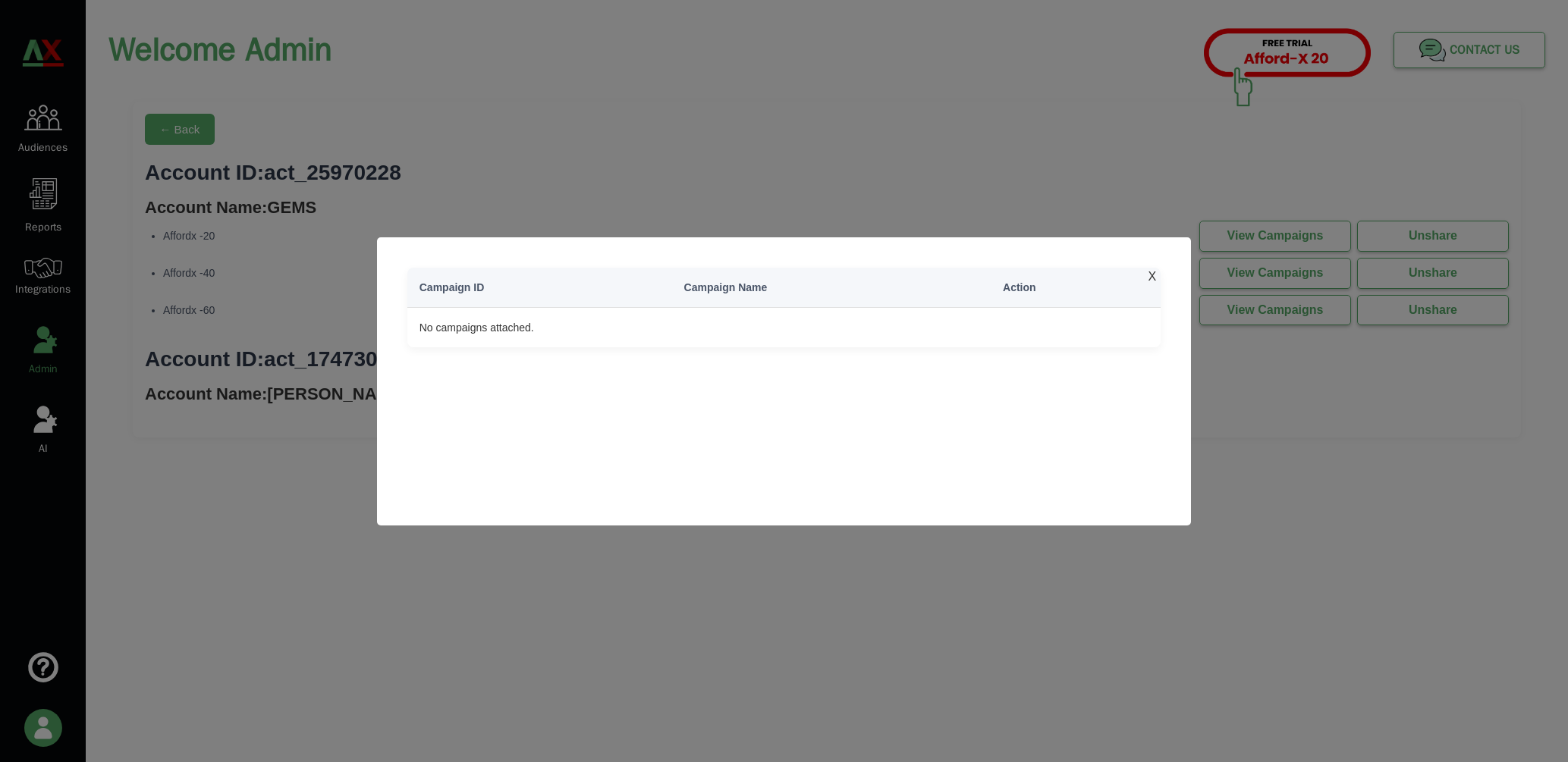 click on "X" at bounding box center (1152, 277) 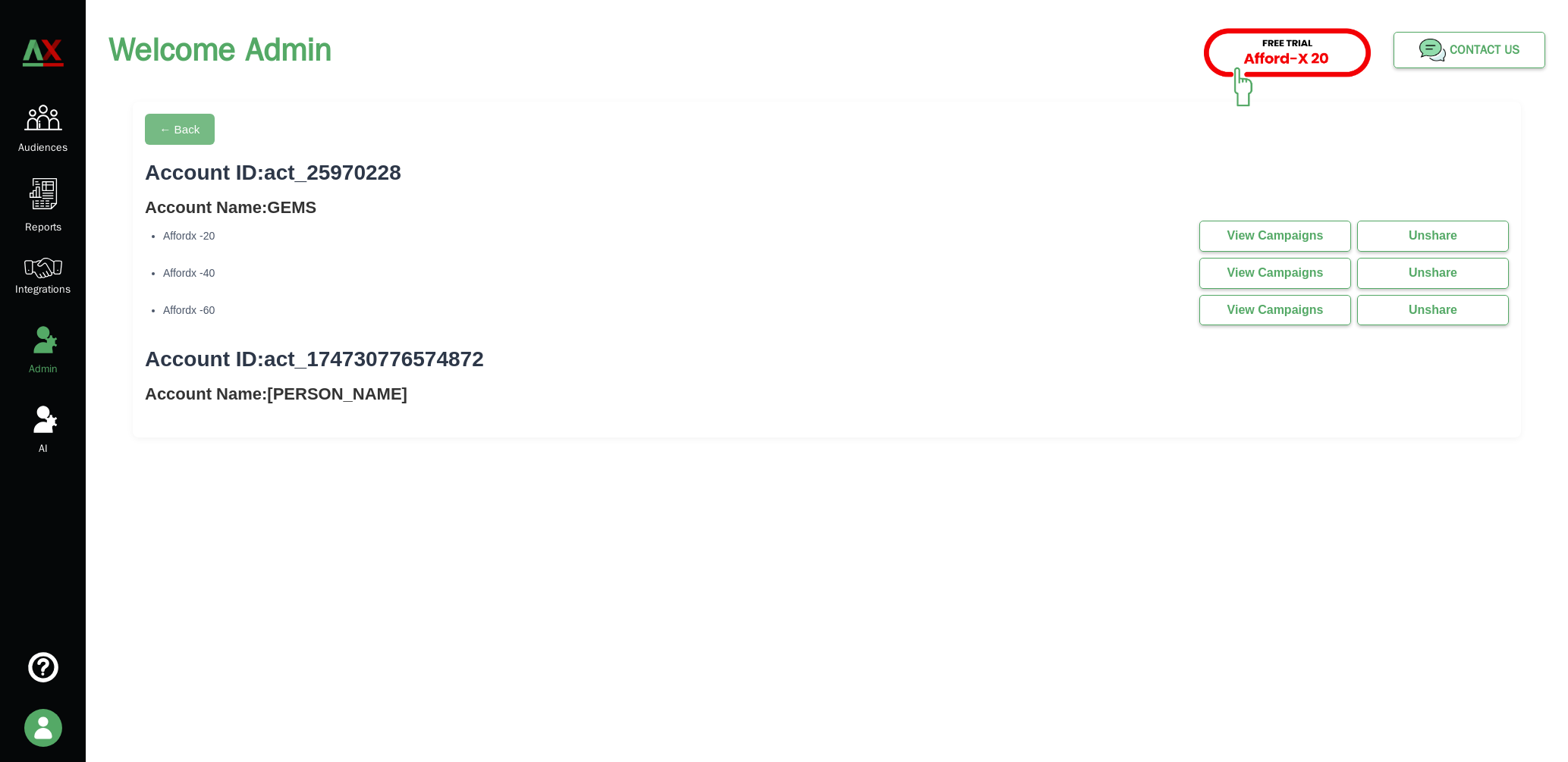 click on "← Back" at bounding box center [180, 129] 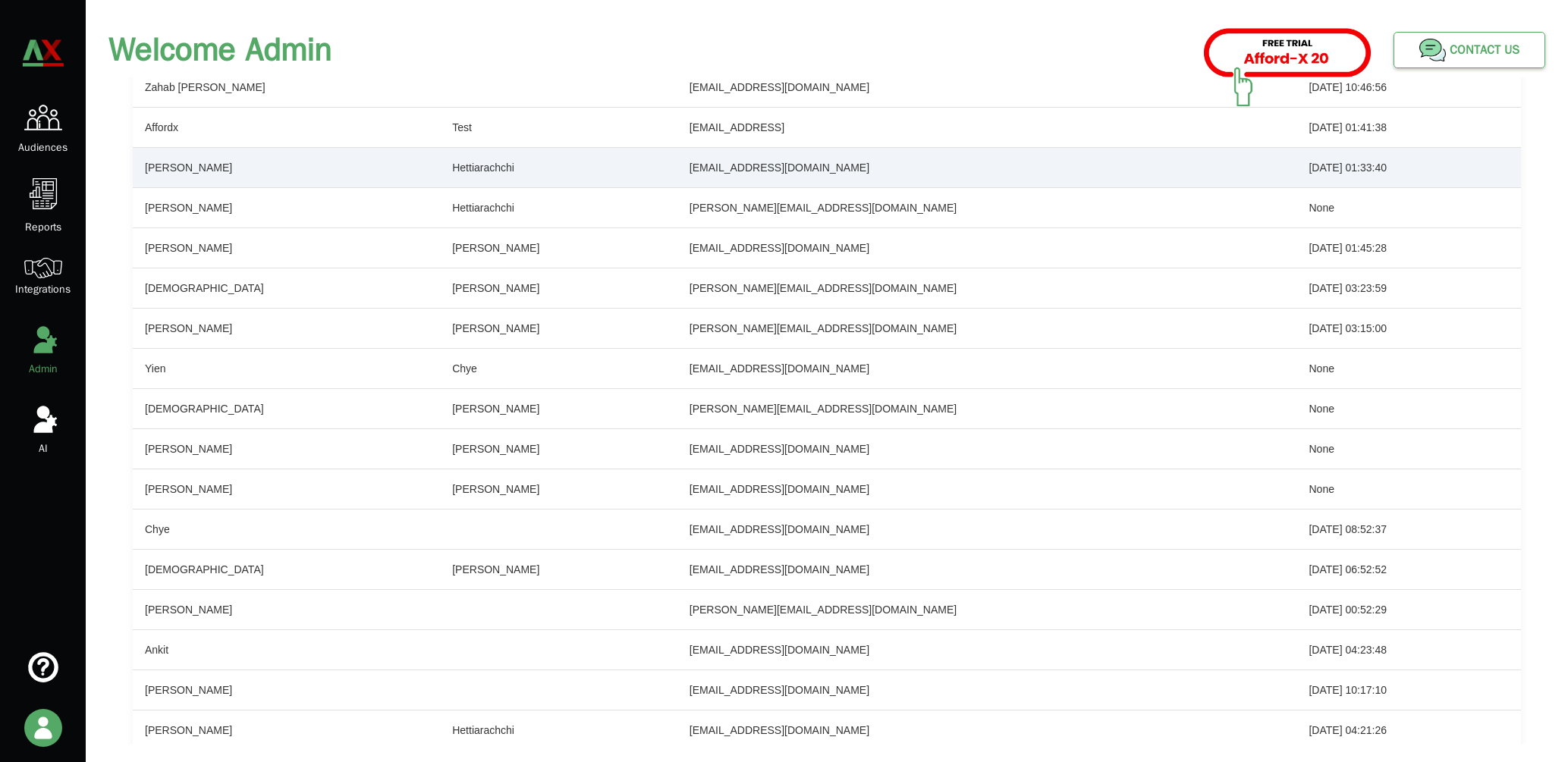 scroll, scrollTop: 426, scrollLeft: 0, axis: vertical 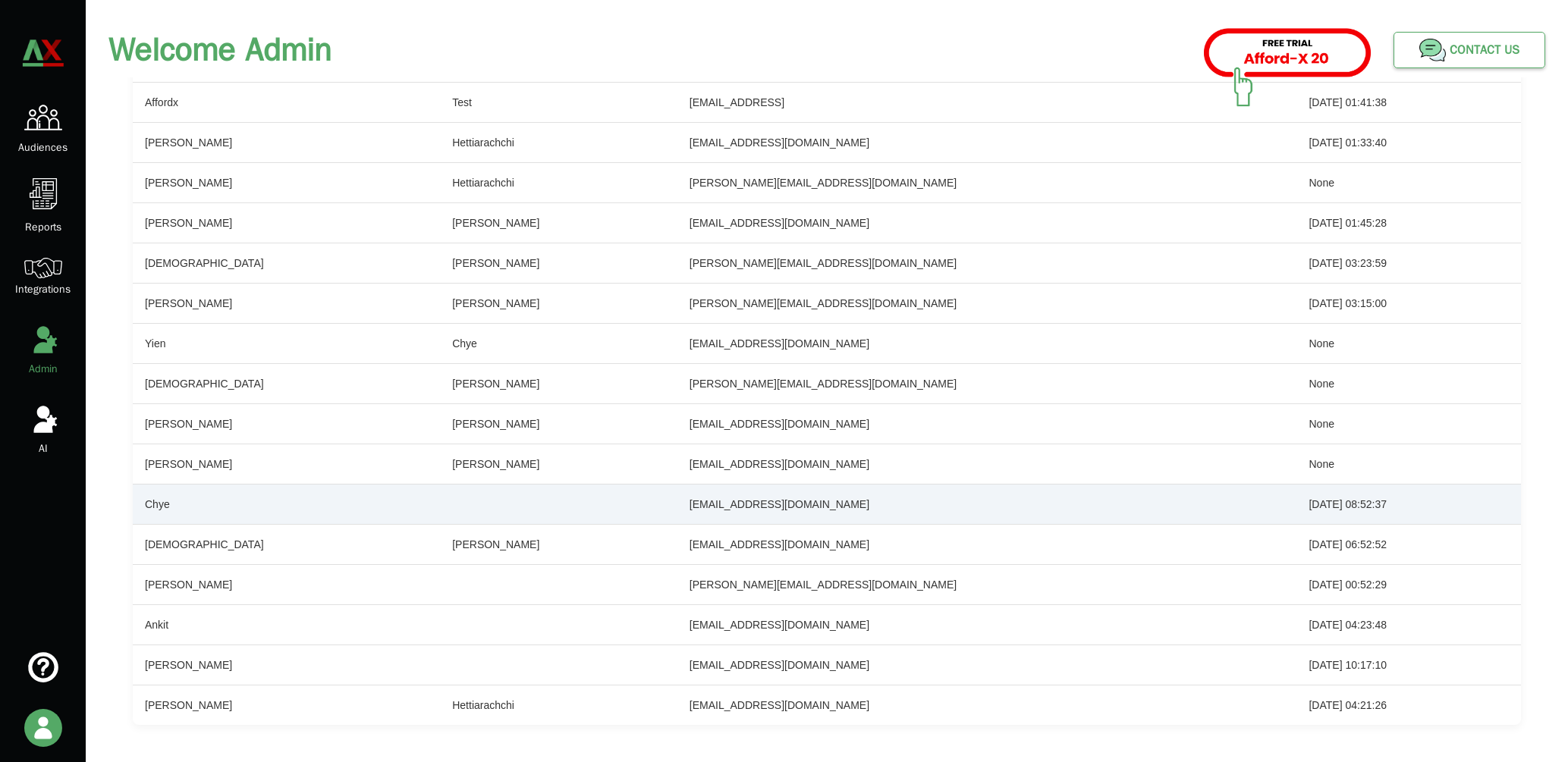 click on "ychye@afford-x.com" at bounding box center [987, 504] 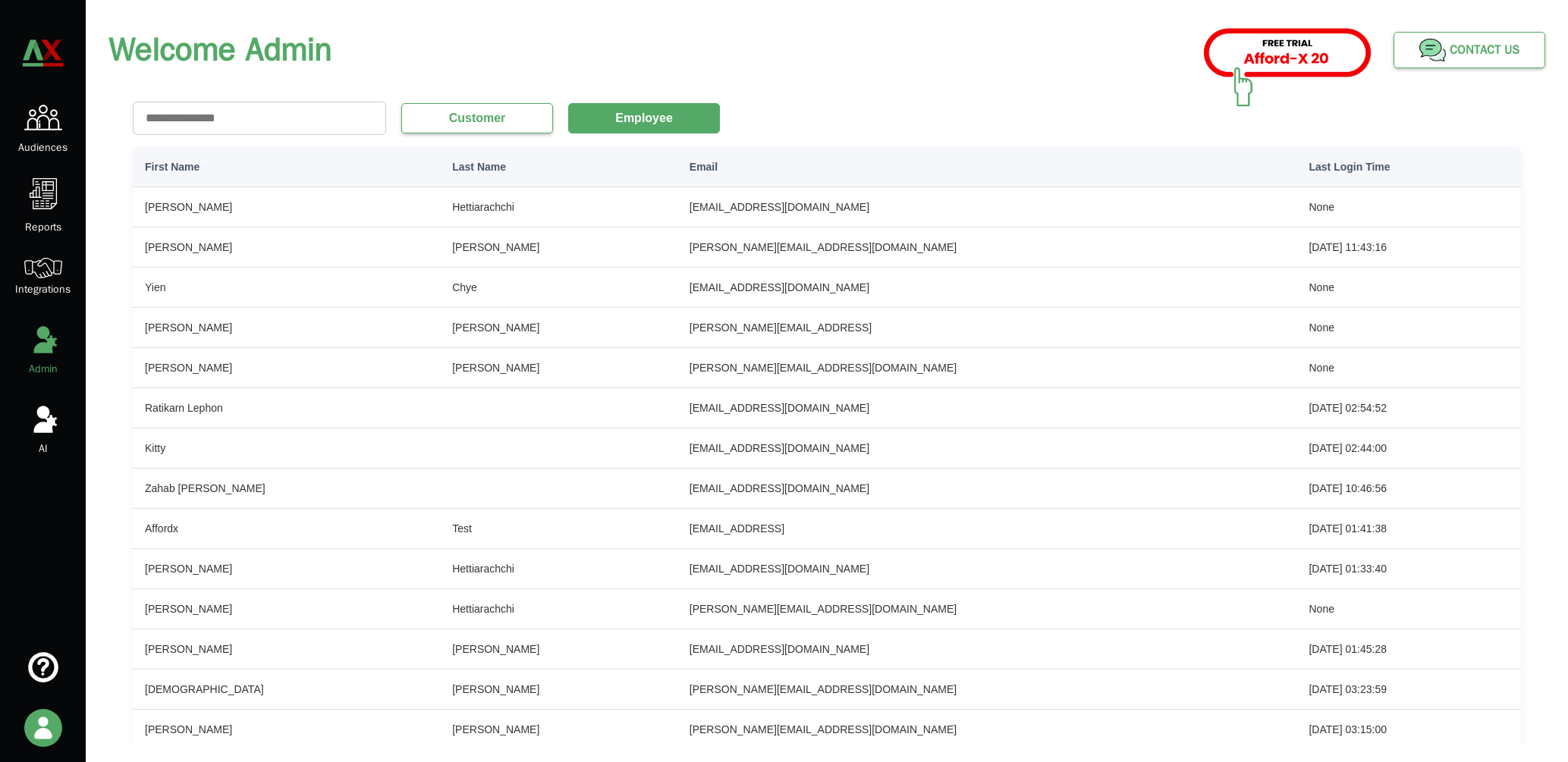 click on "Customer Employee First Name Last Name Email Last Login Time Nayana Hettiarachchi nayanah@gmail.com None Bhanu Singh bhanu.s@vaticai.com 2025-05-28 11:43:16 Yien Chye yien.chye@gmail.com None Mitch Eggers mitch@affordx.ai None Audrey Lee audrey@vaticai.com None Ratikarn Lephon ratikarn.lephon@afford-x.com 2025-07-03 02:54:52 Kitty kitty@afford-x.com 2025-07-03 02:44:00 Zahab Gilitwala zahab@afford-x.com 2025-07-02 10:46:56 Affordx Test test@affordx.ai 2025-06-30 01:41:38 Nayana Hettiarachchi nayanah@vaticai.com 2025-06-30 01:33:40 Nayana Hettiarachchi nayana@blokid.com None Bhanu Singh bhanusingh0605@gmail.com 2025-06-26 01:45:28 Shivam Kumar shivam.k@vaticai.com 2025-06-12 03:23:59 Mitch Eggers mitch@vaticai.com 2025-05-26 03:15:00 Yien Chye ychye@vaticai.com None Shivam Kumar shivam.k@afford-x.com None Bhanu Singh b.singh8448@gmail.com None Bhanu Singh 1920erronnie@gmail.com None Chye ychye@afford-x.com 2025-07-02 08:52:37 Shivam Kumar example.demo.example@gmail.com 2025-06-23 06:52:52 Nayana Hettiarachchi" at bounding box center [827, 410] 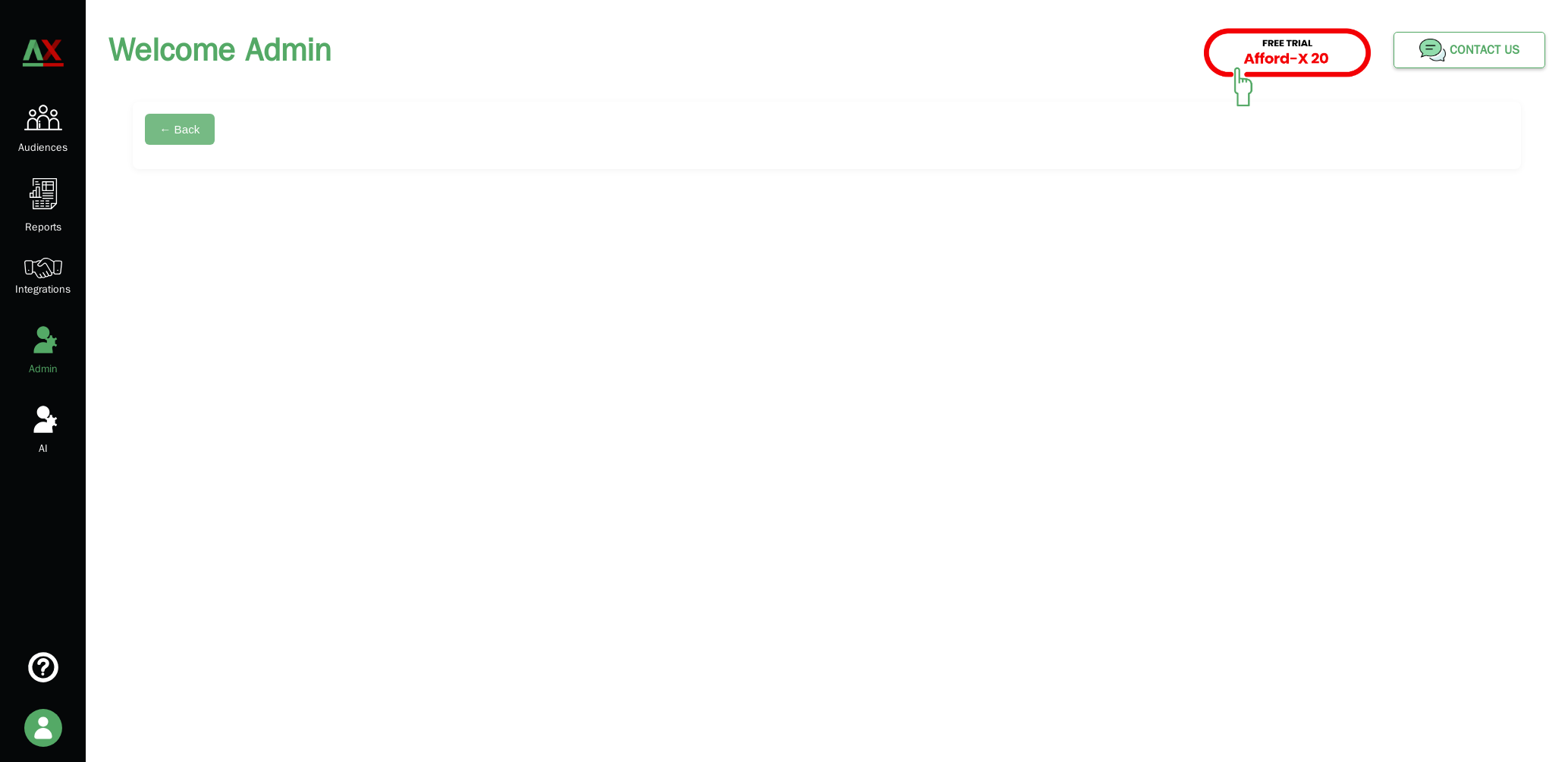 click on "← Back" at bounding box center [180, 129] 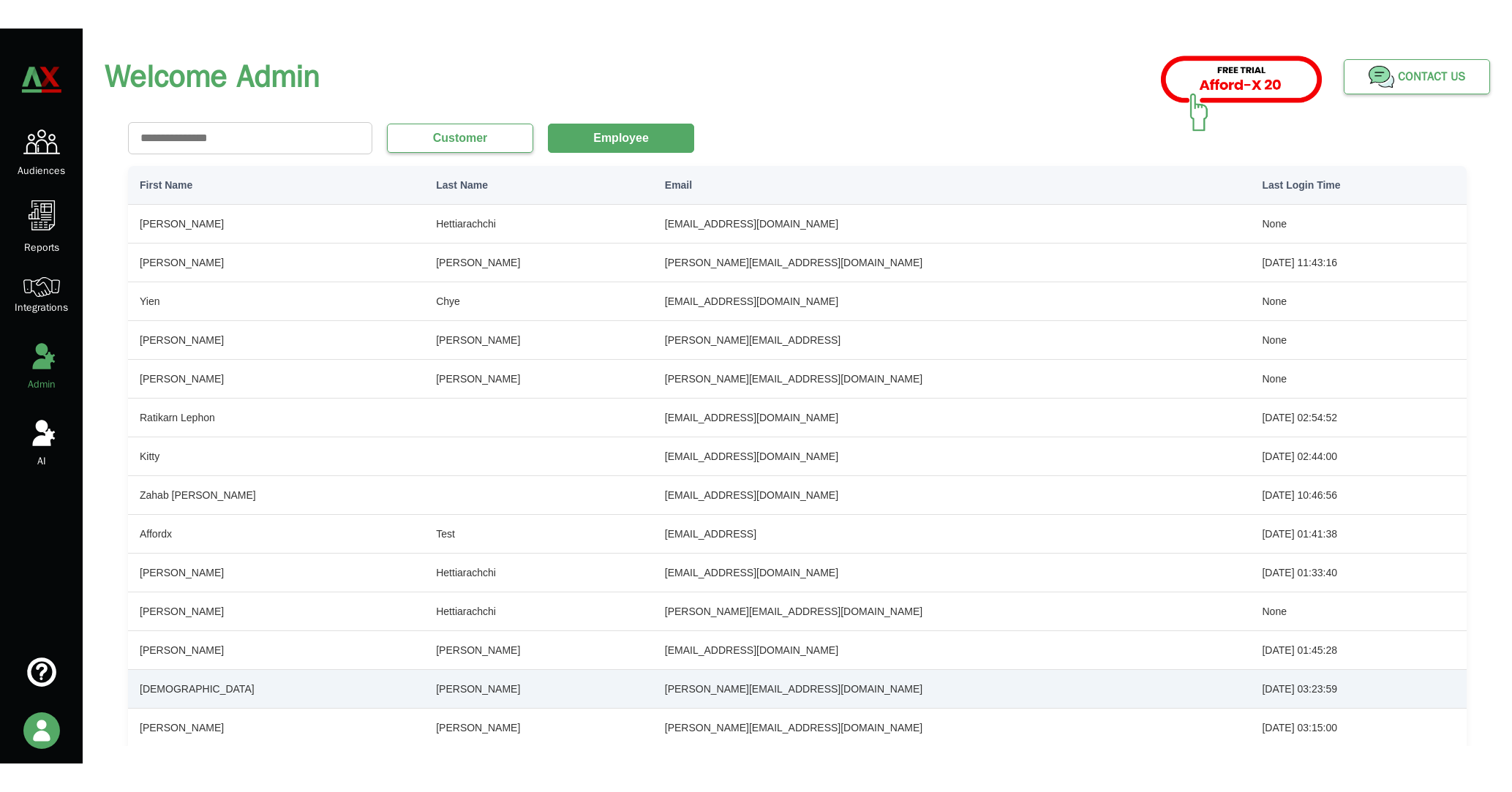 scroll, scrollTop: 0, scrollLeft: 0, axis: both 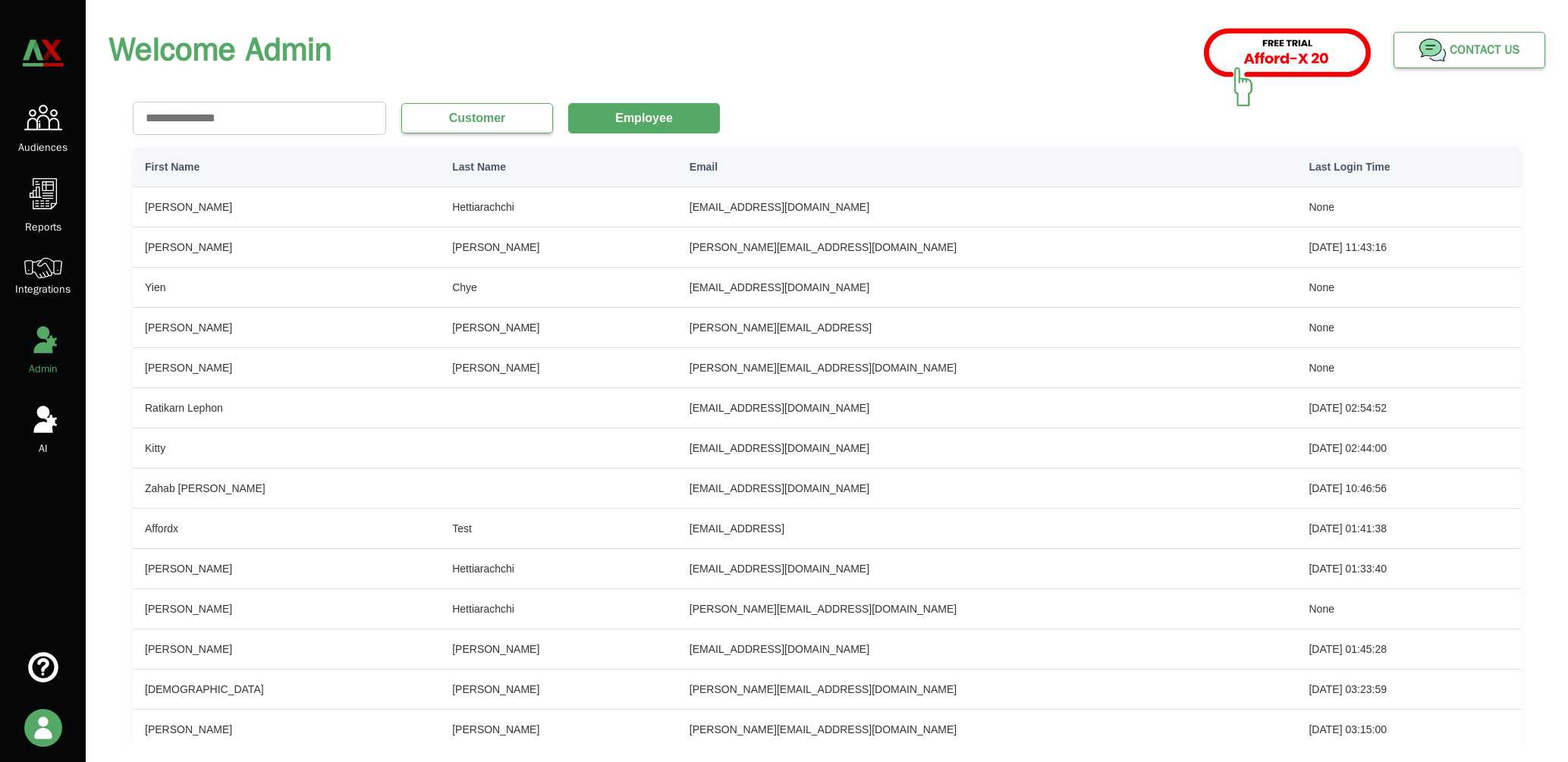 click at bounding box center (43, 118) 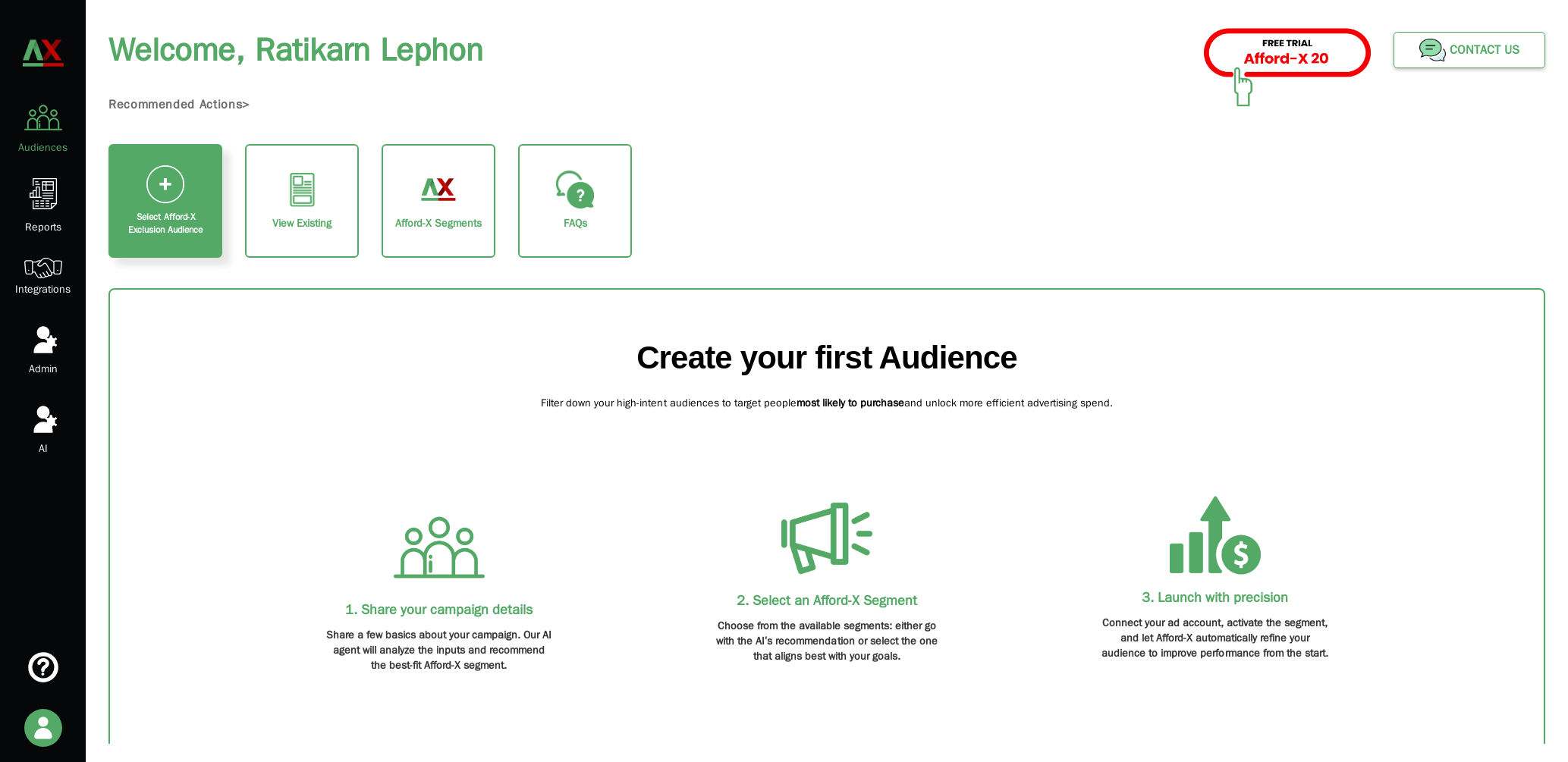 click at bounding box center (438, 190) 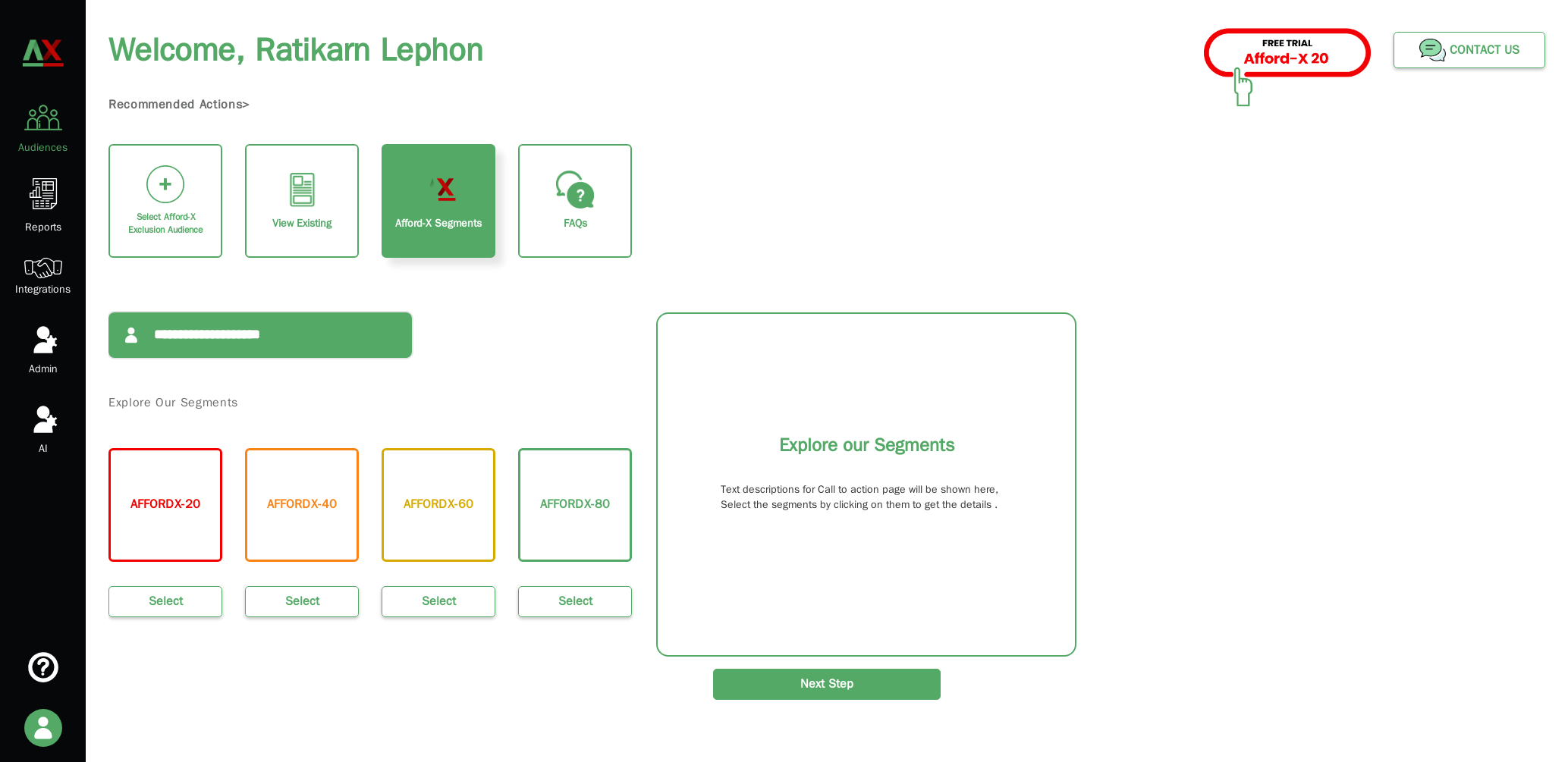 click on "**********" at bounding box center (260, 335) 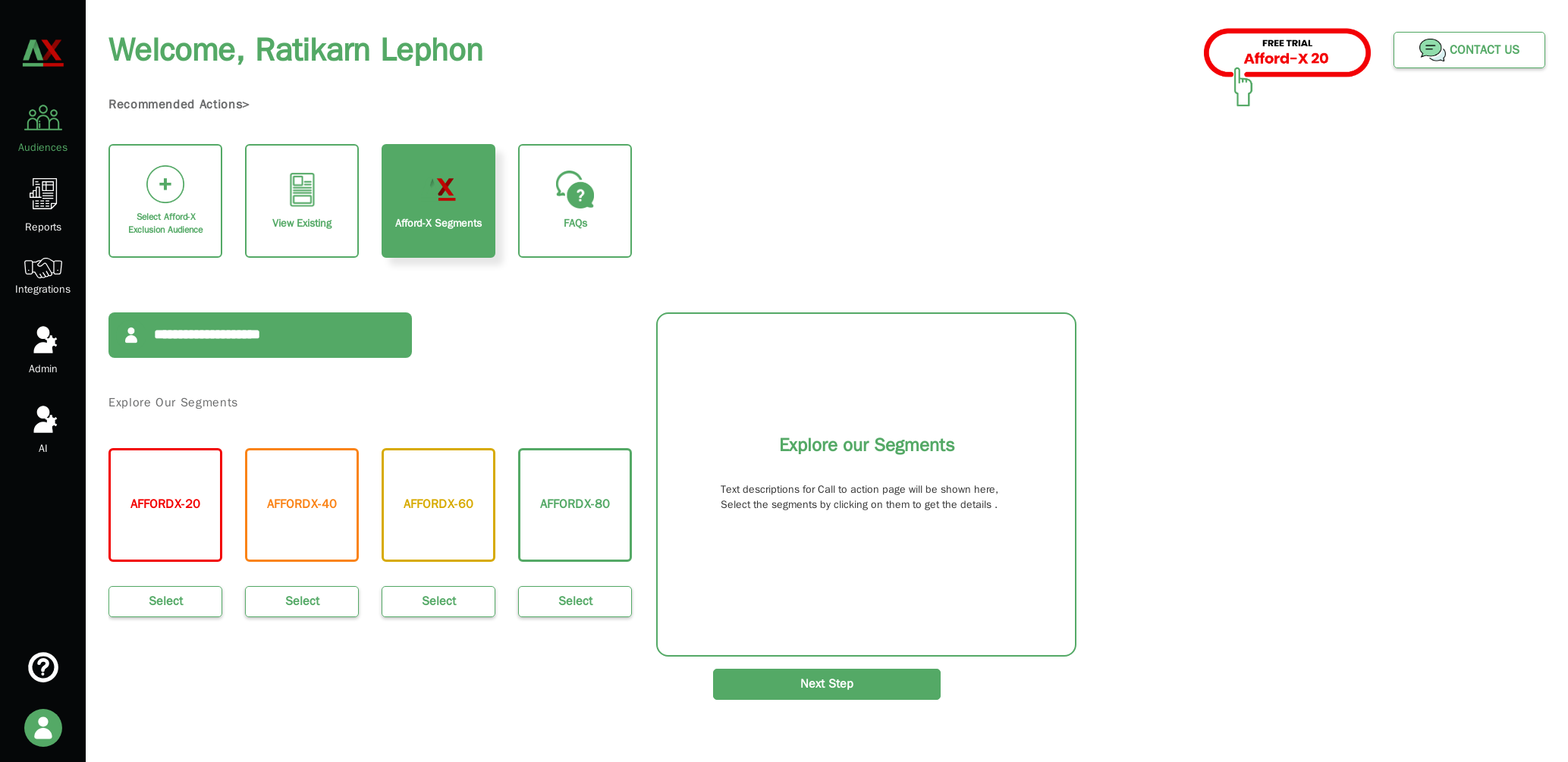 click at bounding box center [43, 268] 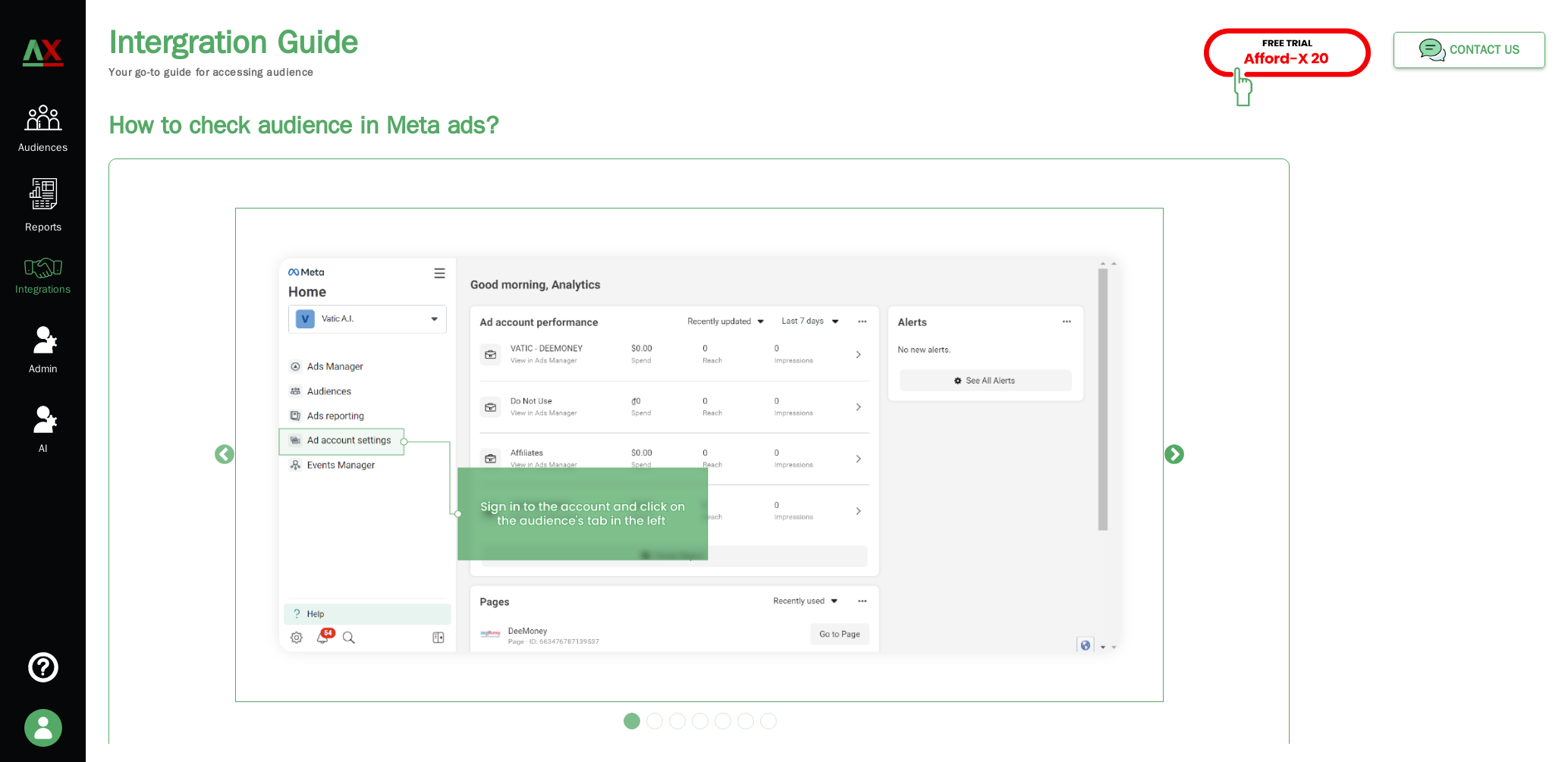 click on "Next" at bounding box center [1174, 455] 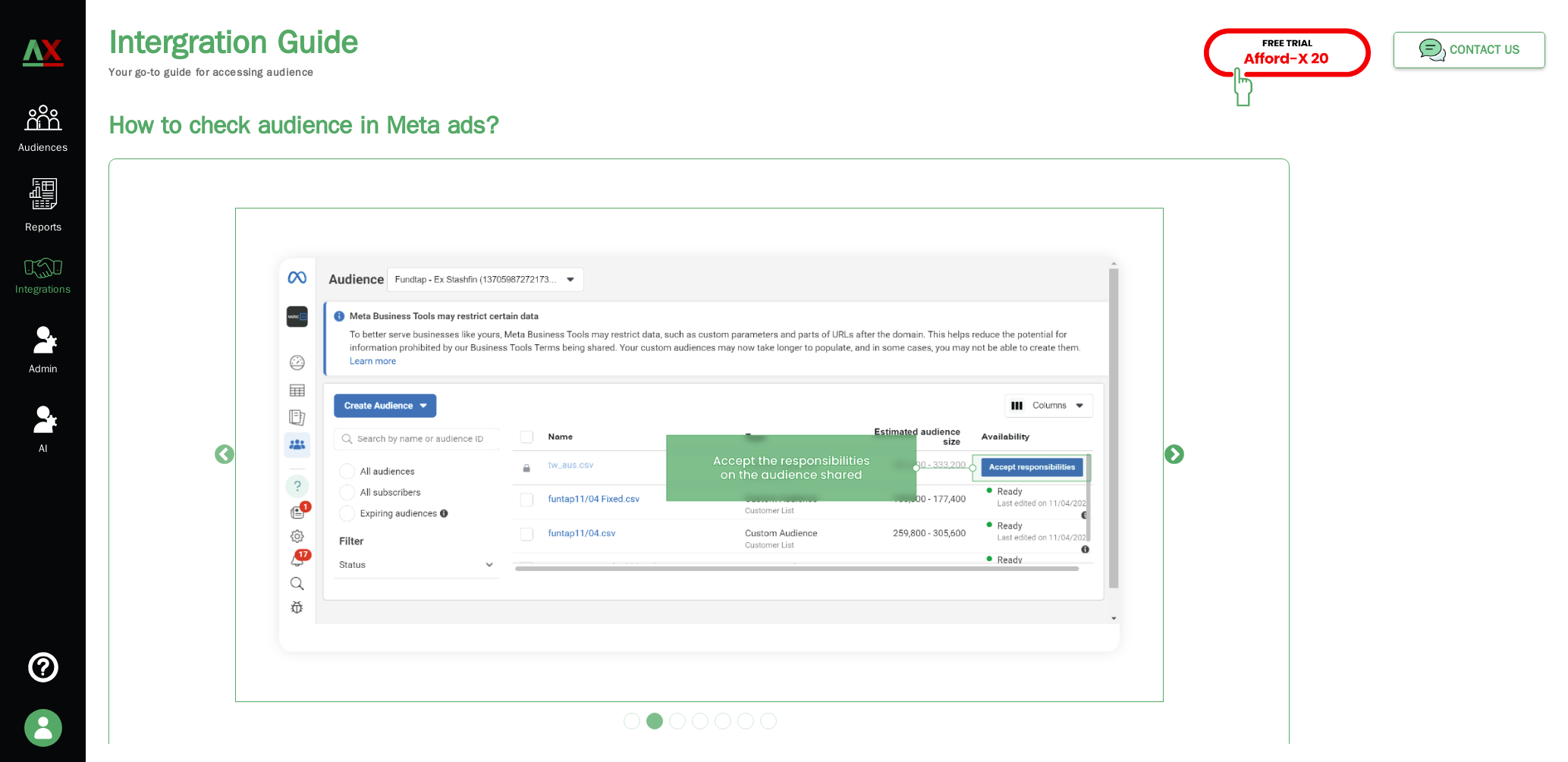 click on "Next" at bounding box center (1174, 455) 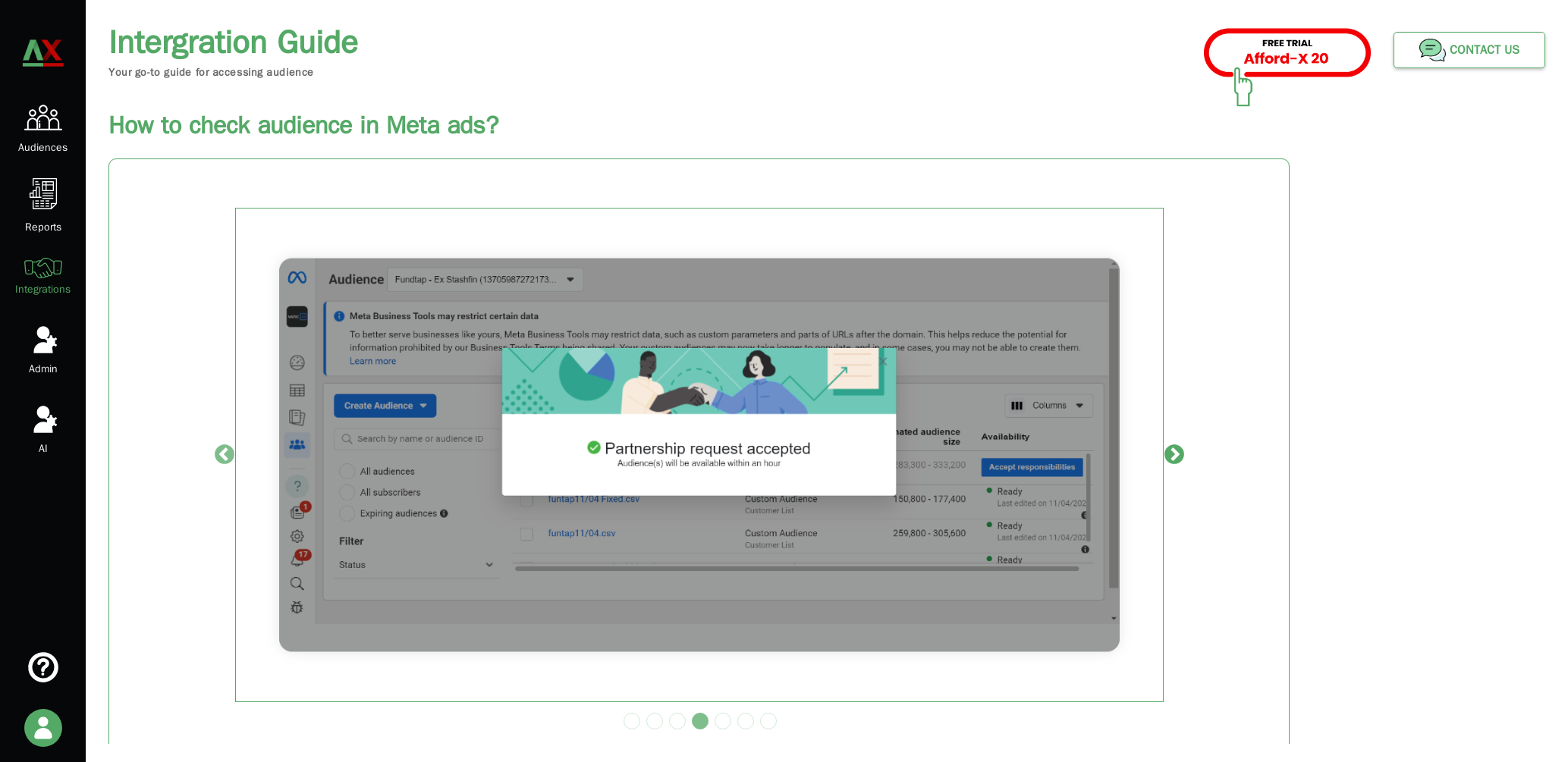 click on "Next" at bounding box center [1174, 455] 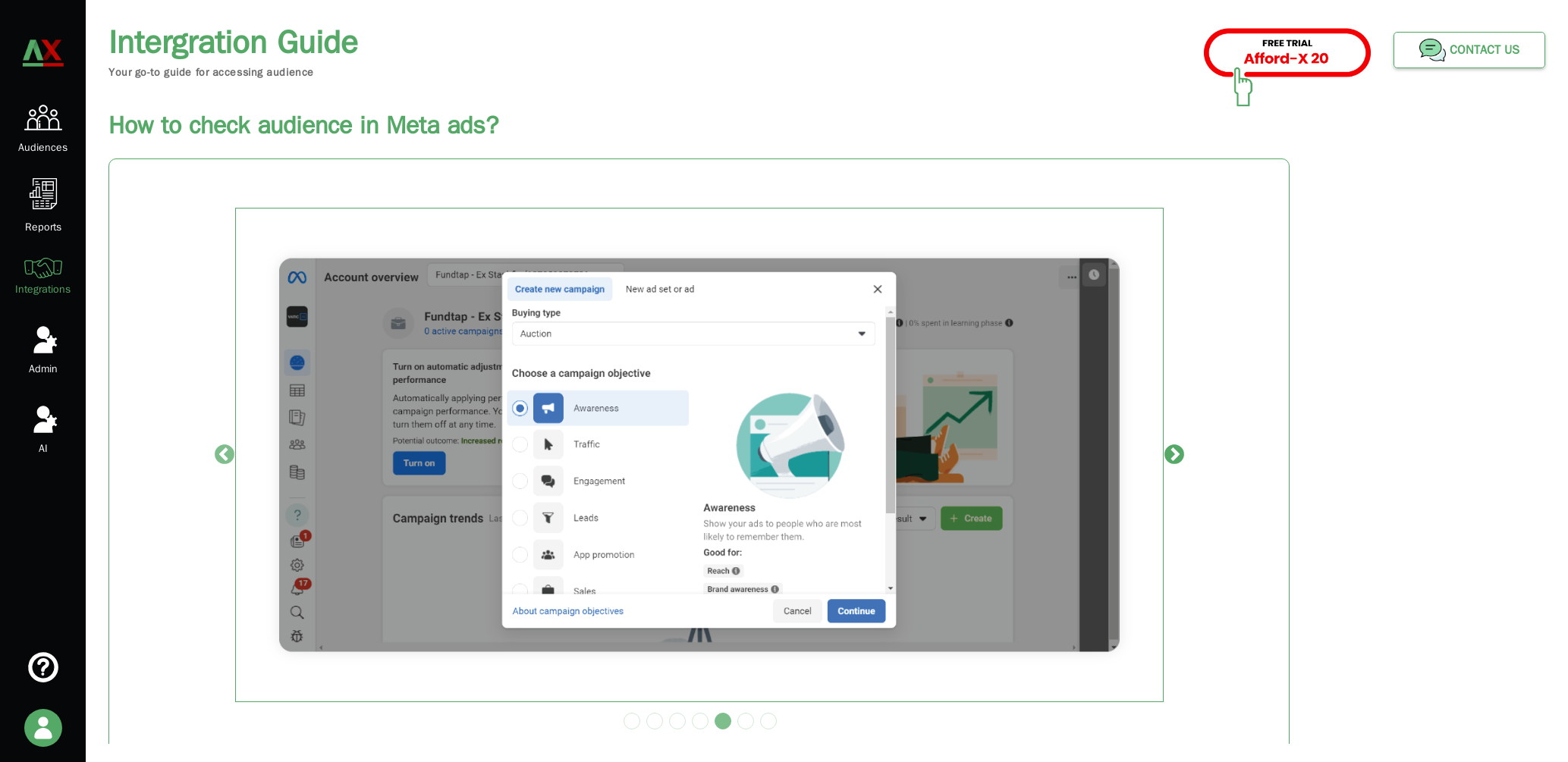 click on "Next" at bounding box center [1174, 455] 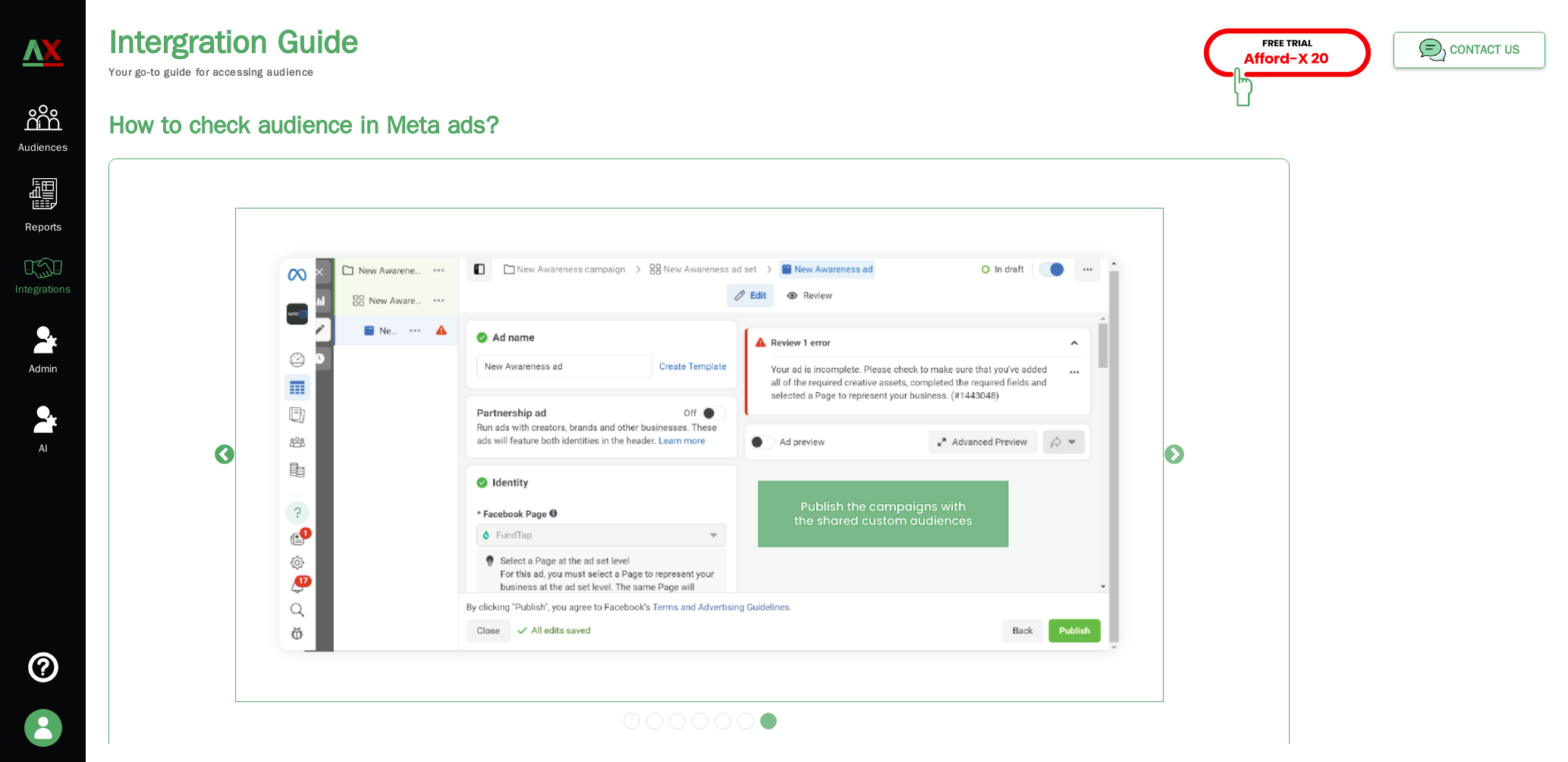 click on "Previous" at bounding box center [225, 455] 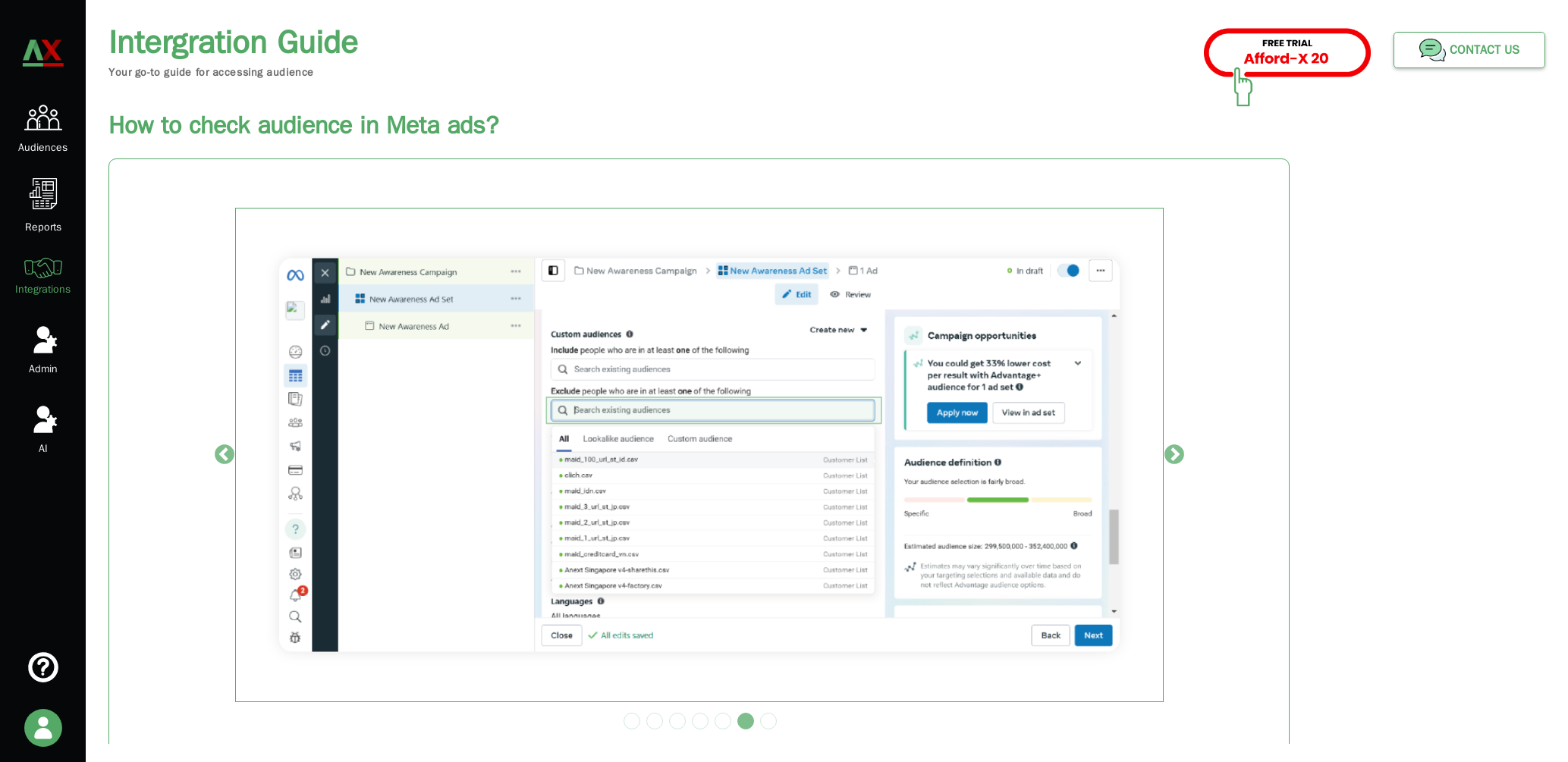 click at bounding box center (43, 118) 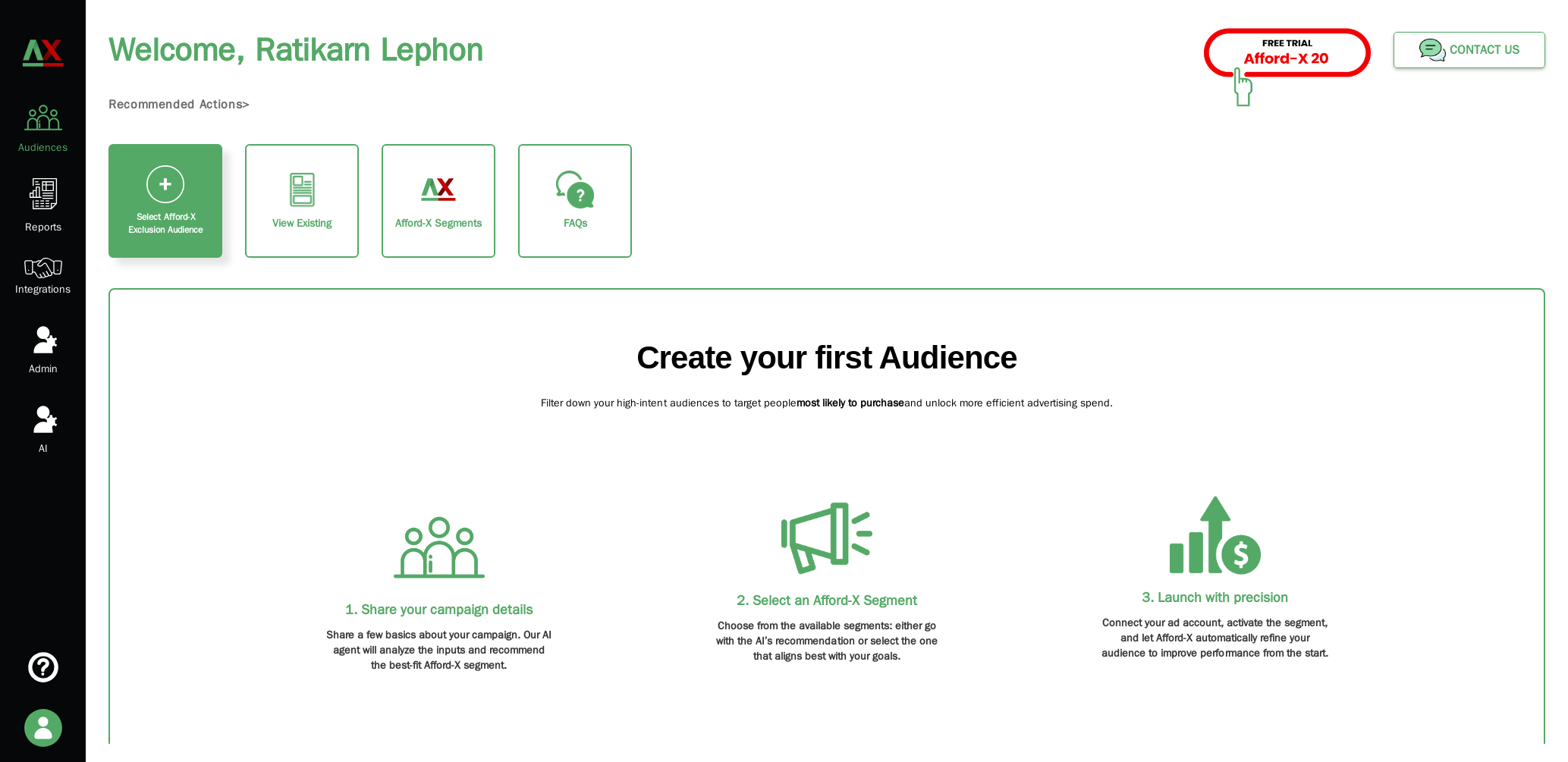 click at bounding box center (302, 190) 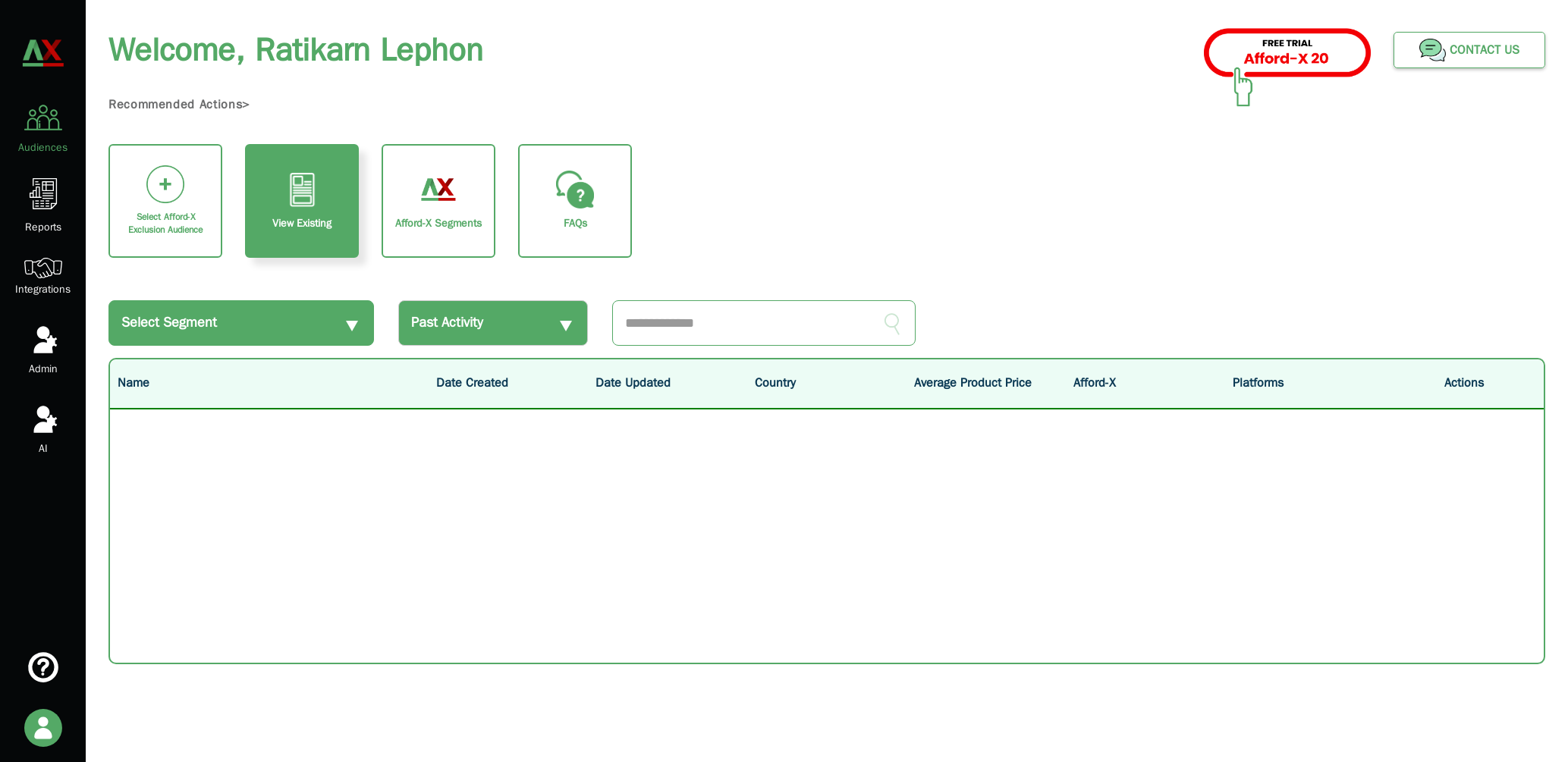 click on "Select Segment" at bounding box center [241, 323] 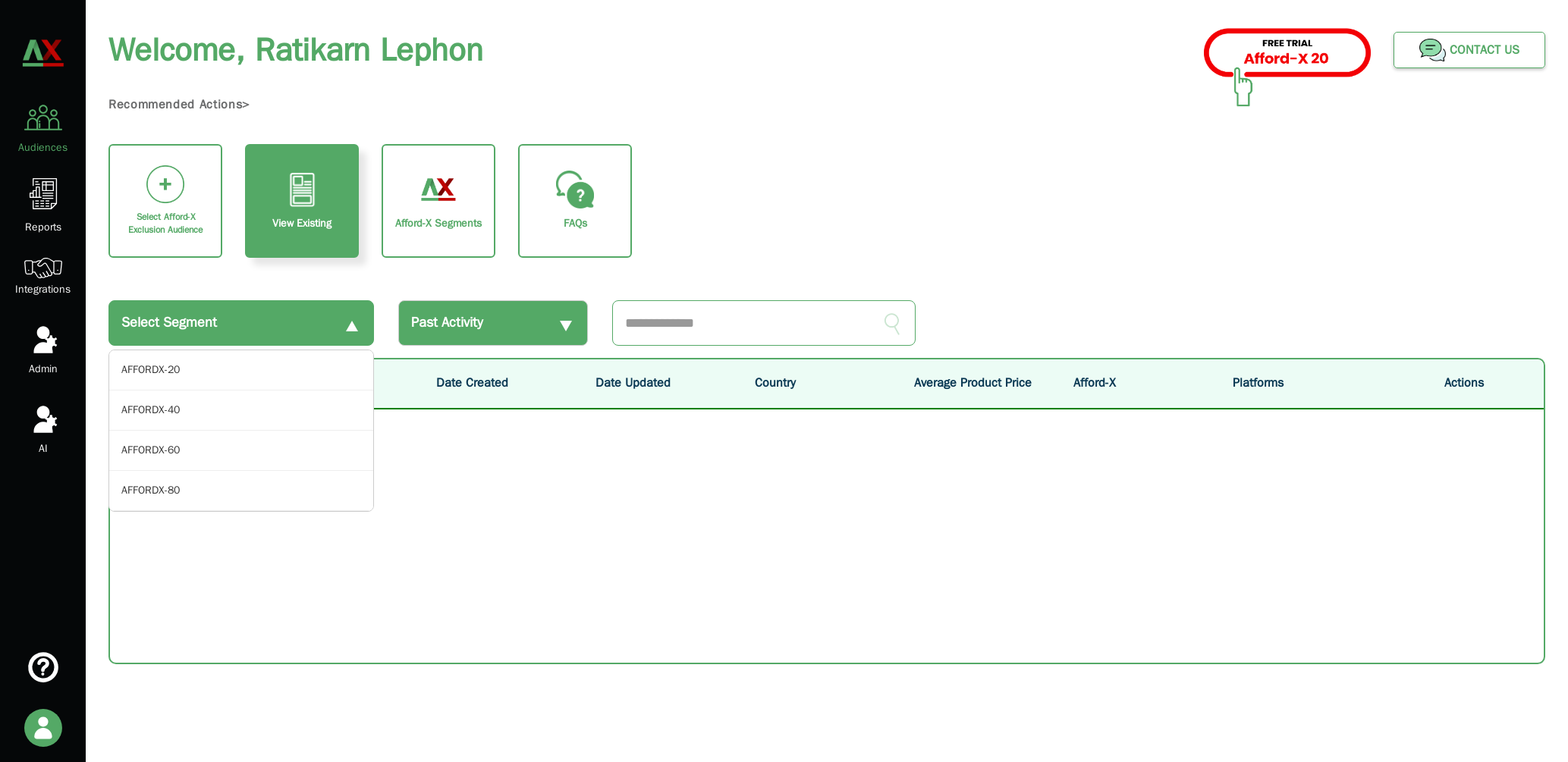 click on "Select Segment" at bounding box center (241, 323) 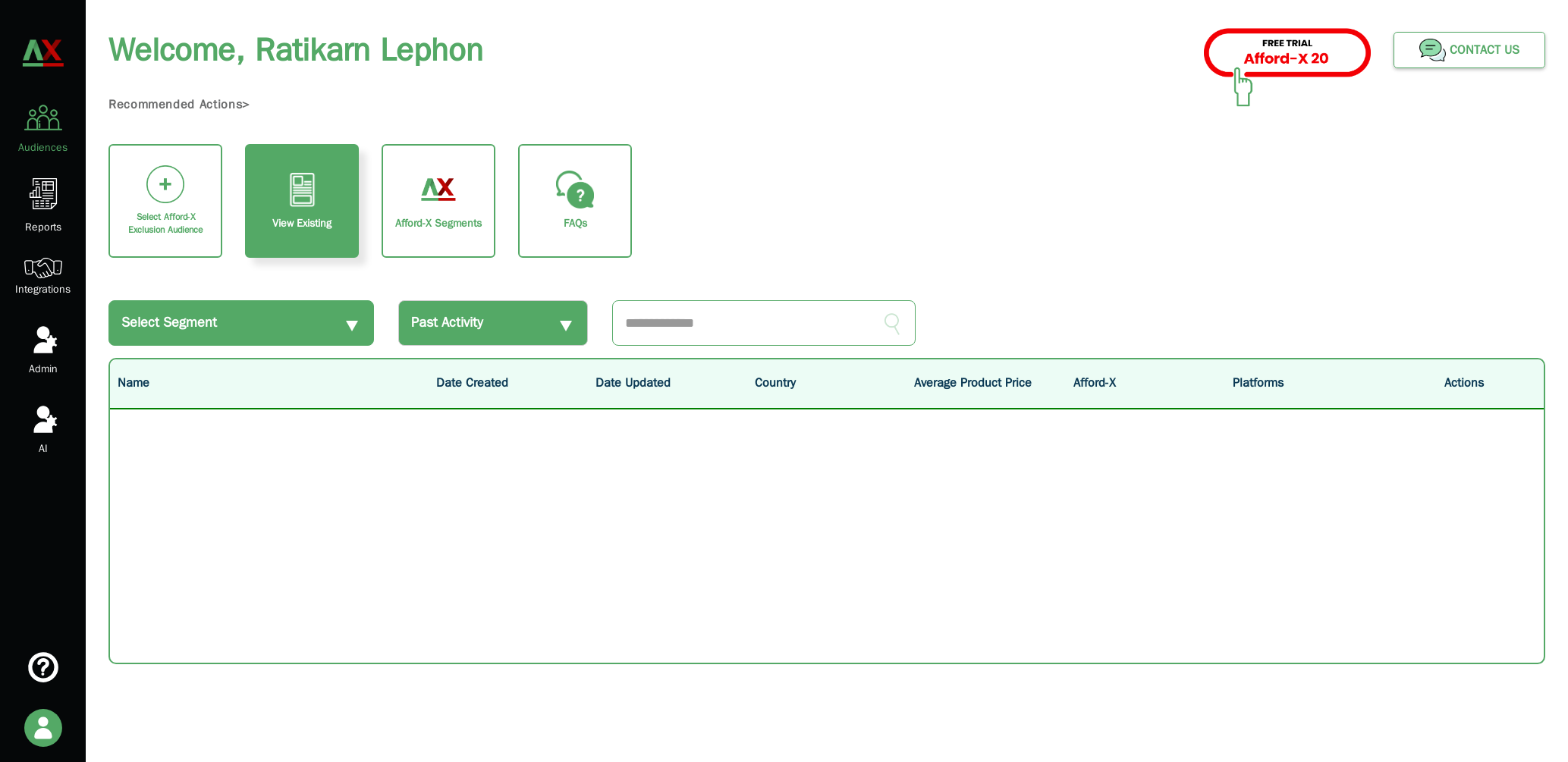 click on "Past Activity" at bounding box center [447, 323] 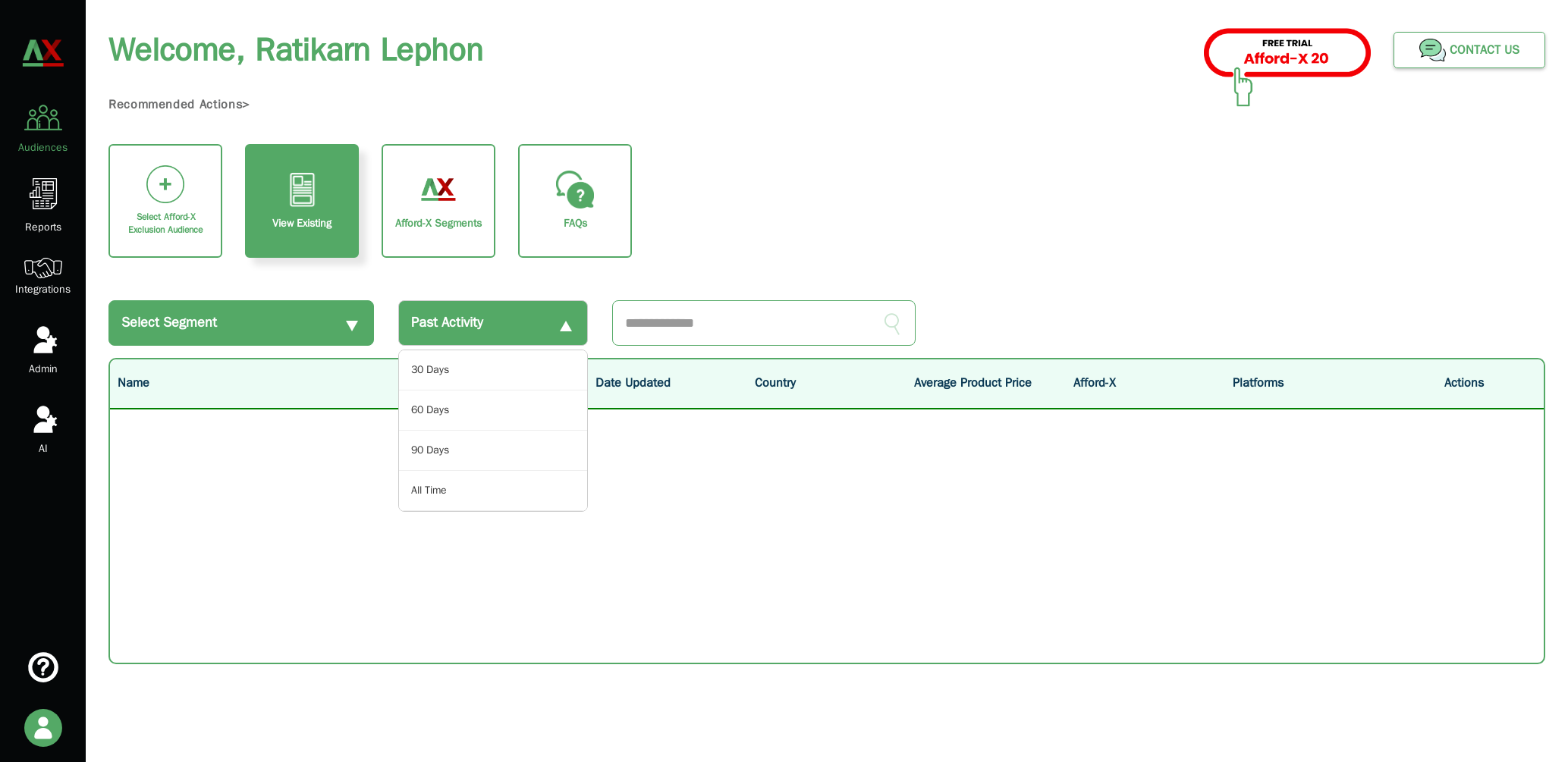 click on "Afford-X Segments" at bounding box center [438, 224] 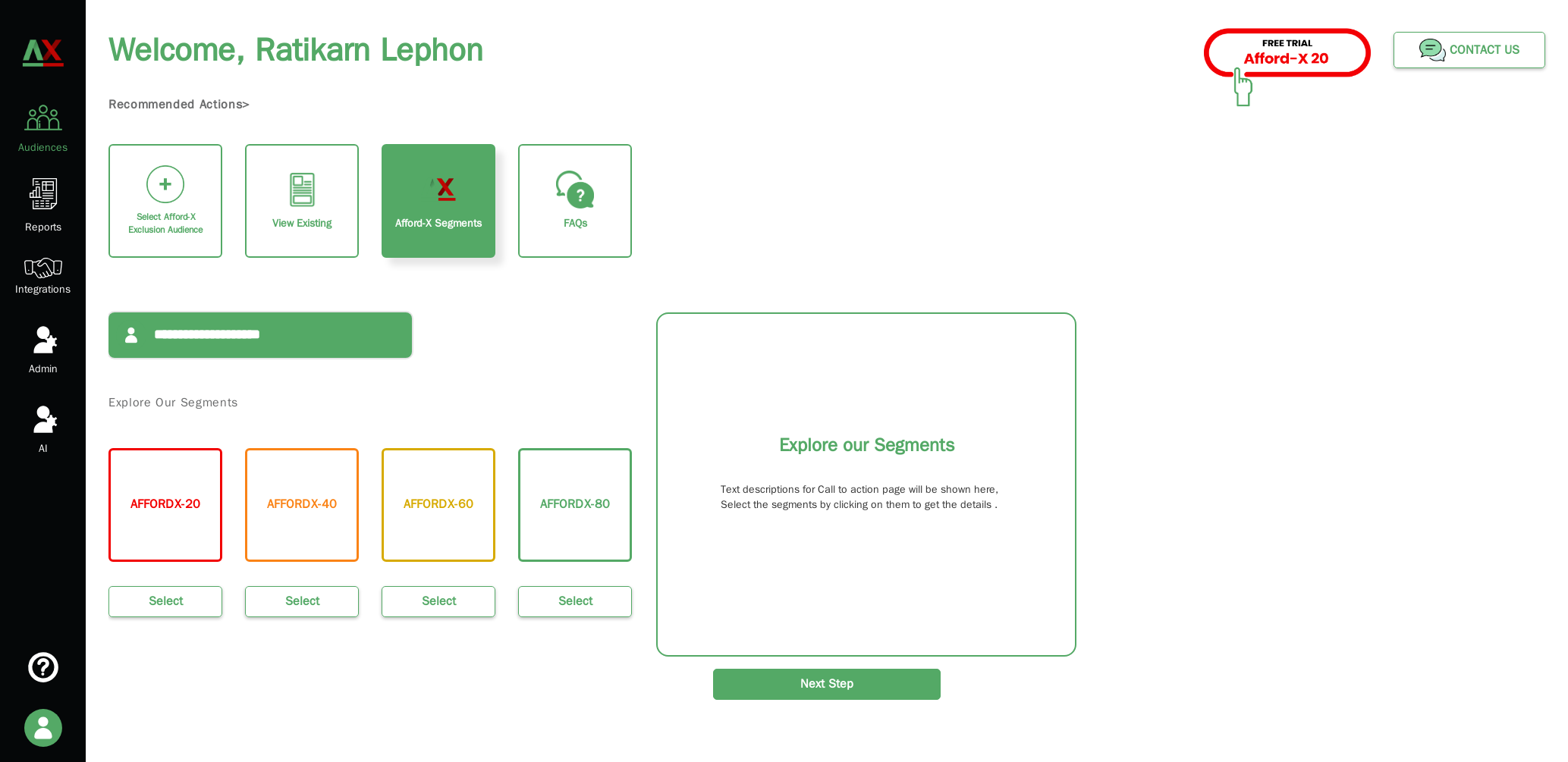 click on "**********" at bounding box center [260, 335] 